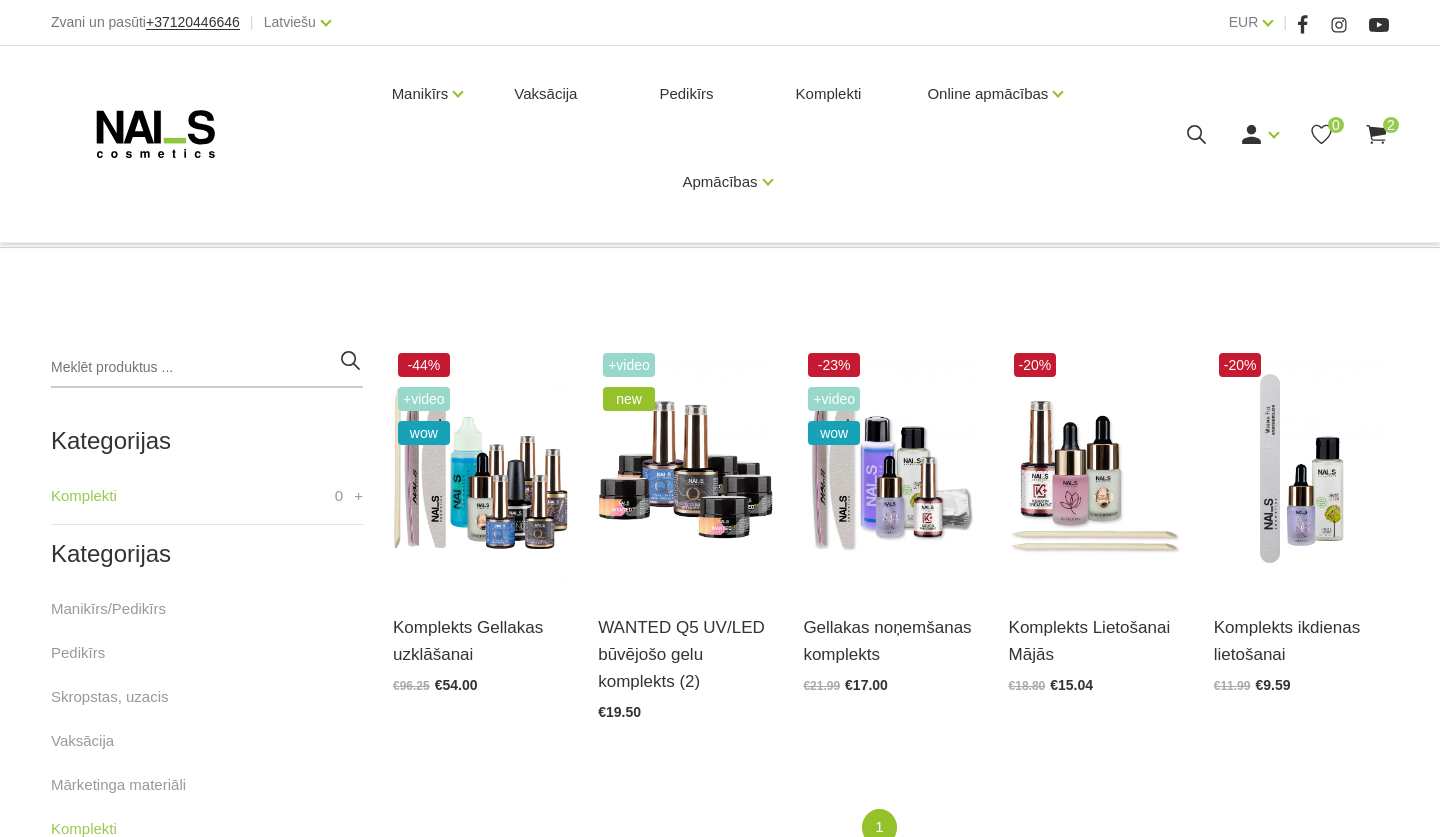scroll, scrollTop: 271, scrollLeft: 0, axis: vertical 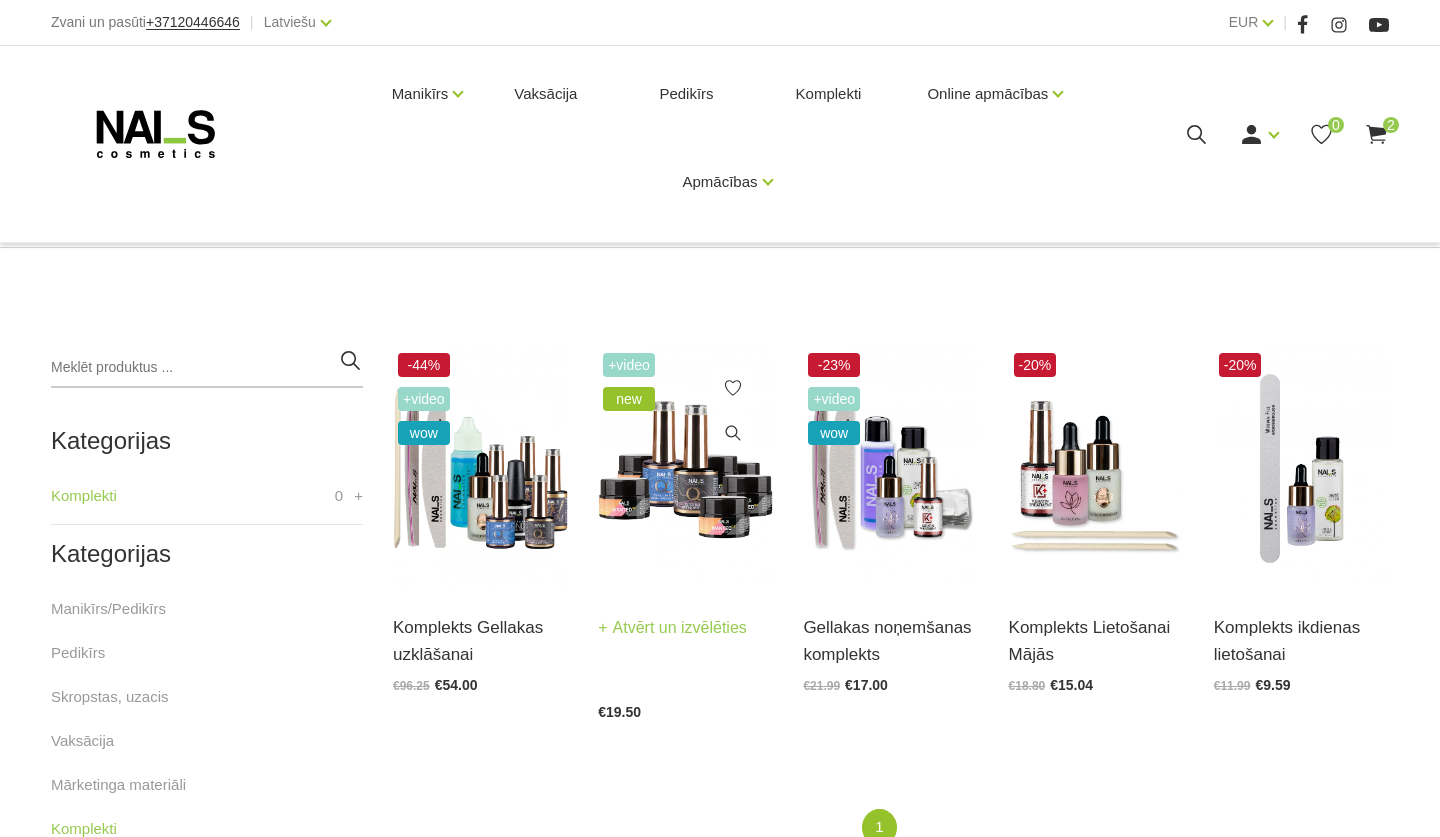 click on "Atvērt un izvēlēties" at bounding box center [672, 628] 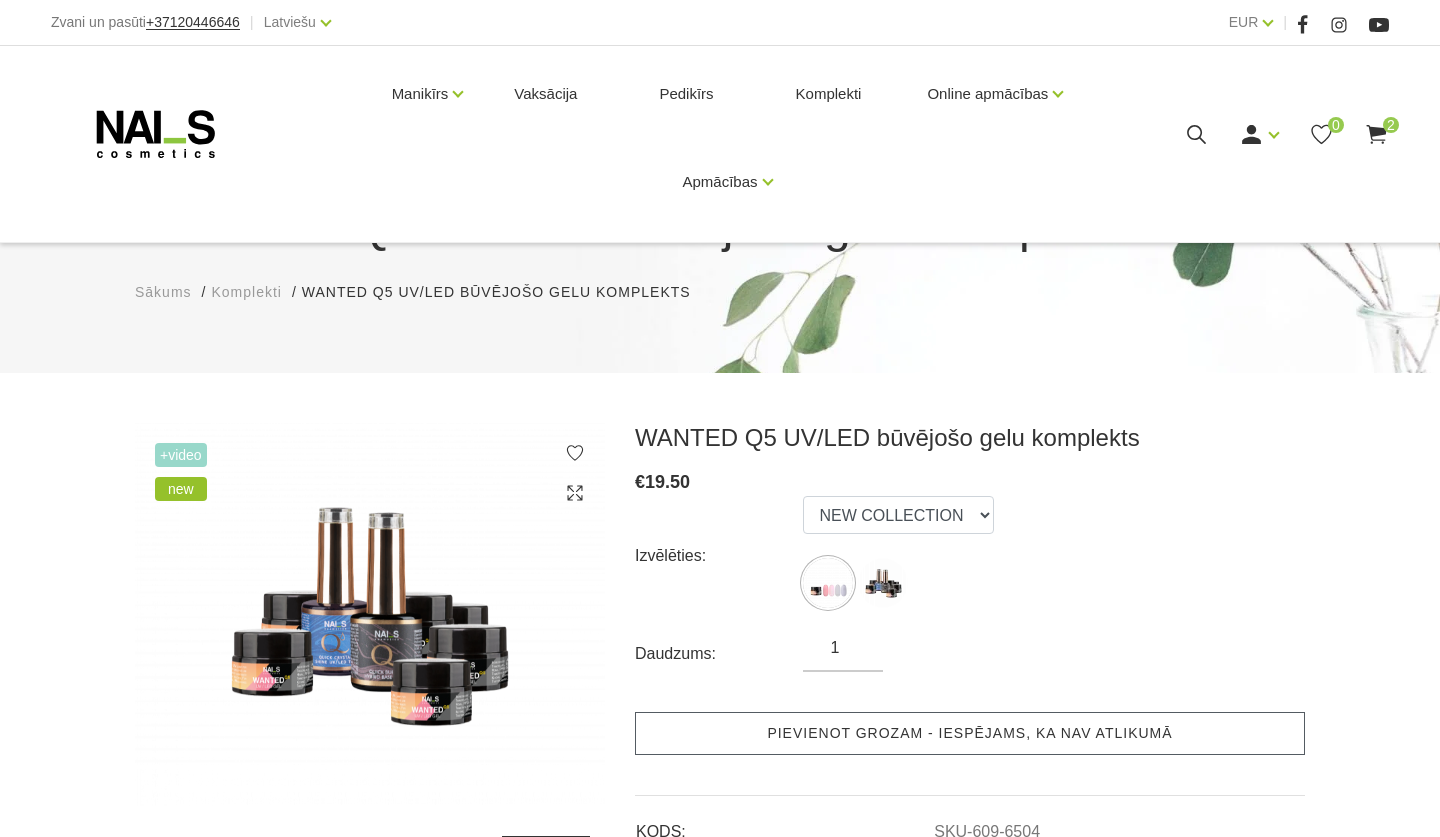 scroll, scrollTop: 315, scrollLeft: 0, axis: vertical 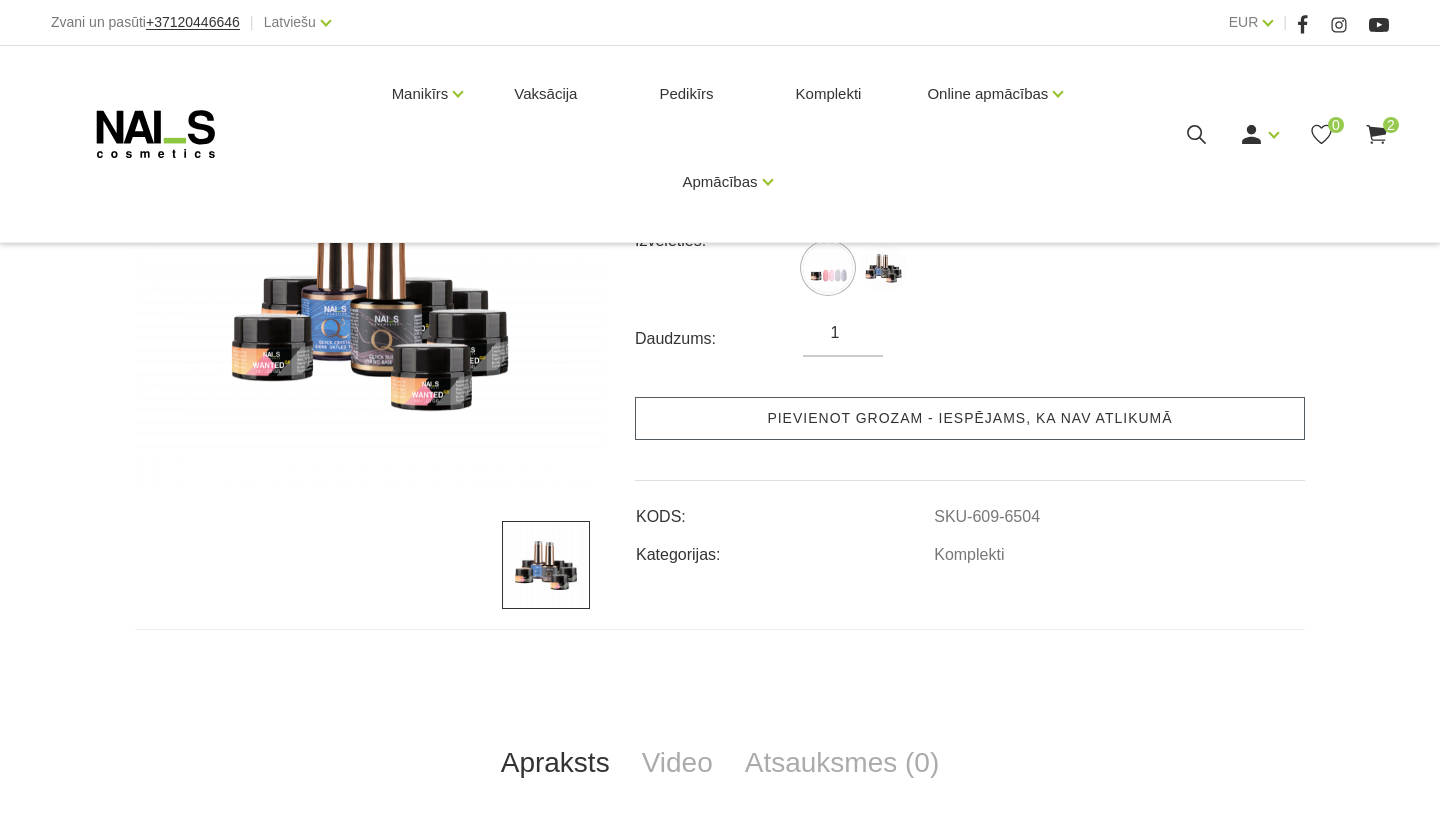 click on "Pievienot grozam - iespējams, ka nav atlikumā" at bounding box center [970, 418] 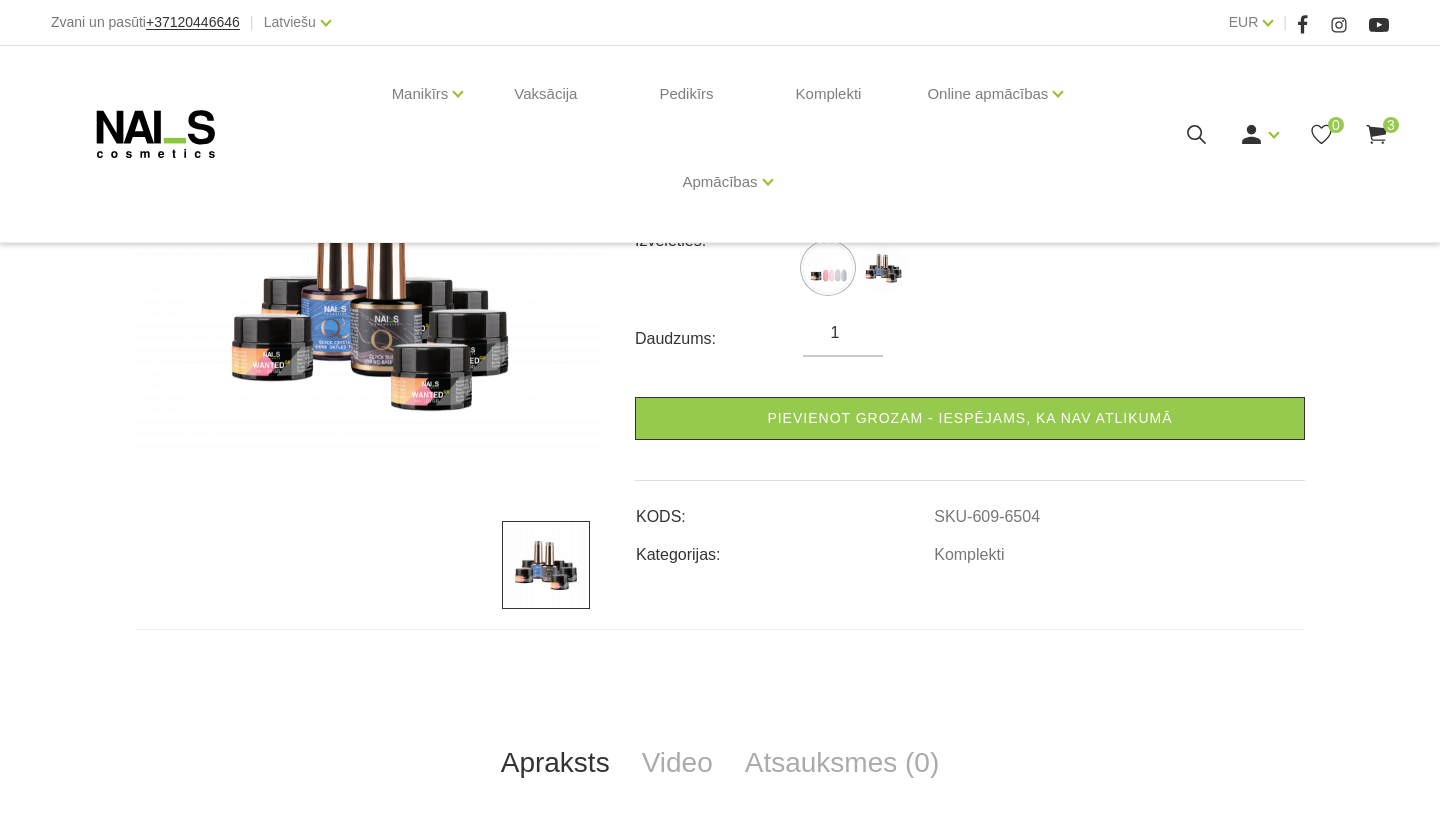 click 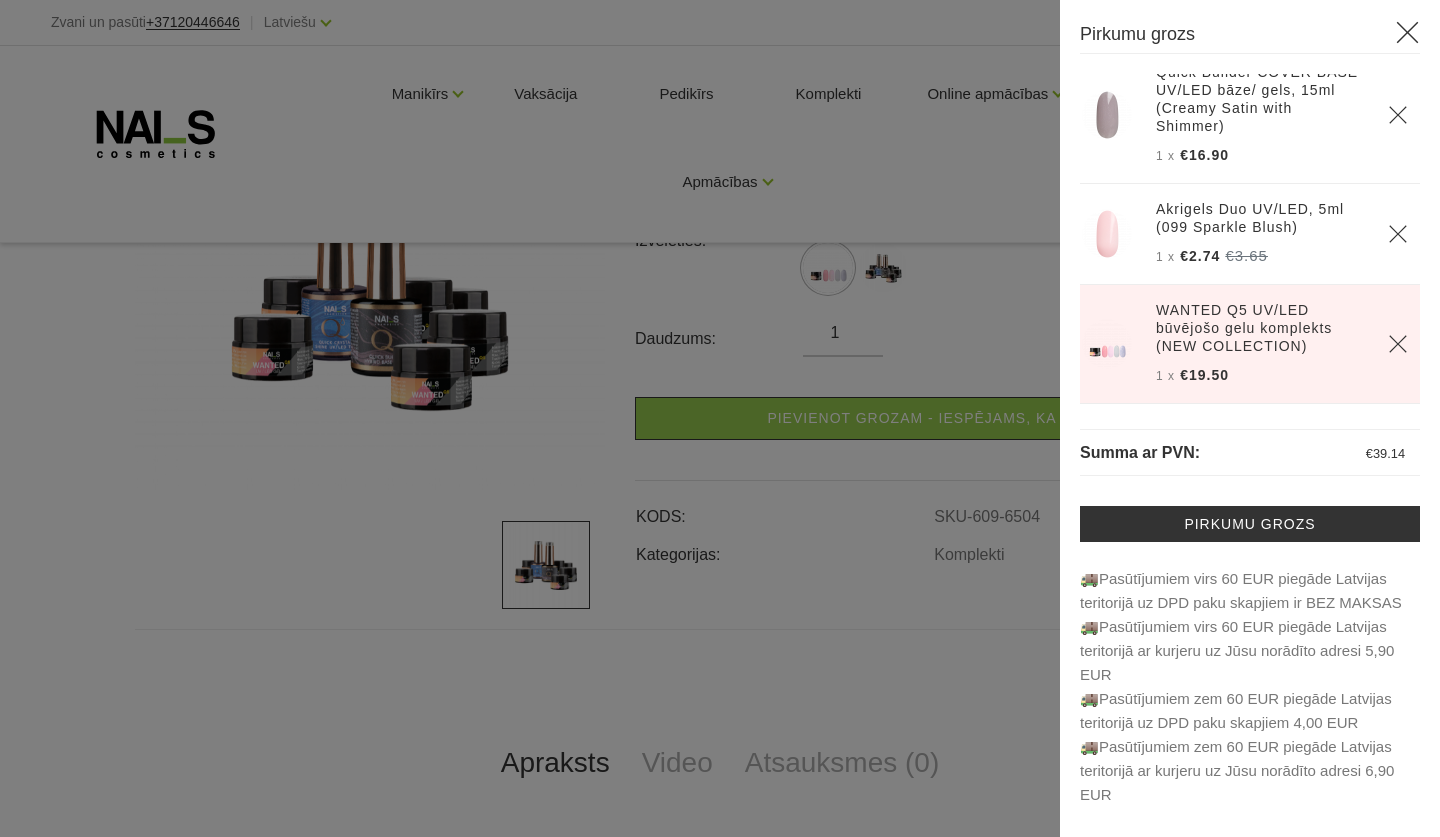 scroll, scrollTop: 26, scrollLeft: 0, axis: vertical 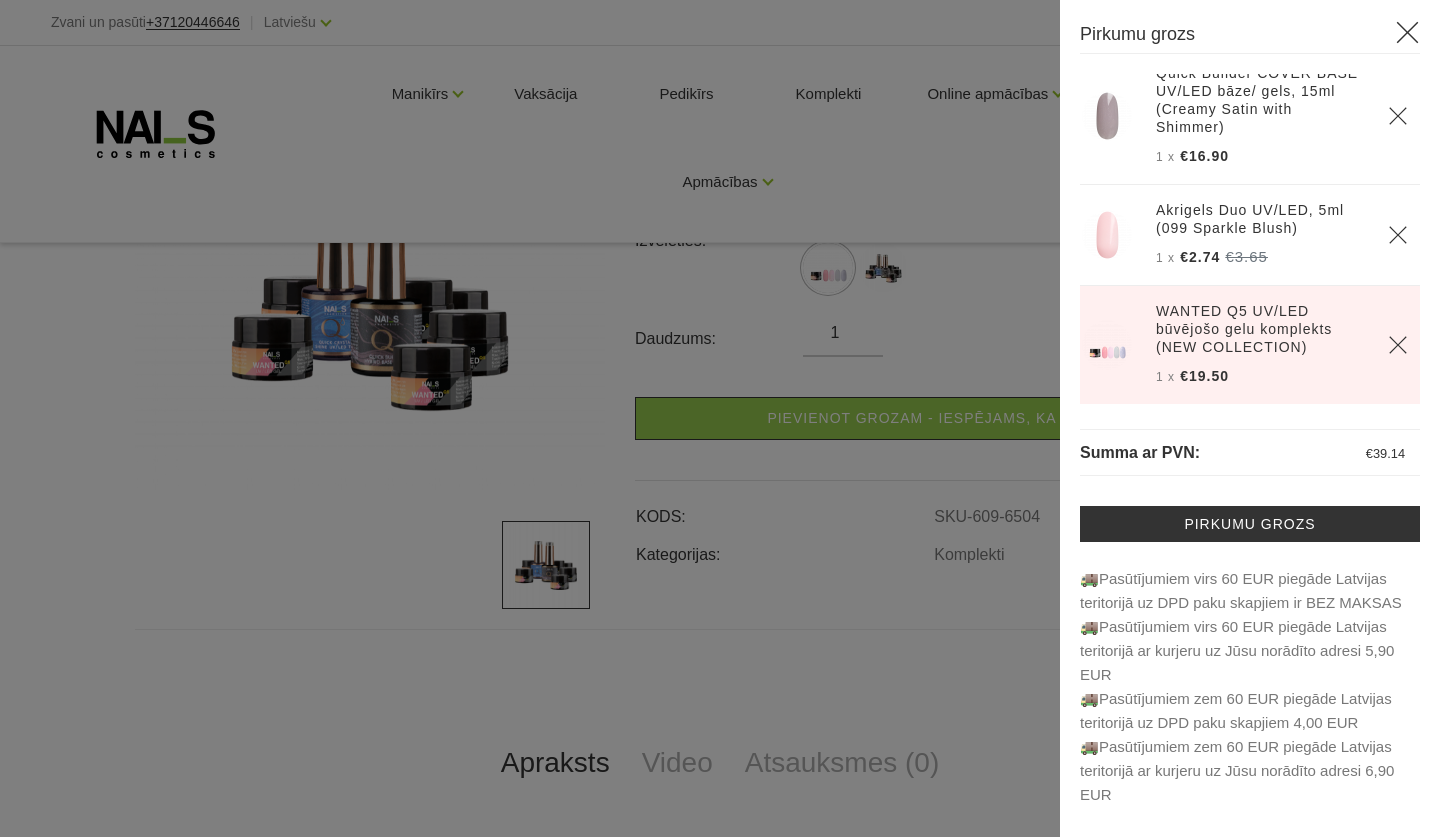 click at bounding box center [720, 418] 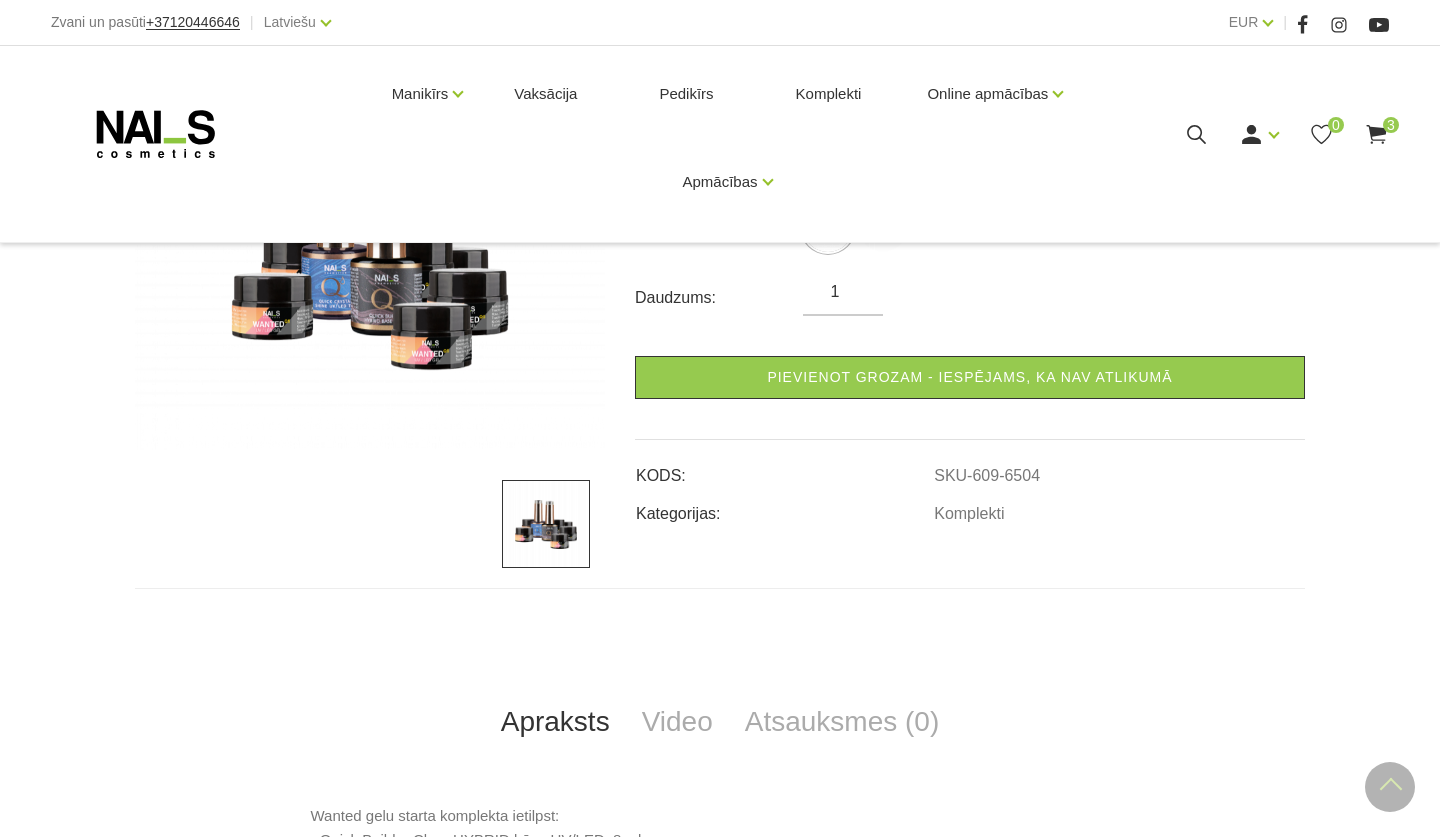 scroll, scrollTop: 350, scrollLeft: 0, axis: vertical 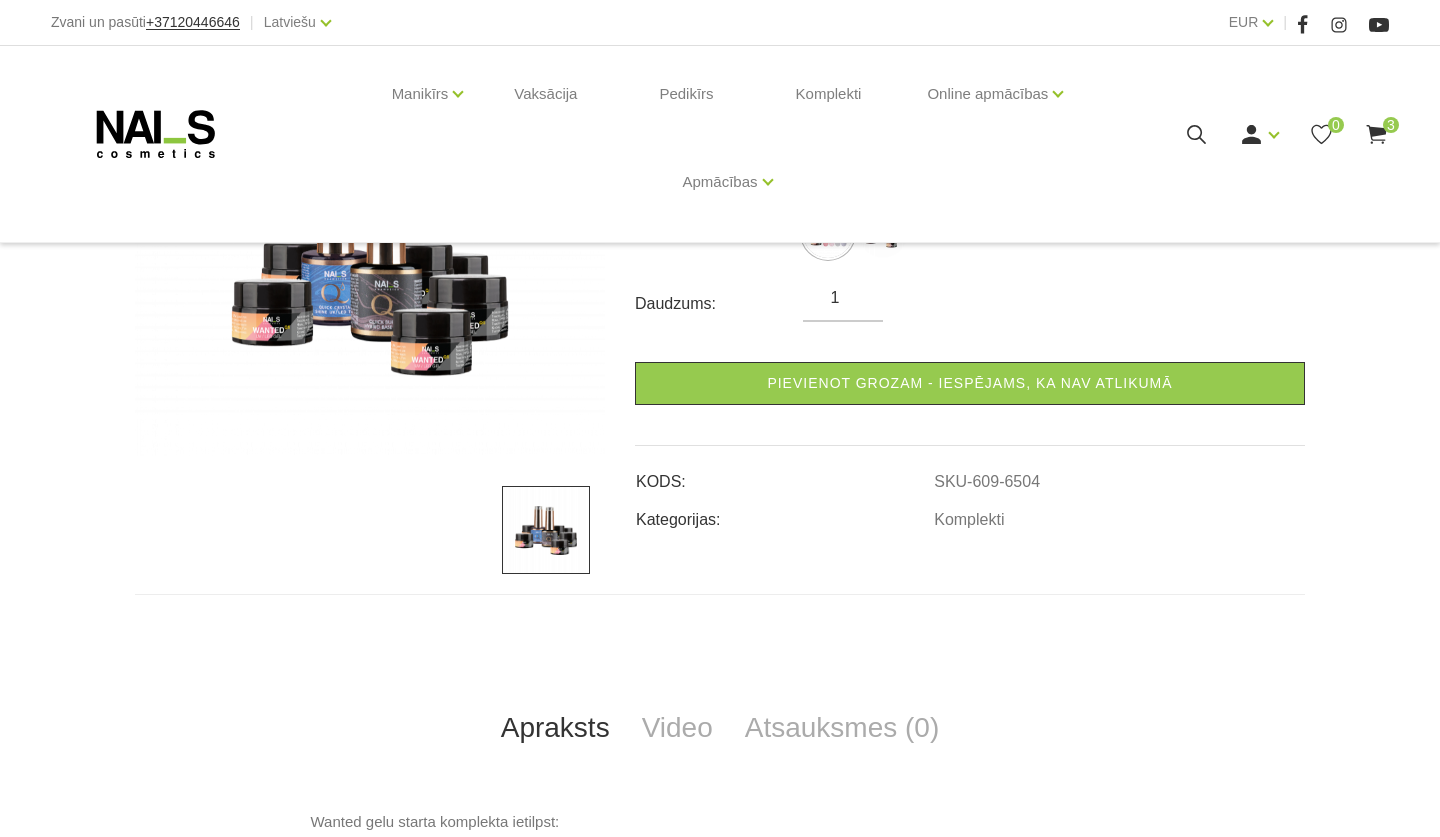 click 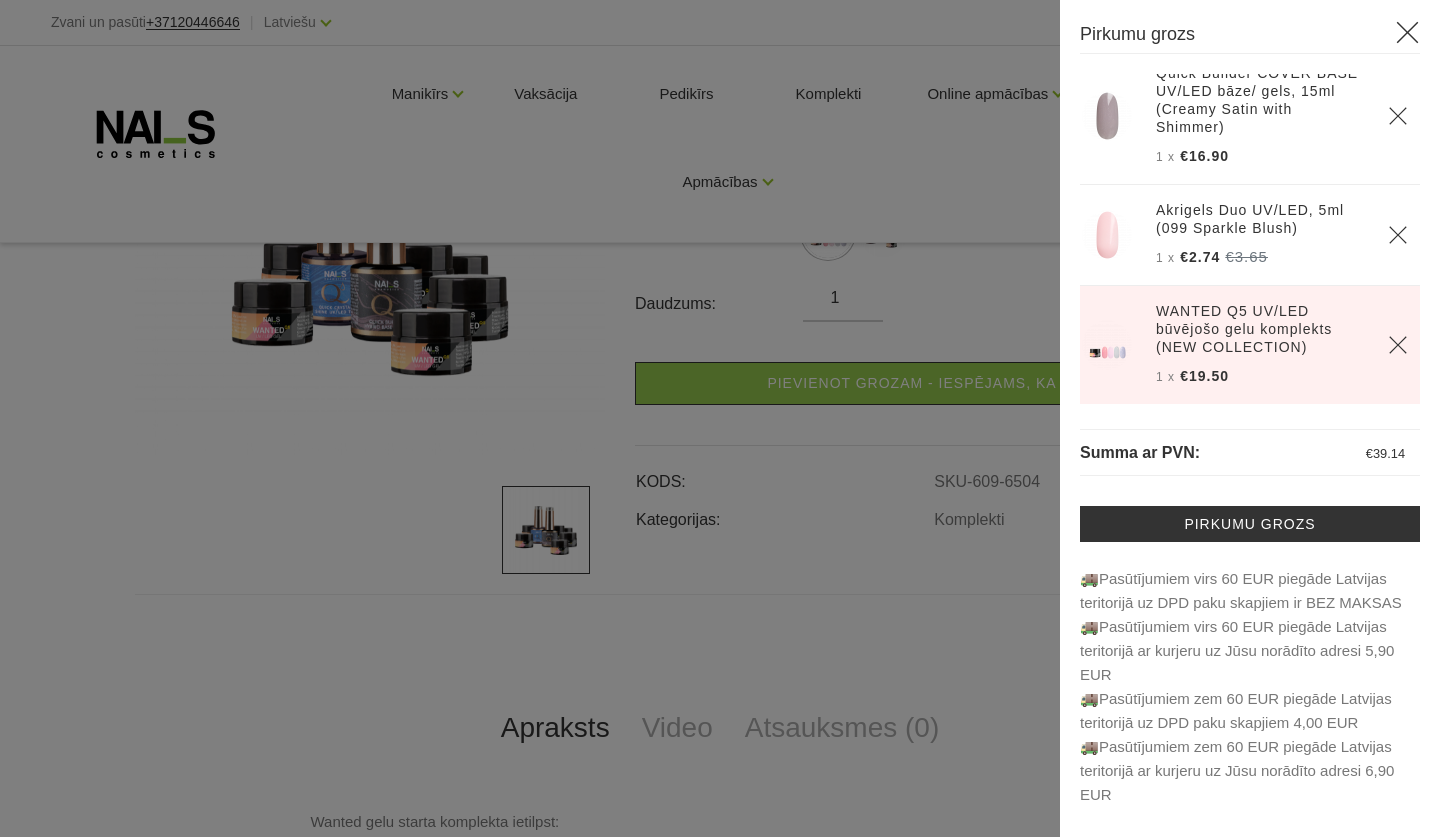 scroll, scrollTop: 19, scrollLeft: 0, axis: vertical 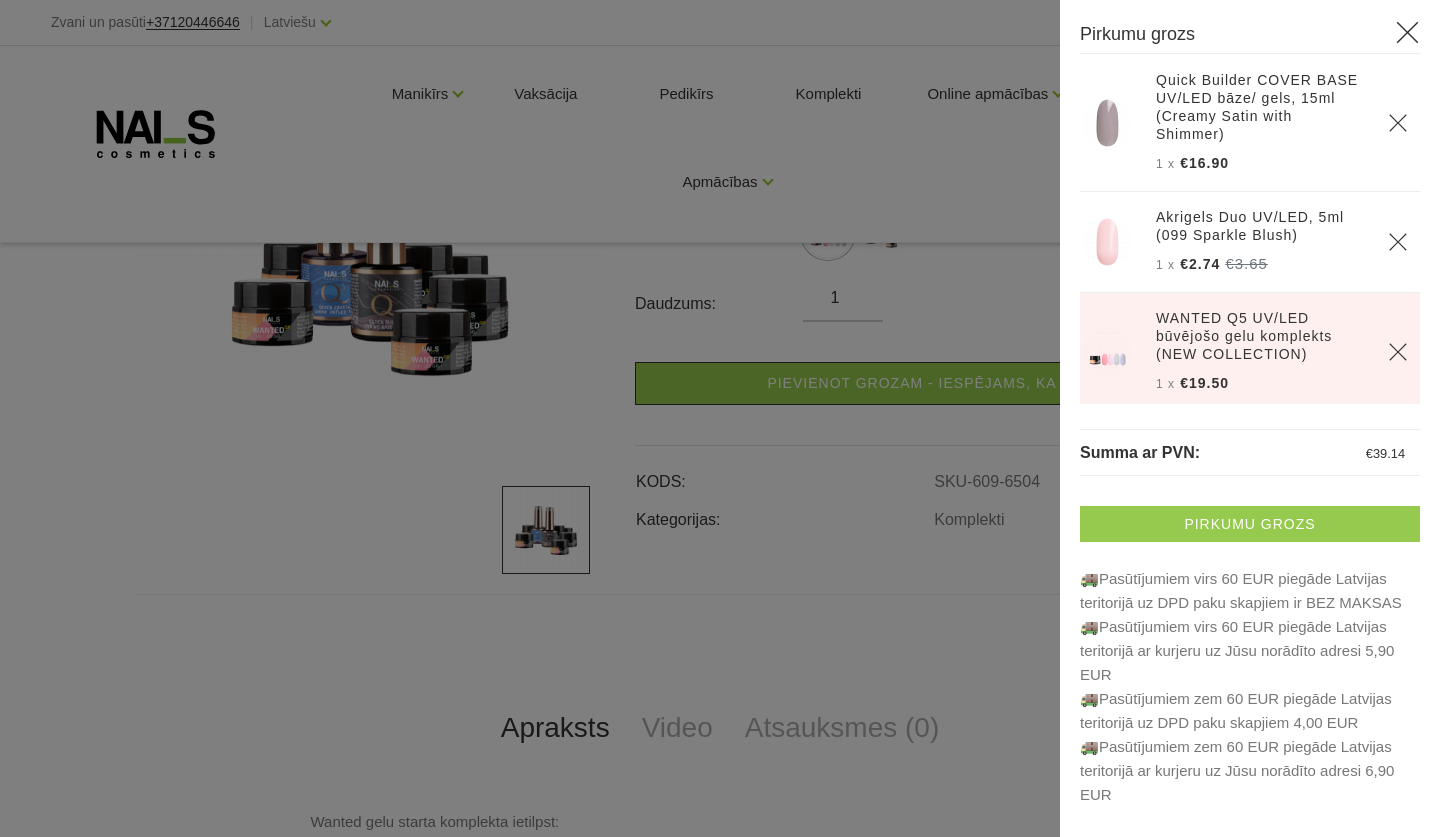 click on "Pirkumu grozs" at bounding box center [1250, 524] 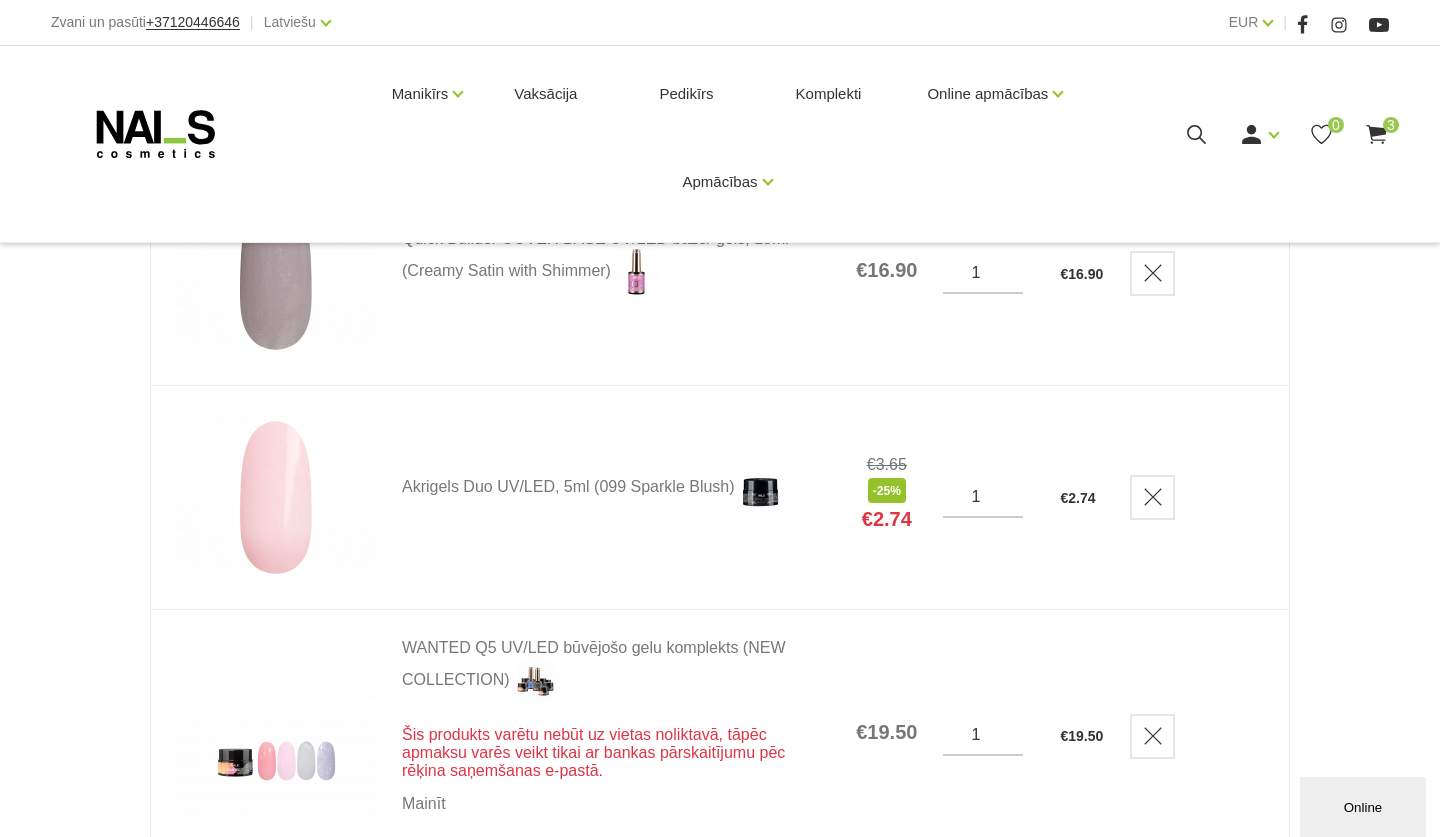 scroll, scrollTop: 344, scrollLeft: 0, axis: vertical 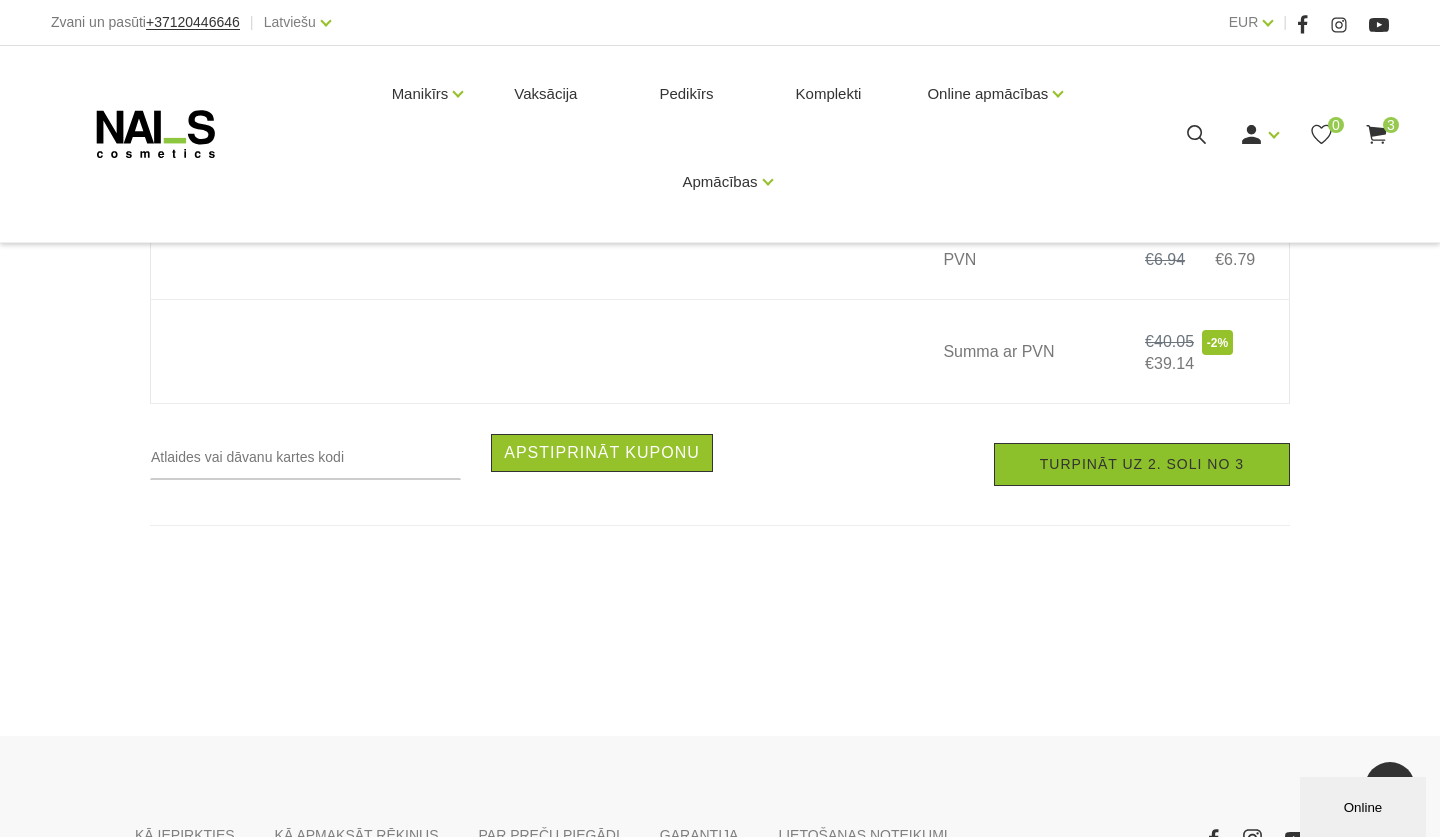 click on "Turpināt uz 2. soli no 3" at bounding box center (1142, 464) 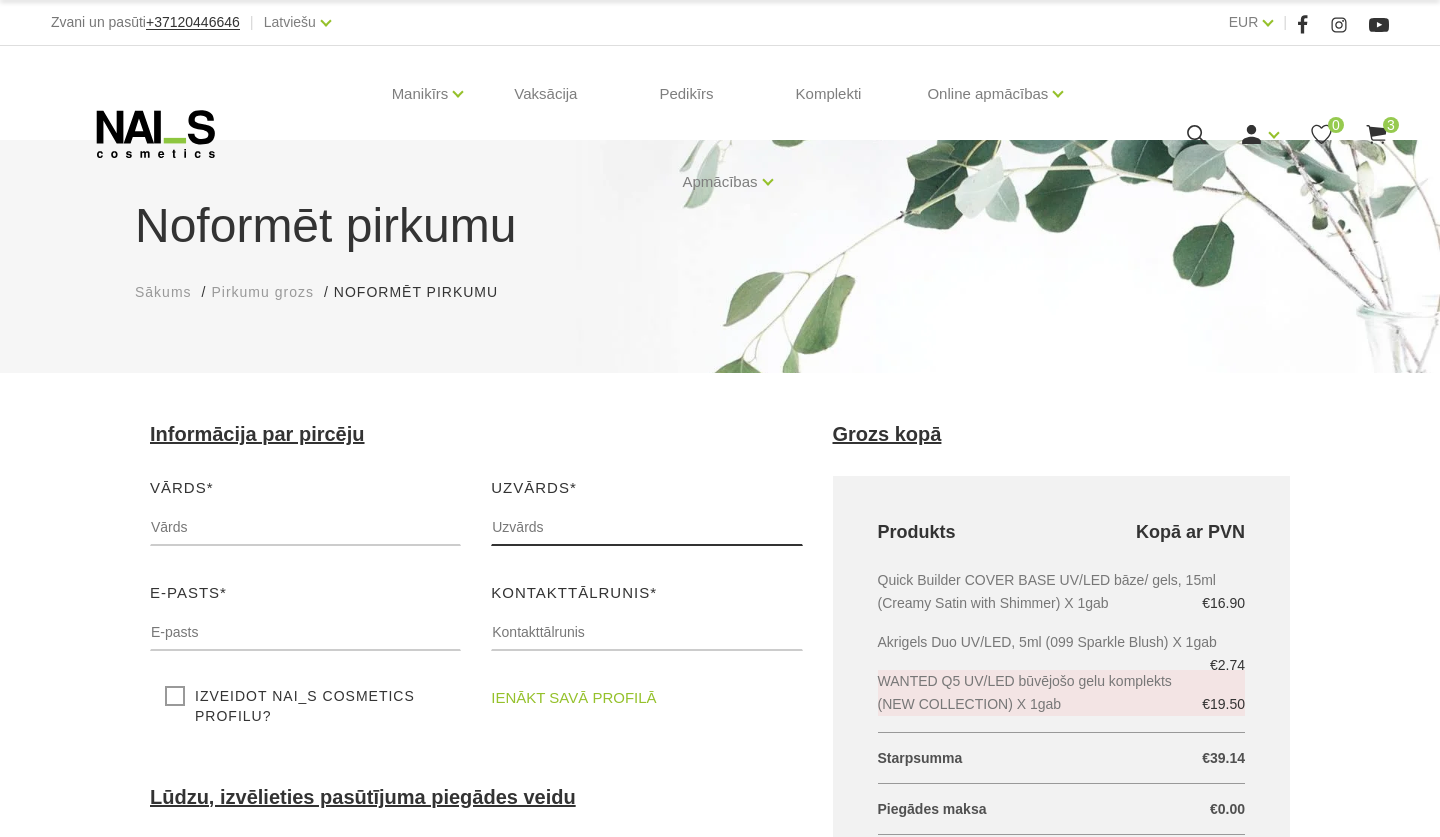scroll, scrollTop: 0, scrollLeft: 0, axis: both 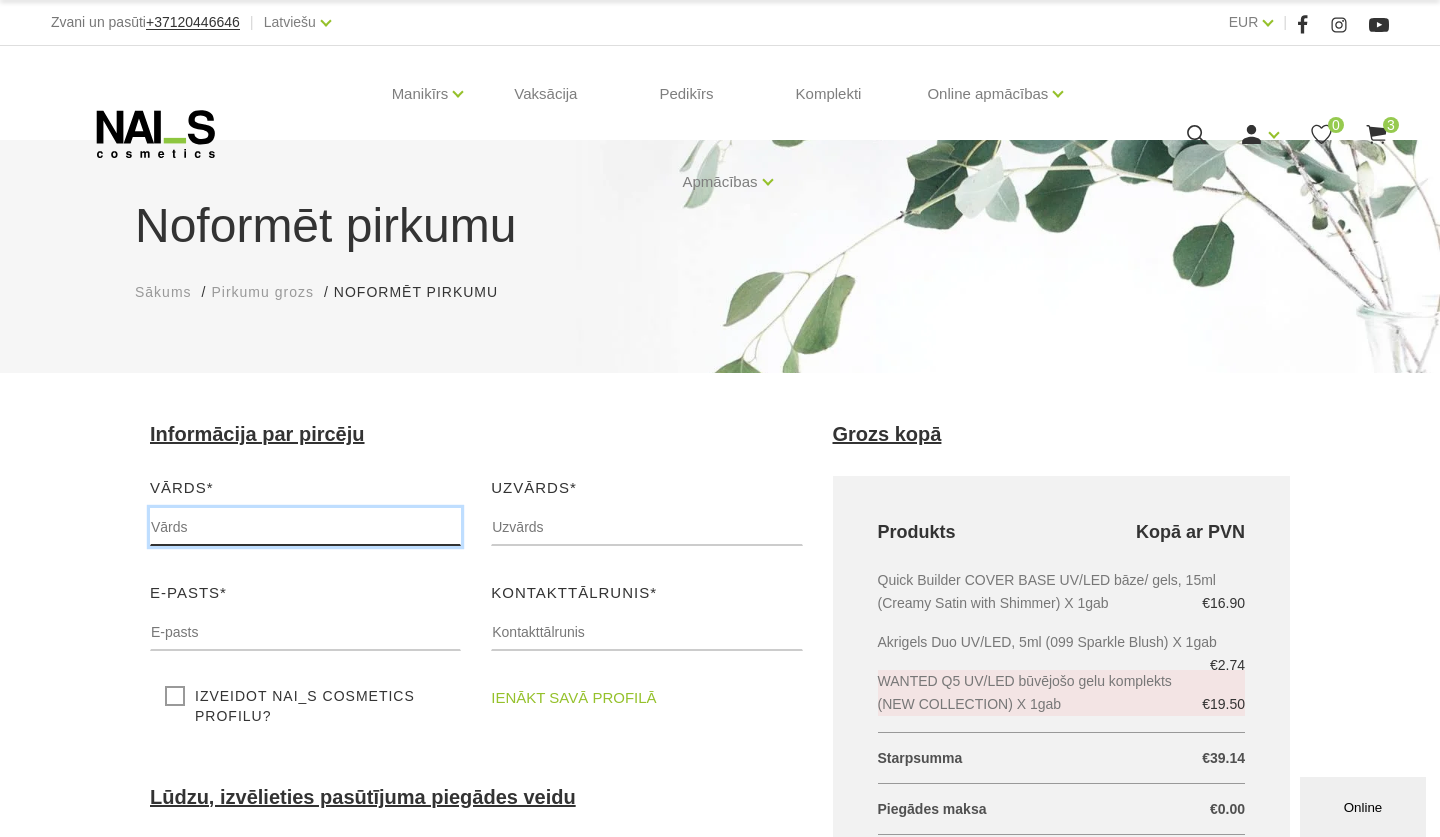 click at bounding box center [305, 527] 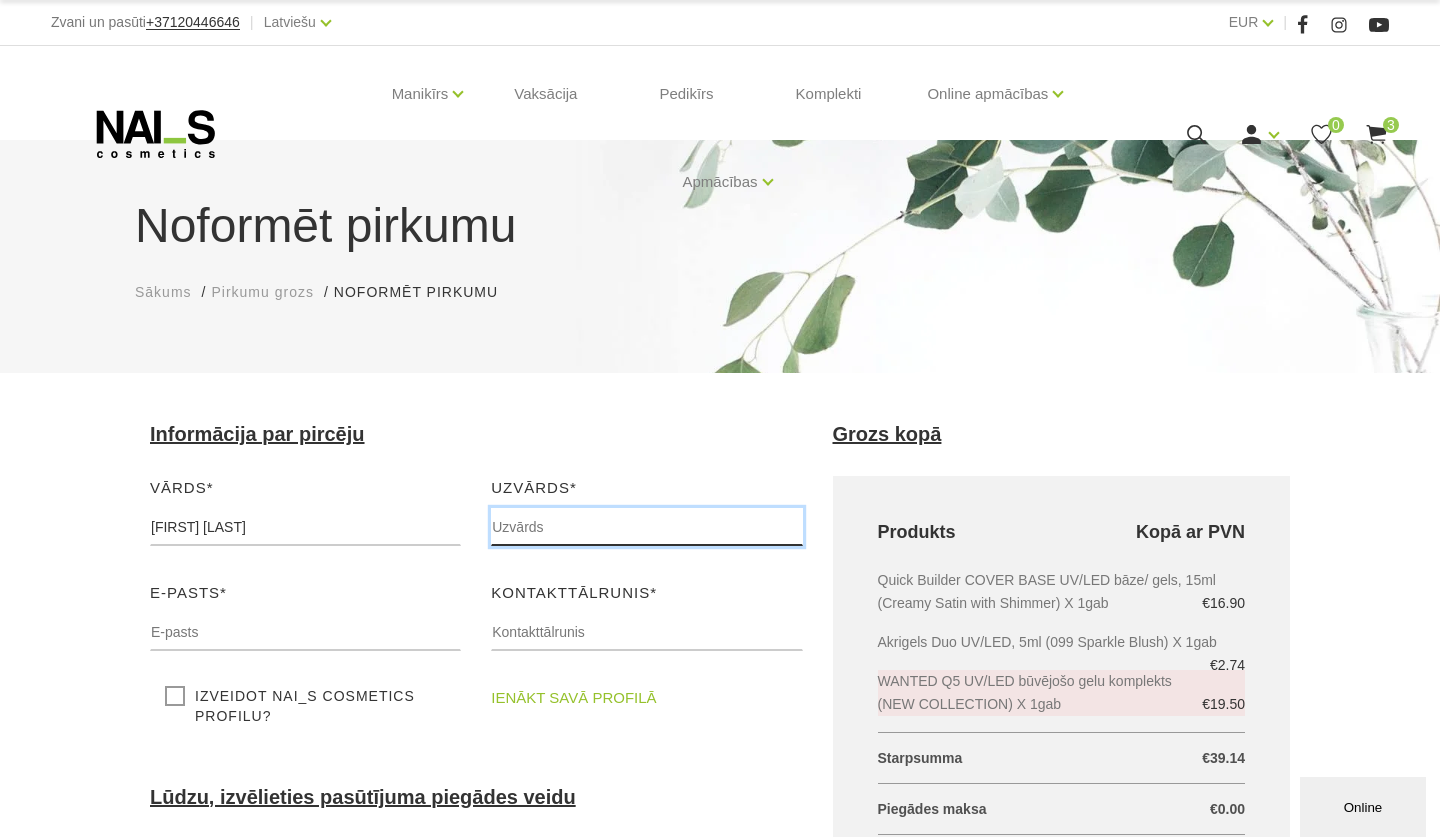 type on "[LAST]" 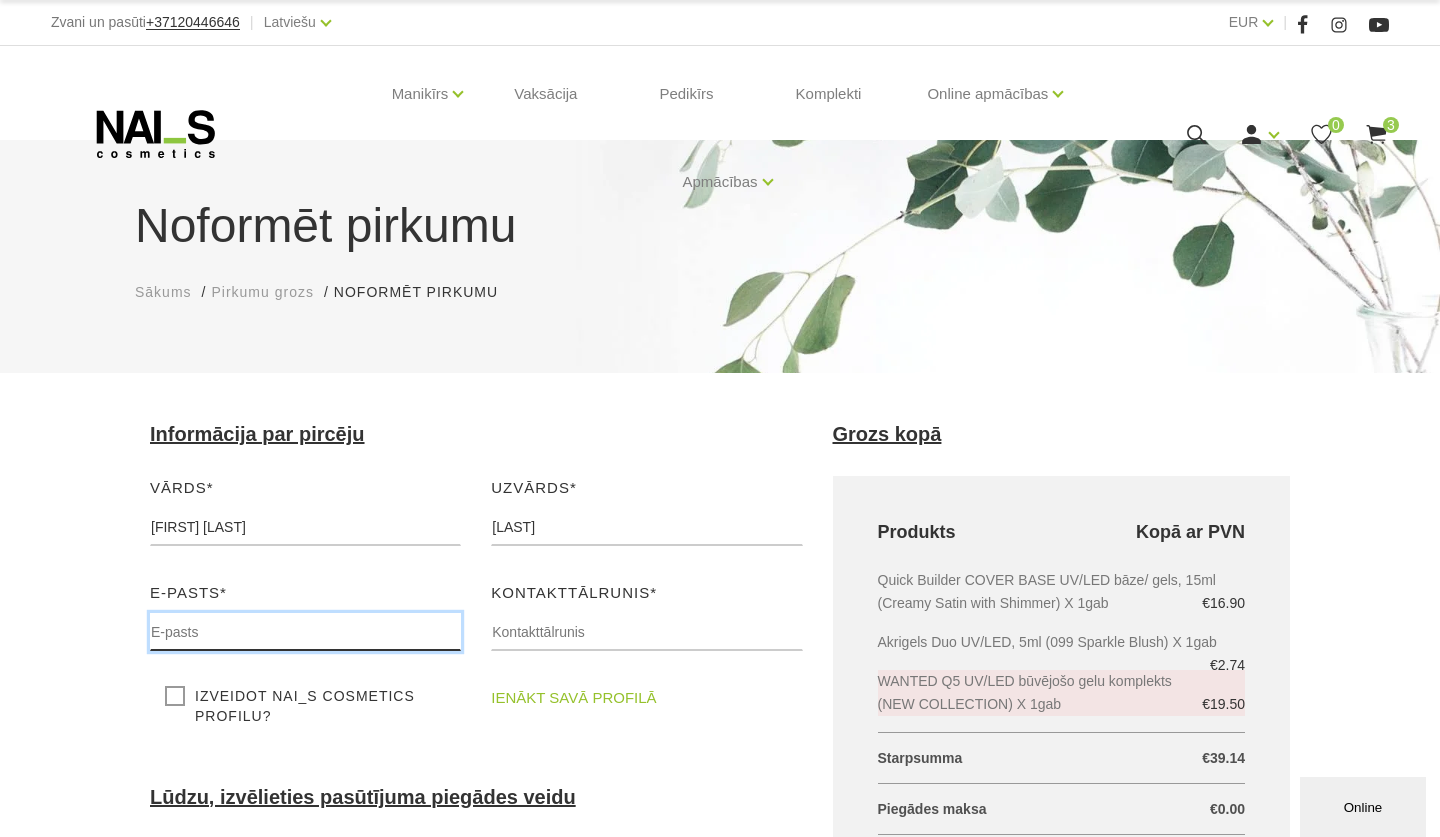 type on "[EMAIL]" 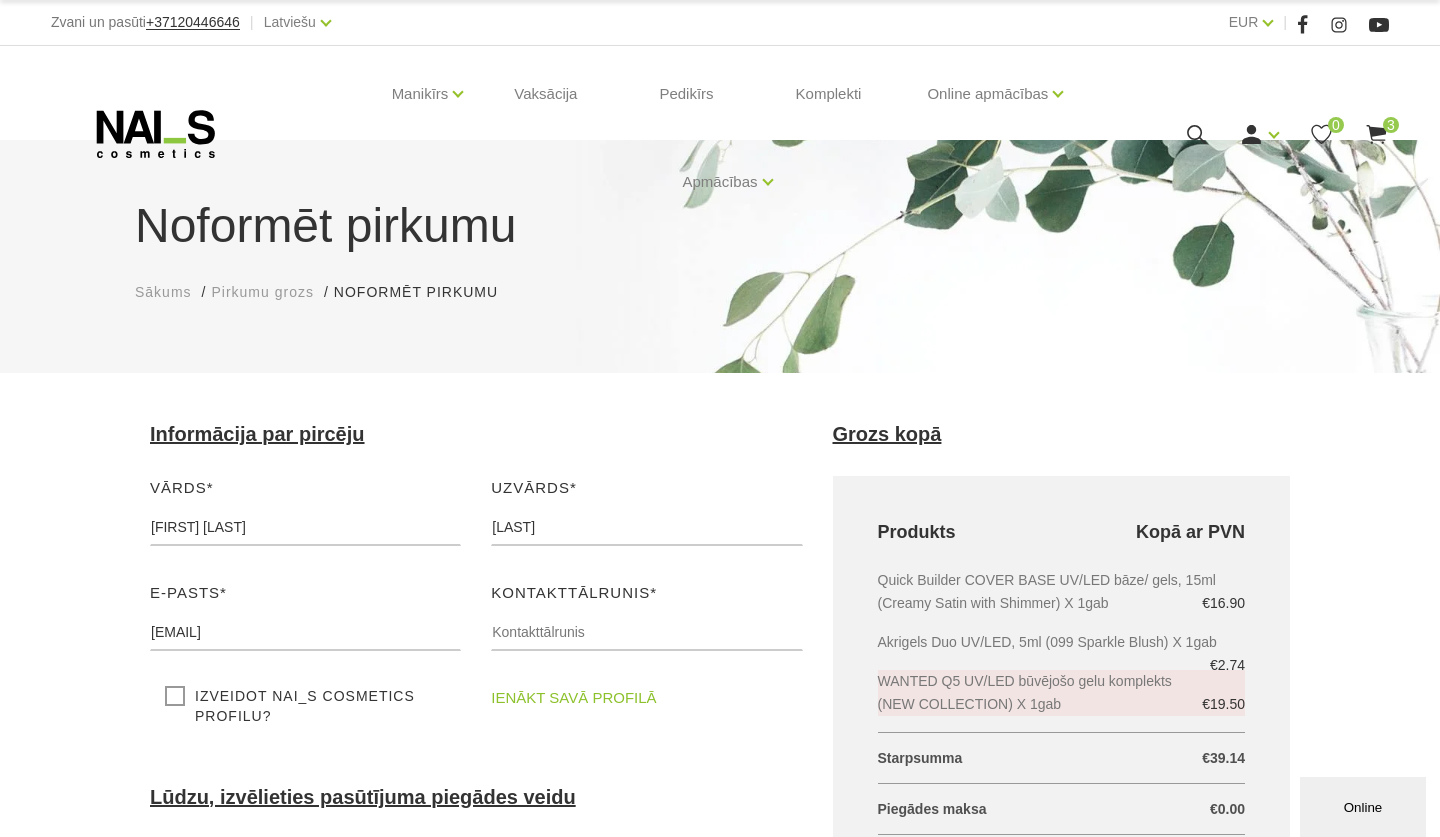 click on "ienākt savā profilā" at bounding box center [573, 698] 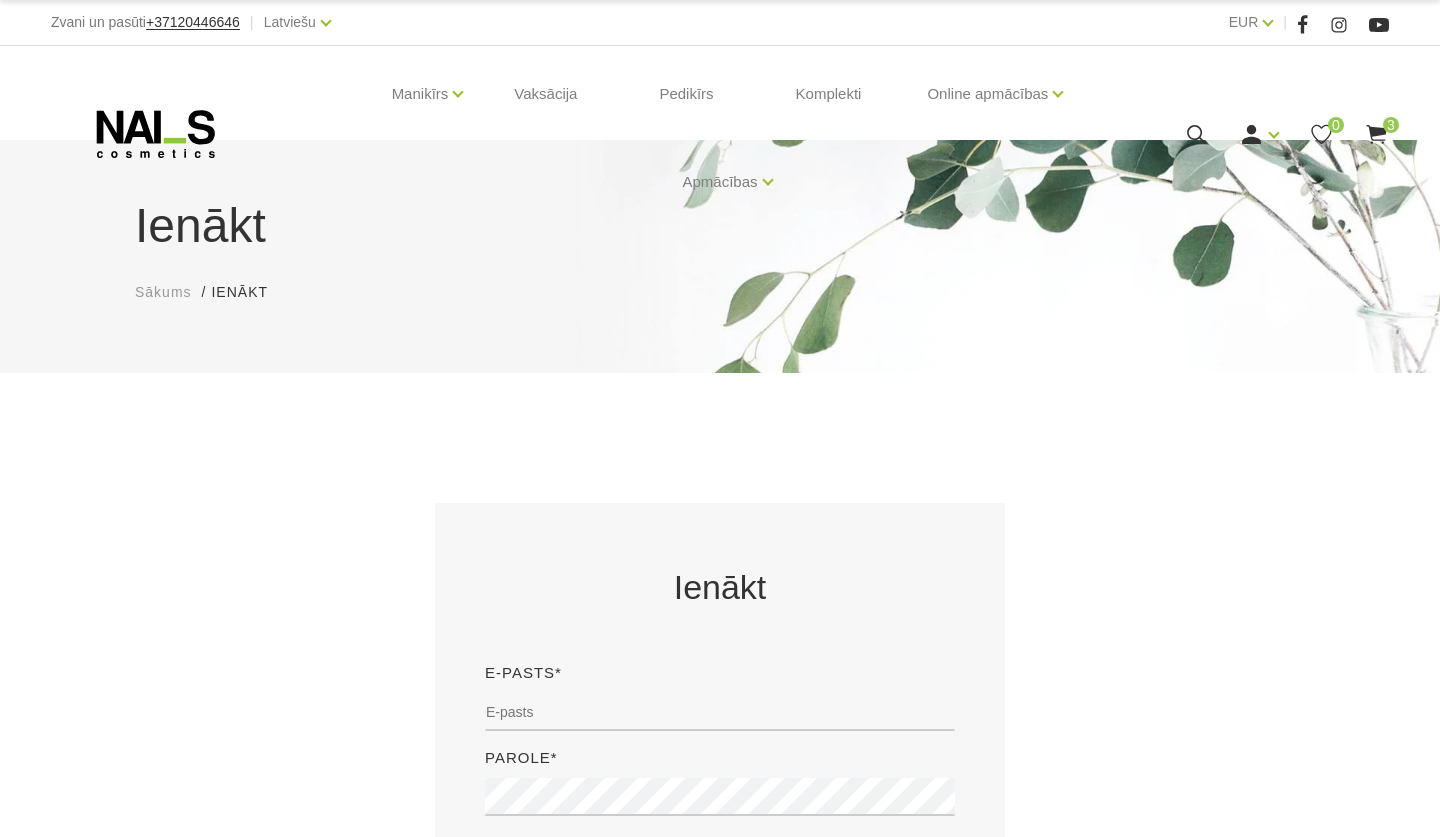 scroll, scrollTop: 0, scrollLeft: 0, axis: both 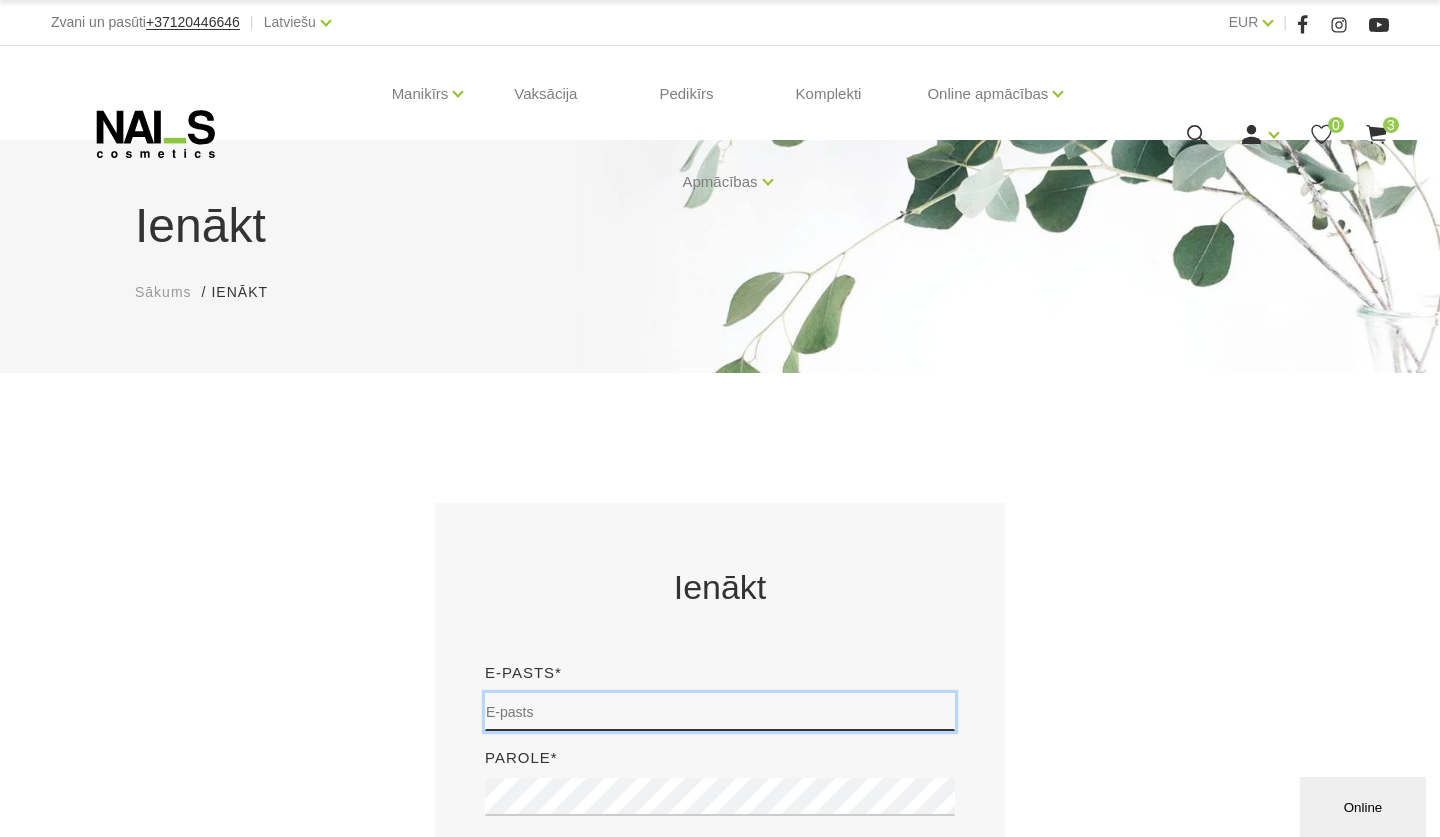 type on "inese.uzulniece@inbox.lv" 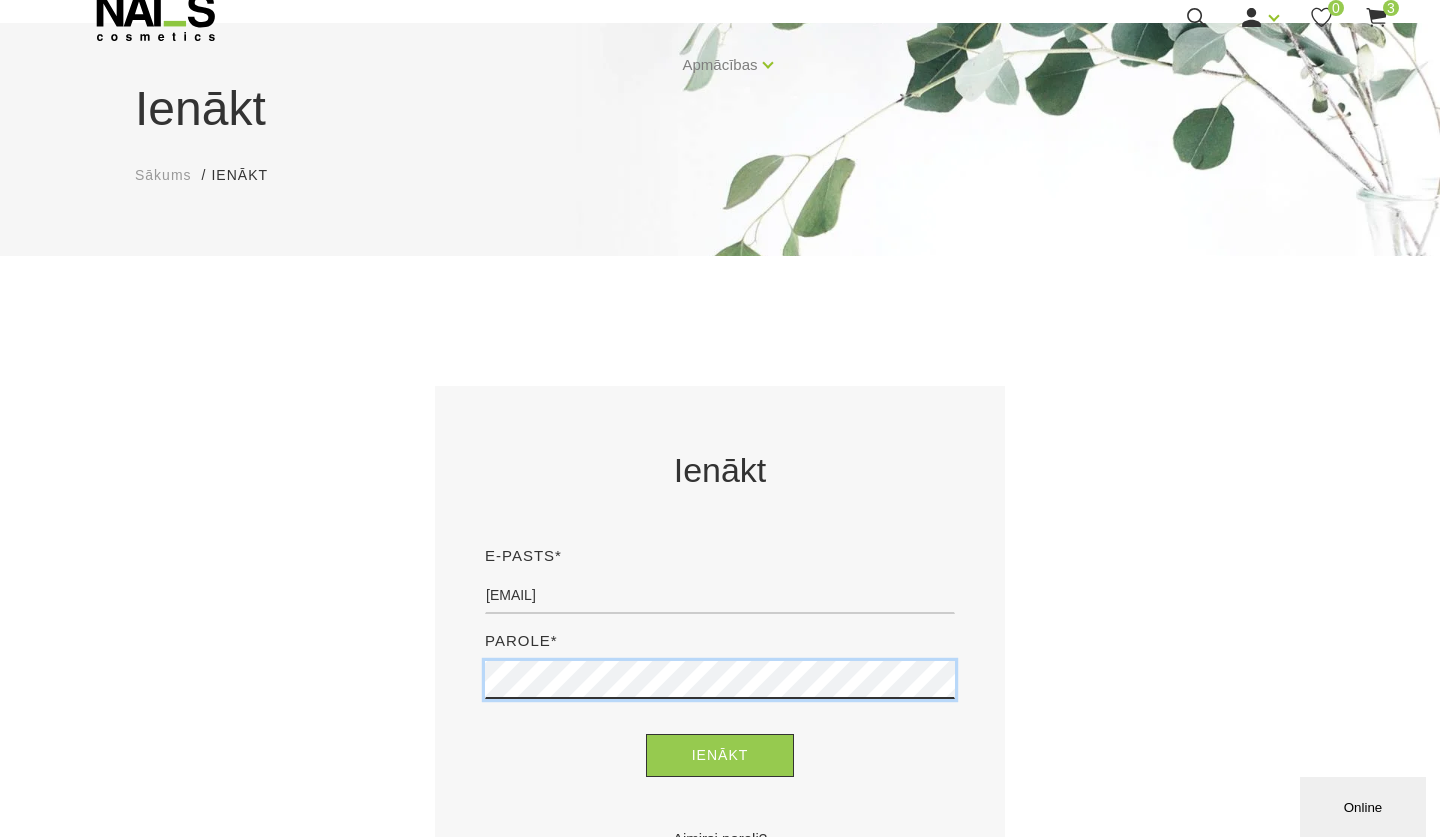 scroll, scrollTop: 281, scrollLeft: 0, axis: vertical 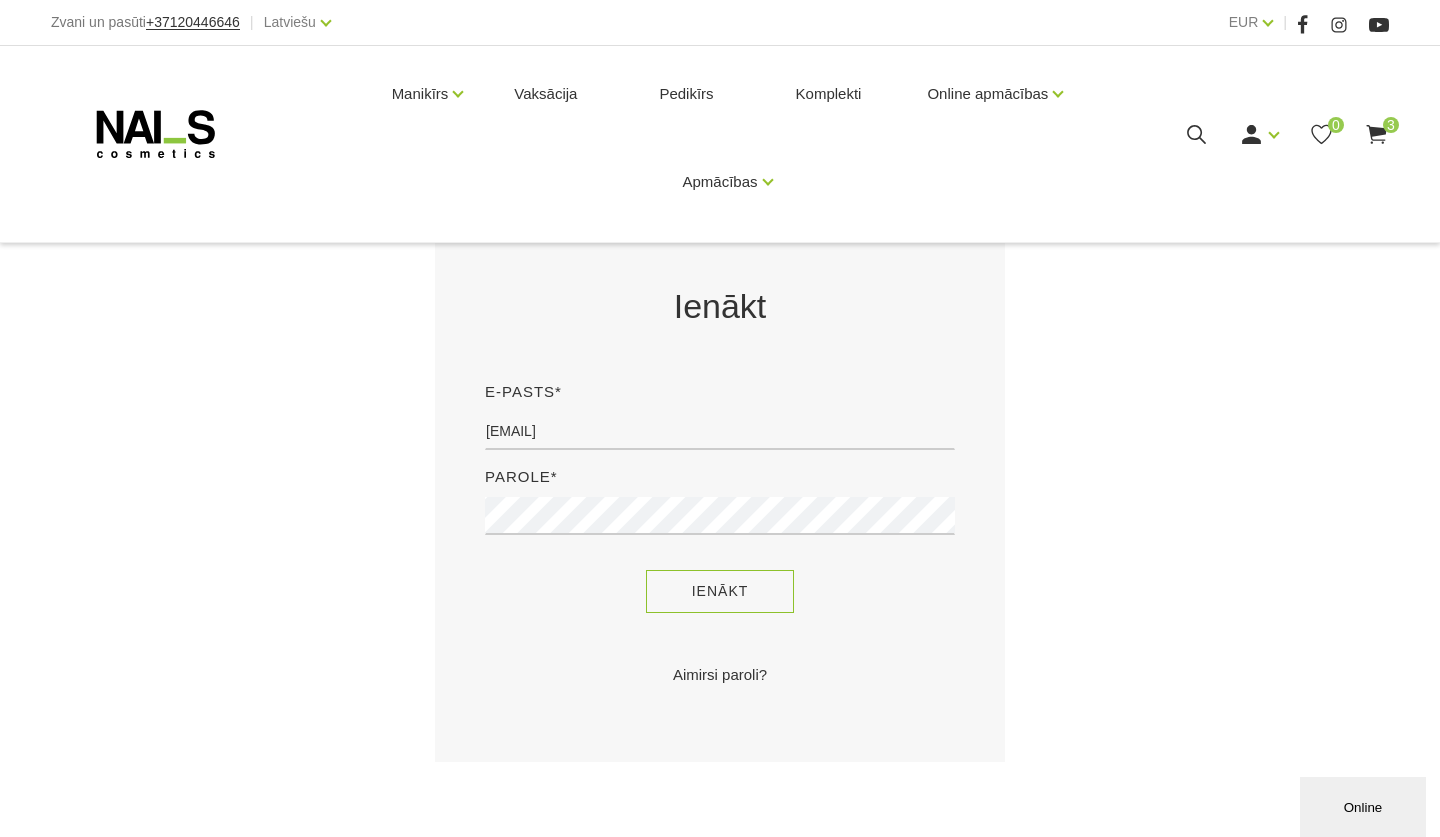 click on "Ienākt" at bounding box center [720, 591] 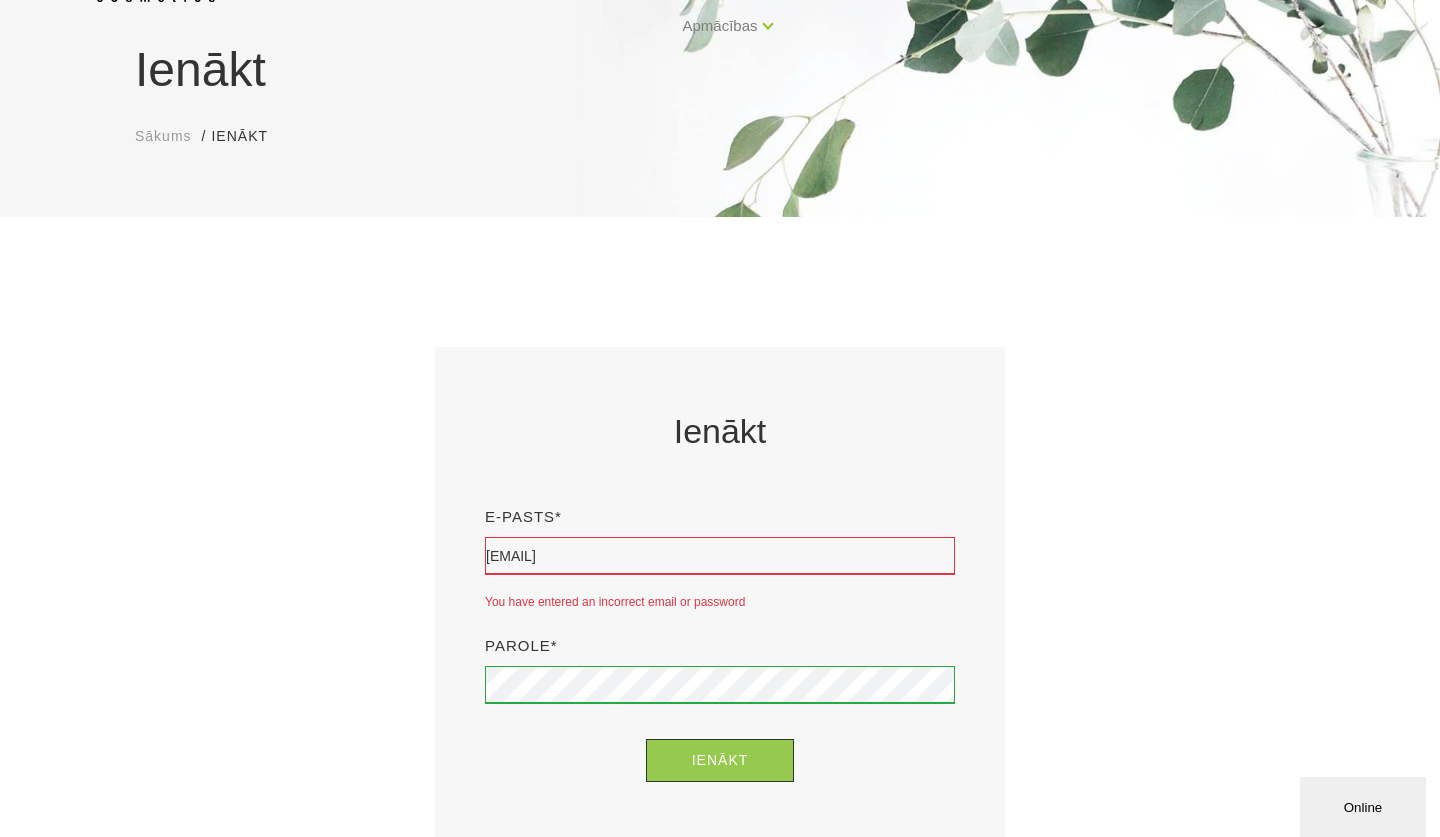 scroll, scrollTop: 255, scrollLeft: 0, axis: vertical 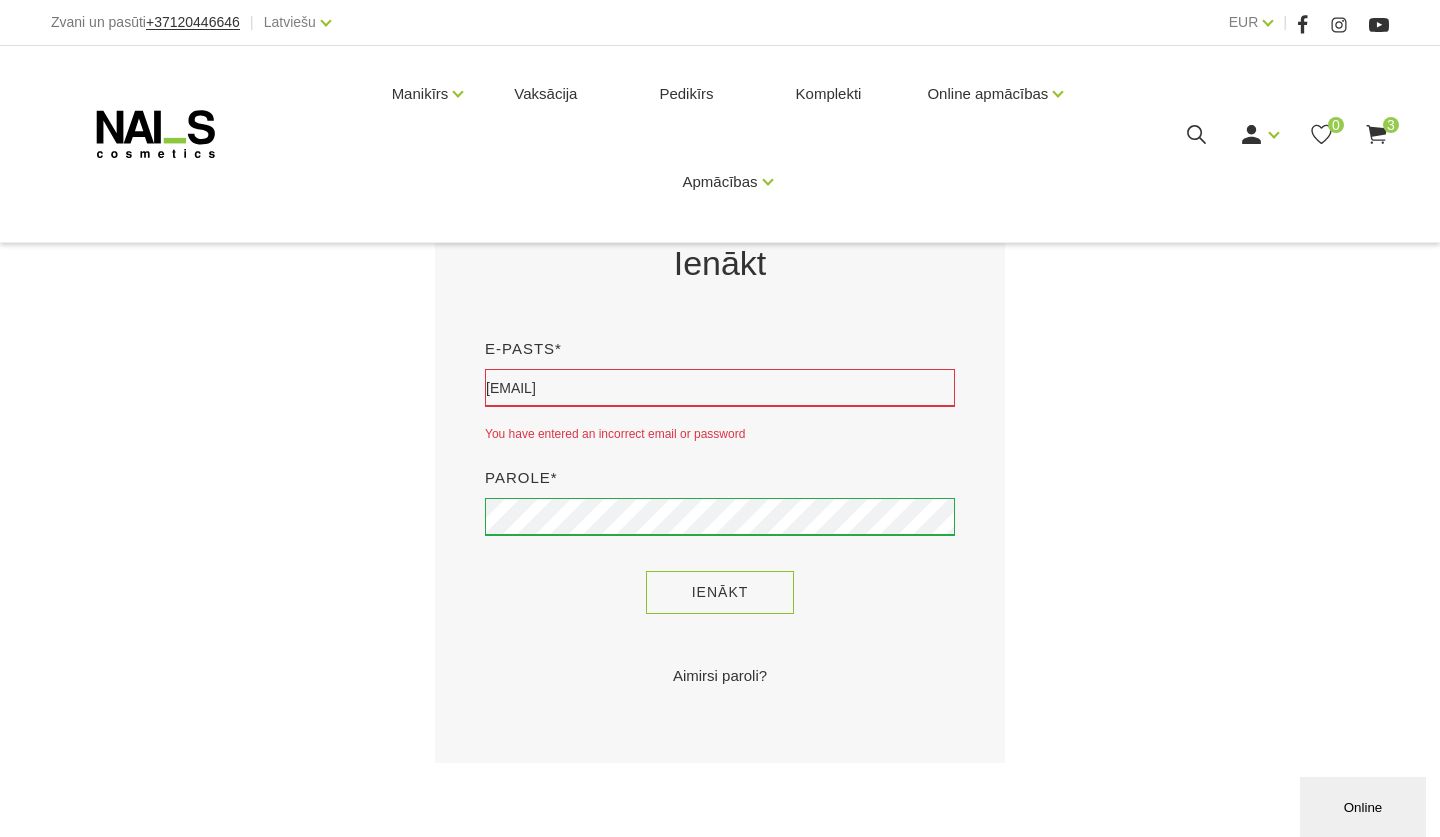 click on "Ienākt" at bounding box center (720, 592) 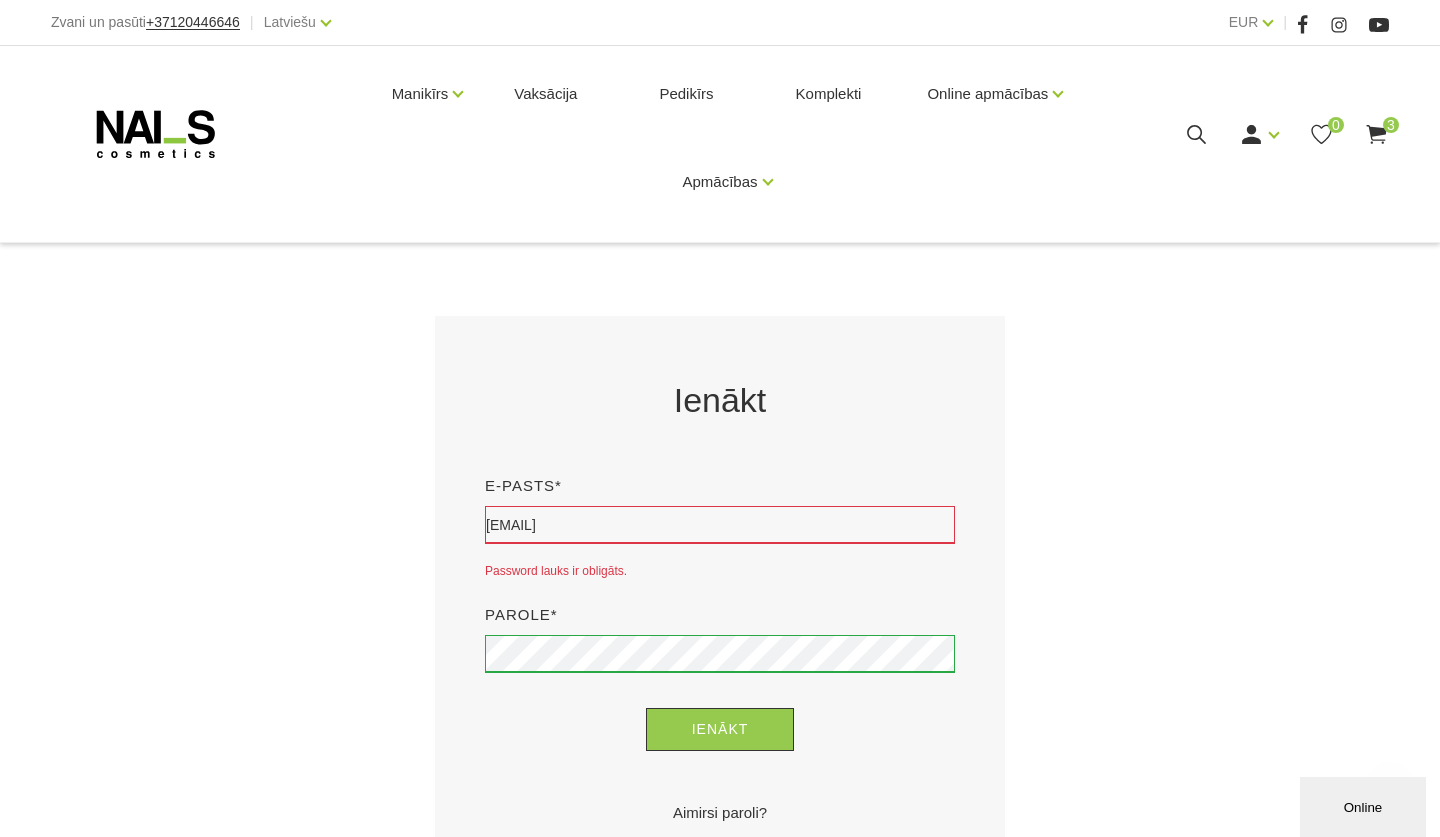 scroll, scrollTop: 620, scrollLeft: 0, axis: vertical 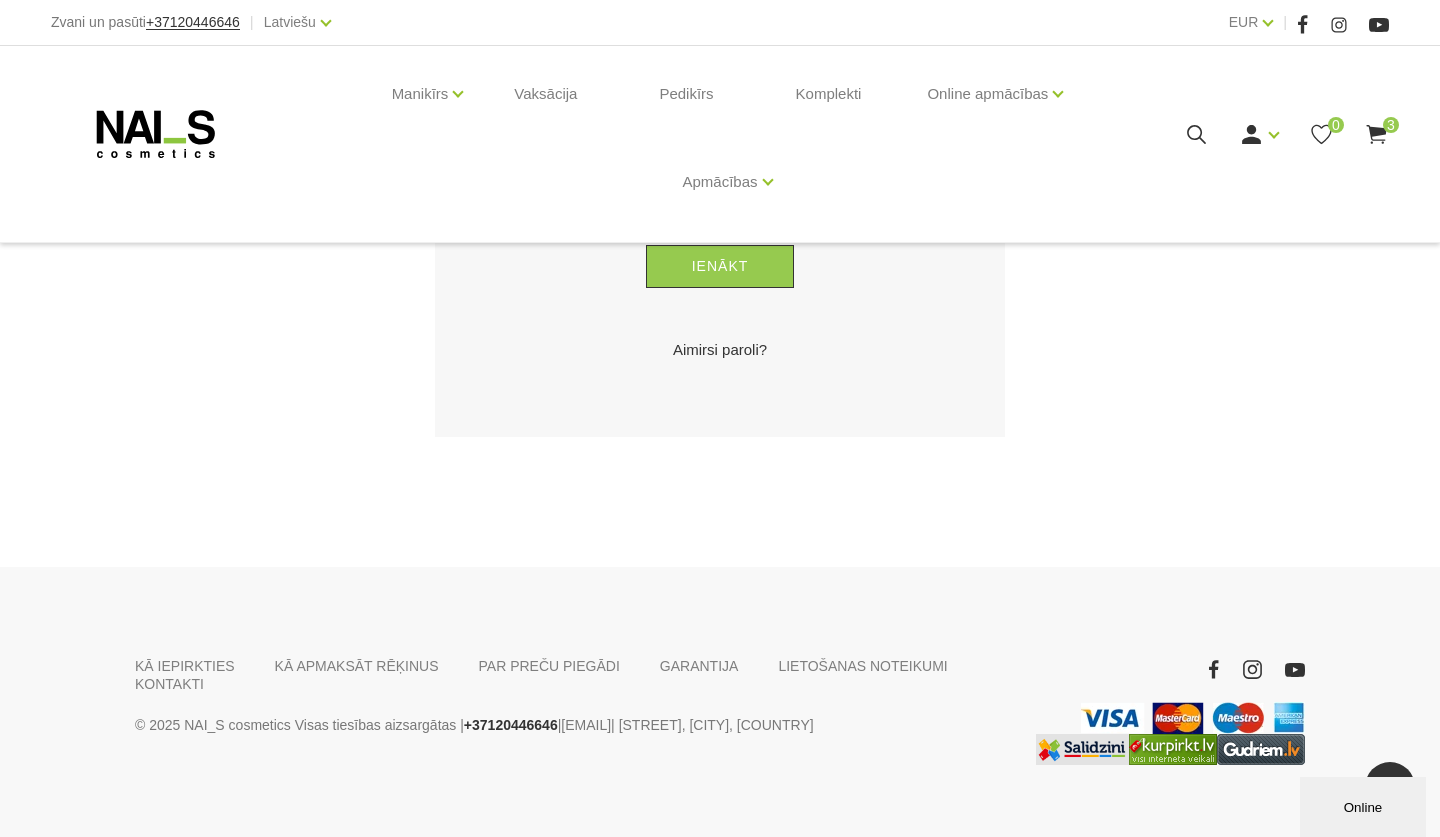 click 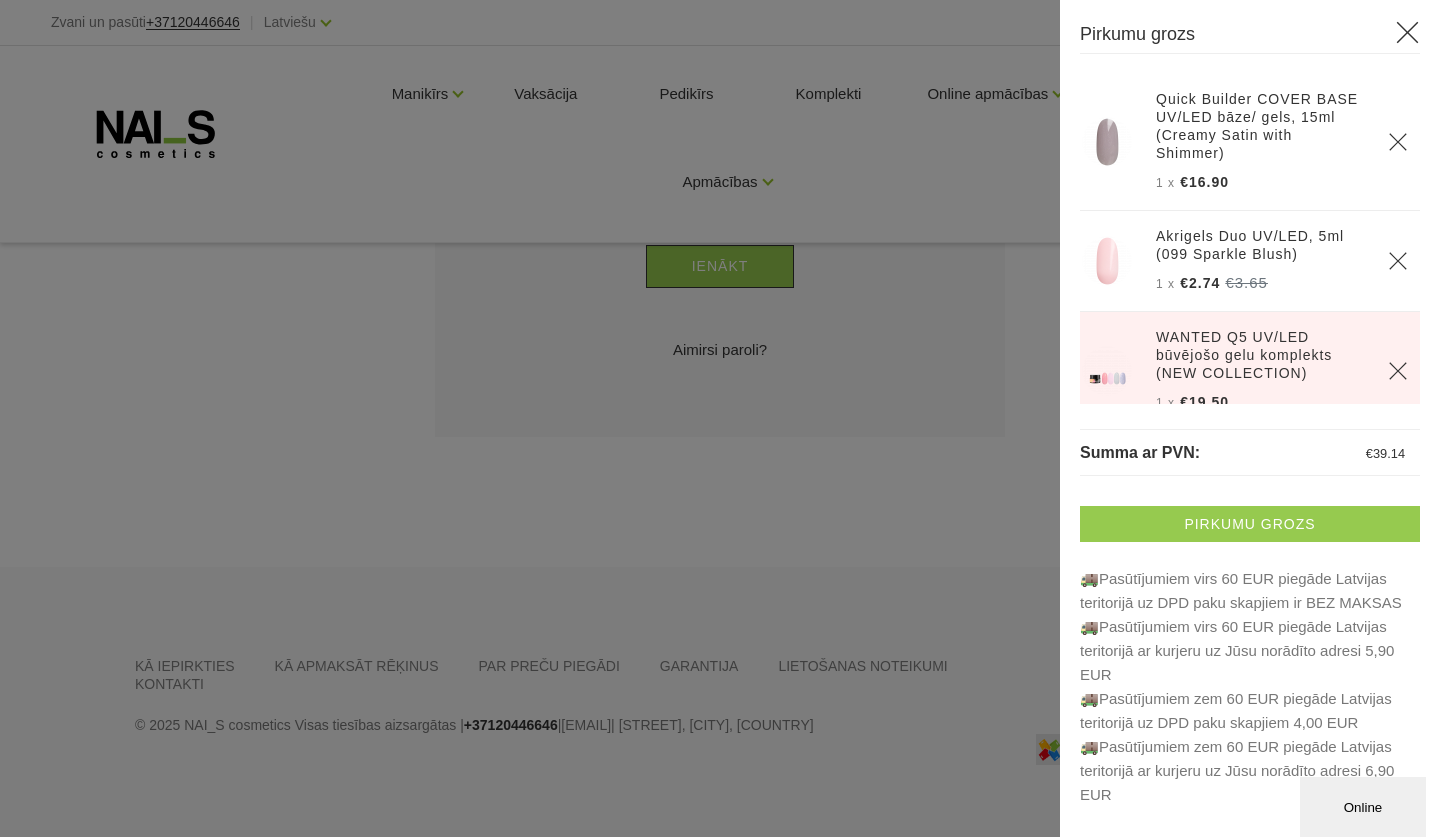 click on "Pirkumu grozs" at bounding box center (1250, 524) 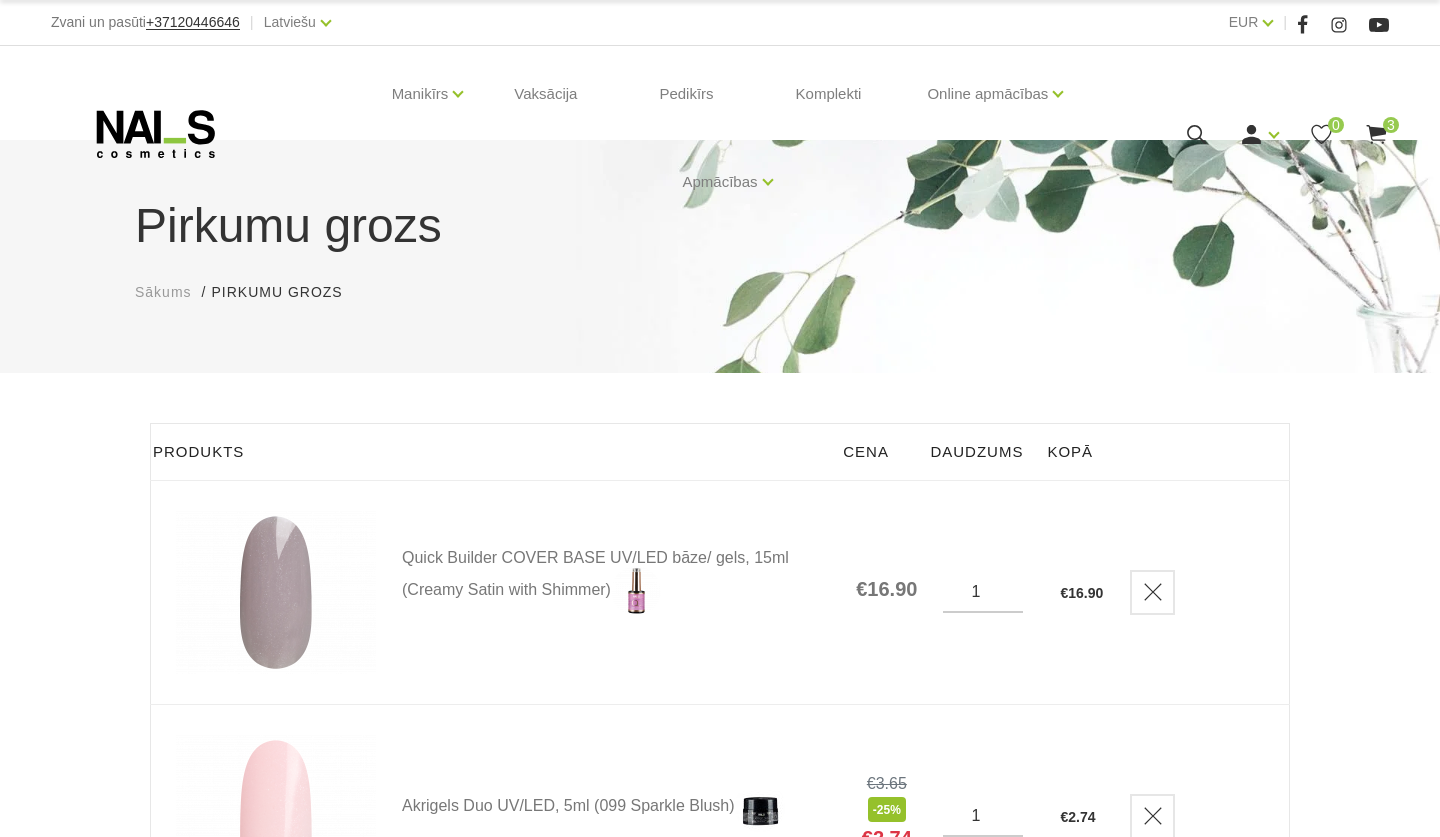 scroll, scrollTop: 625, scrollLeft: 0, axis: vertical 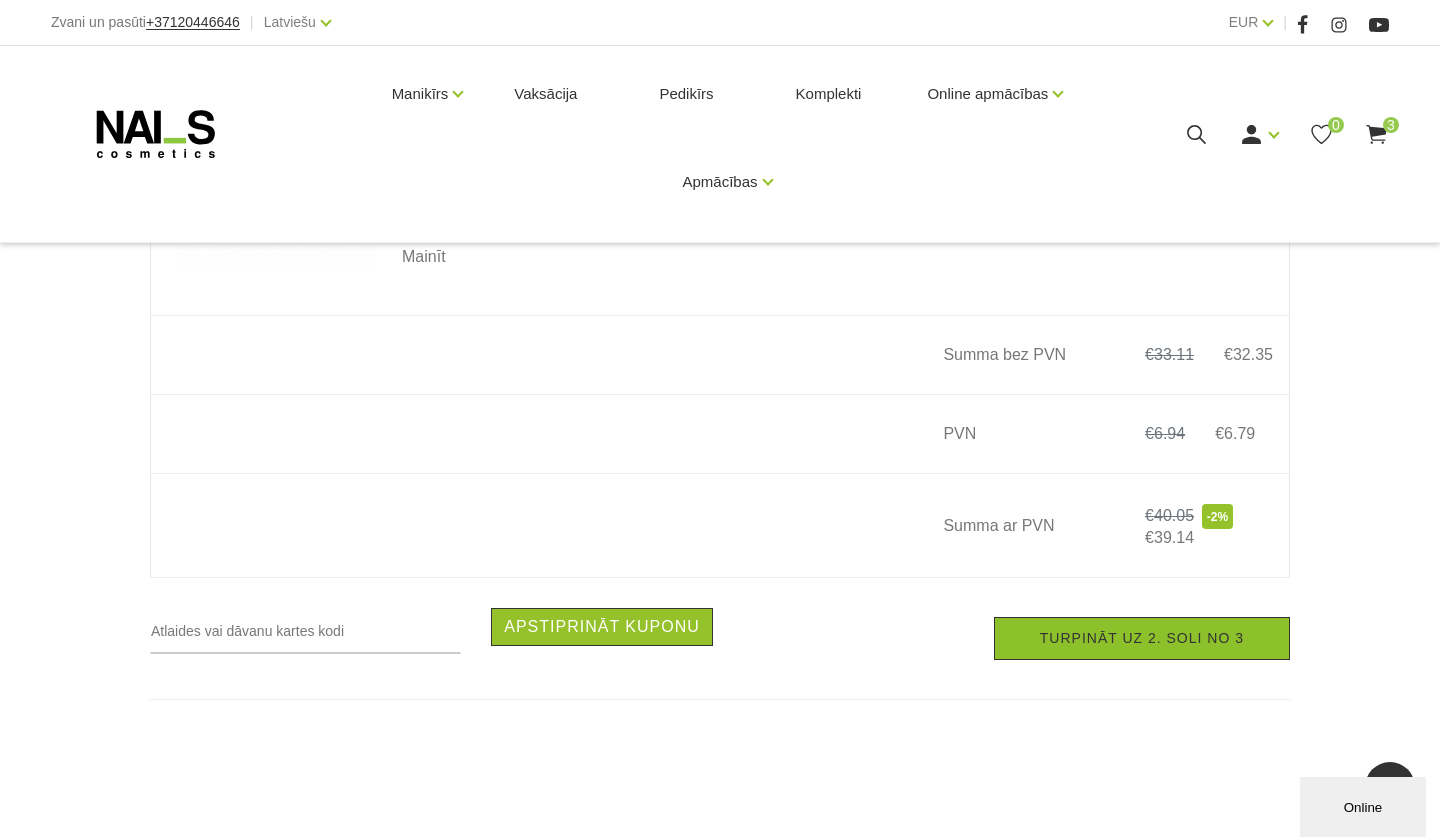 click on "Turpināt uz 2. soli no 3" at bounding box center [1142, 638] 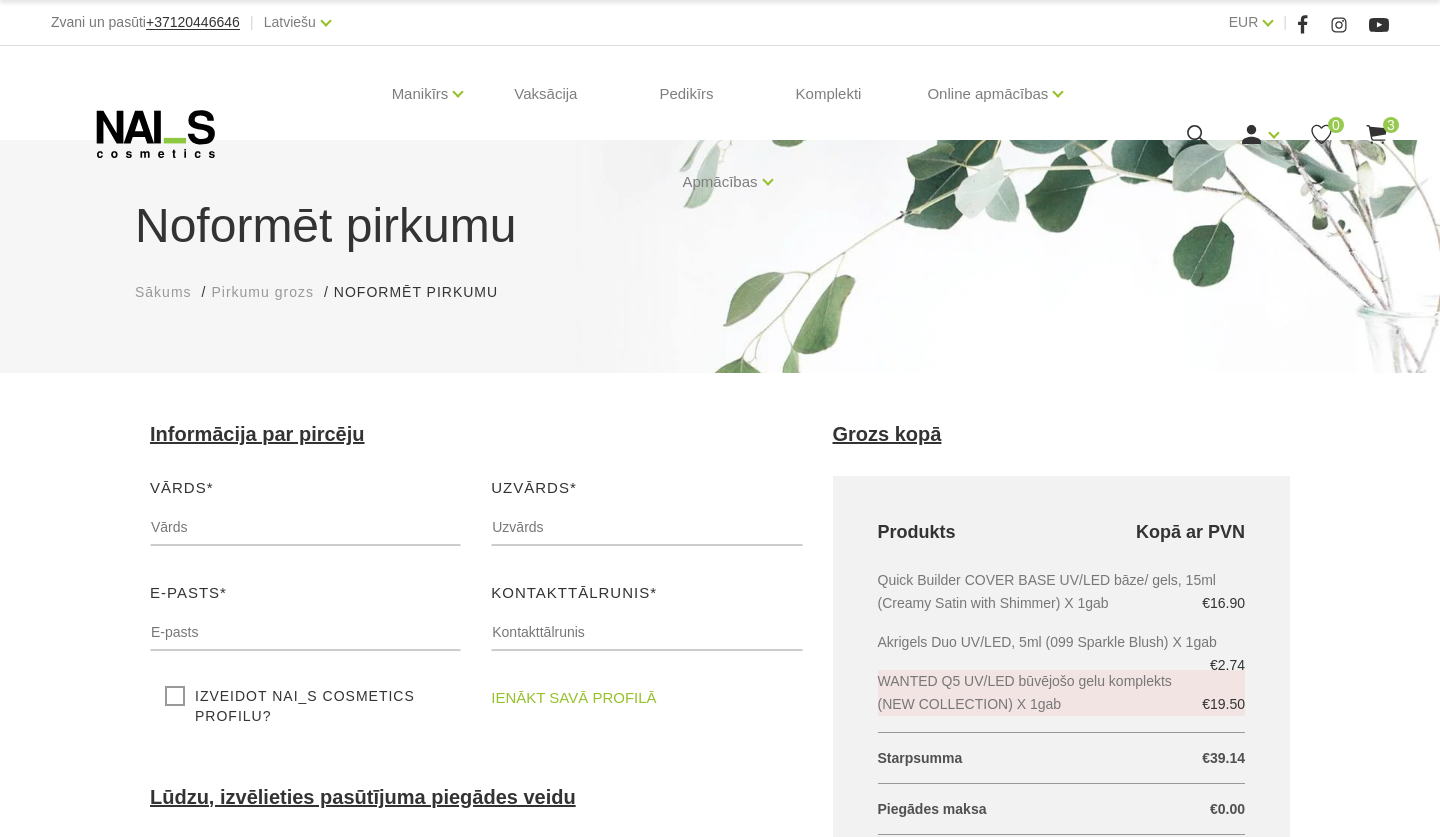 scroll, scrollTop: 0, scrollLeft: 0, axis: both 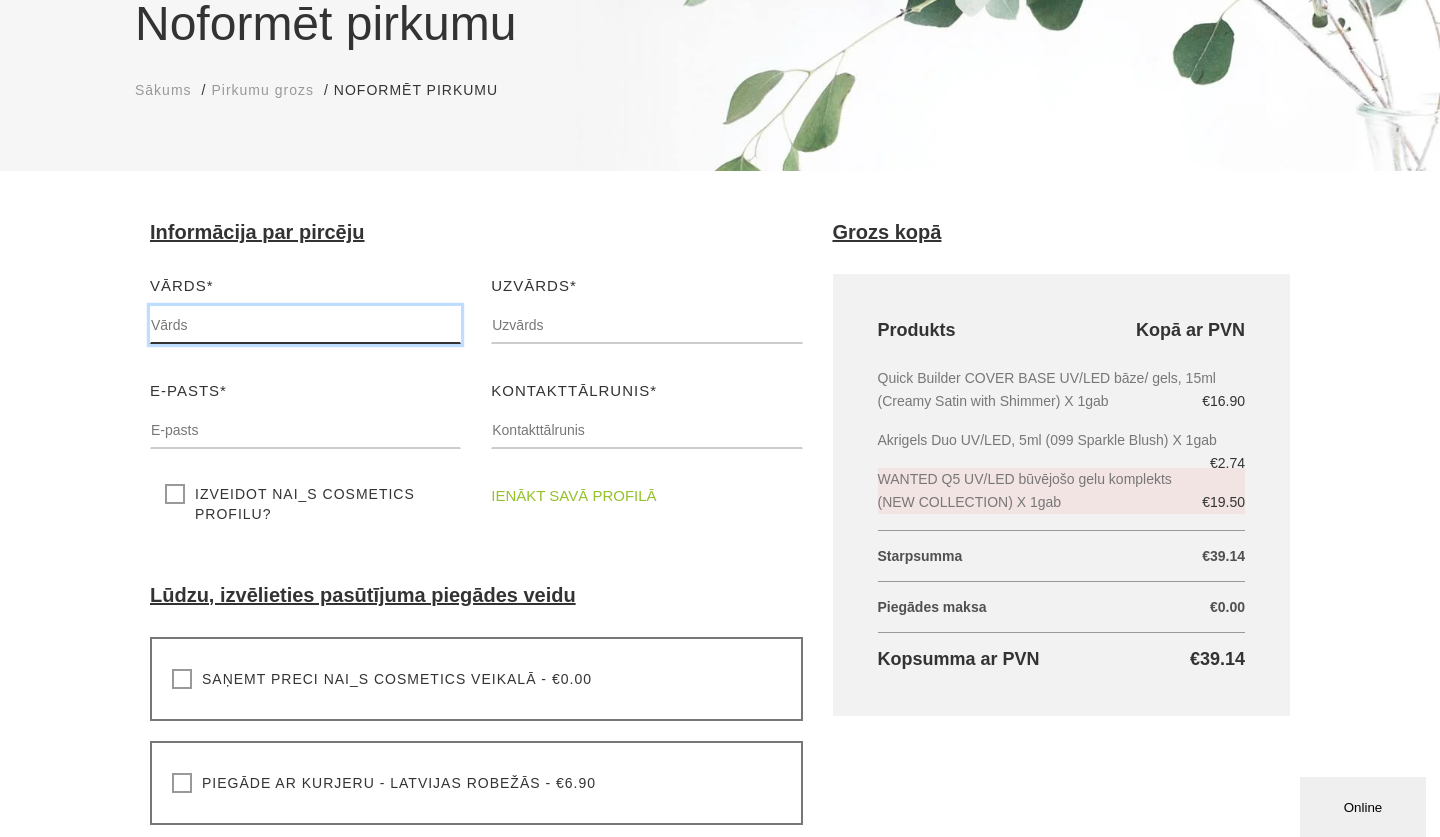 click at bounding box center [305, 325] 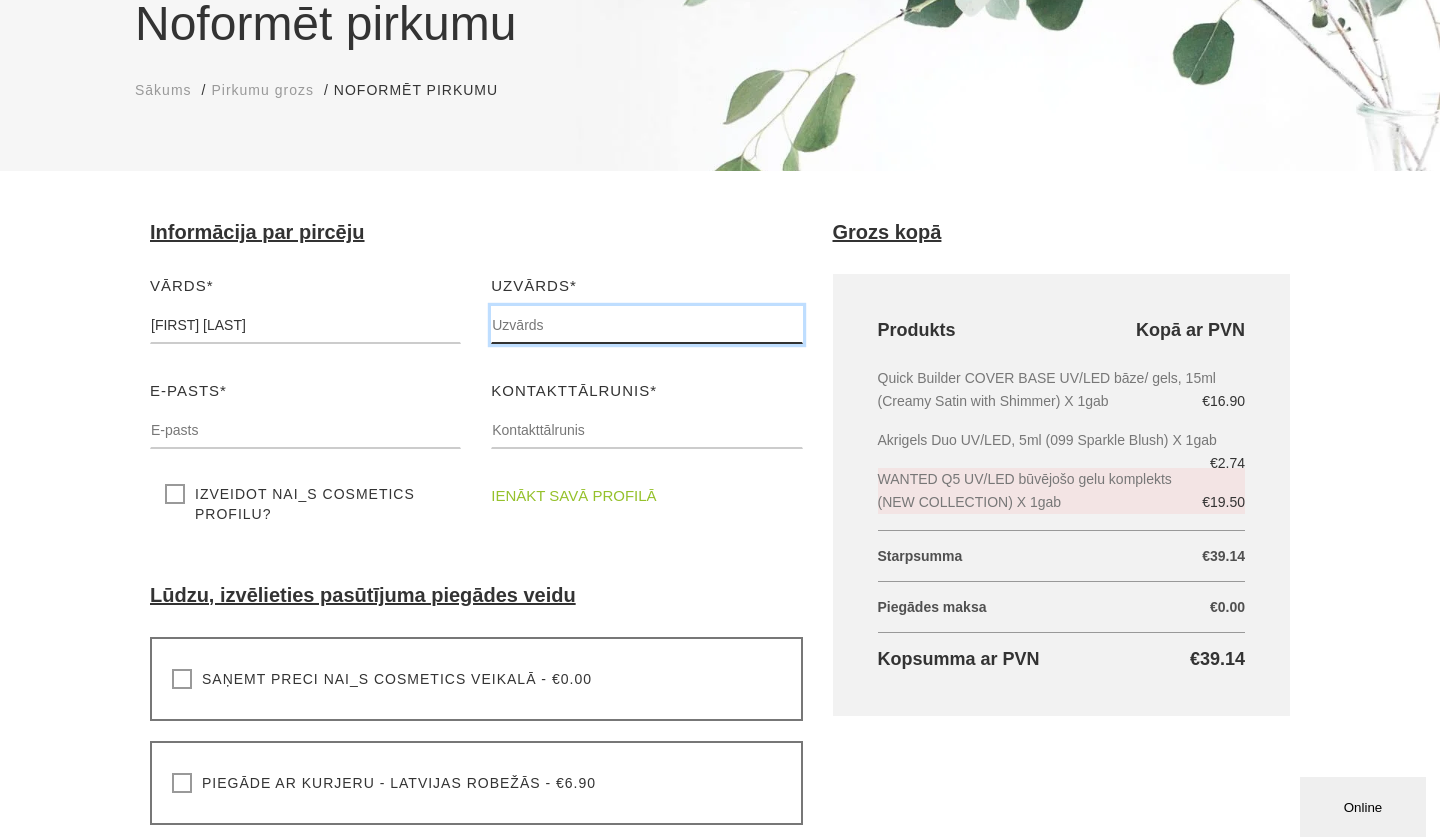 type on "Uzulniece" 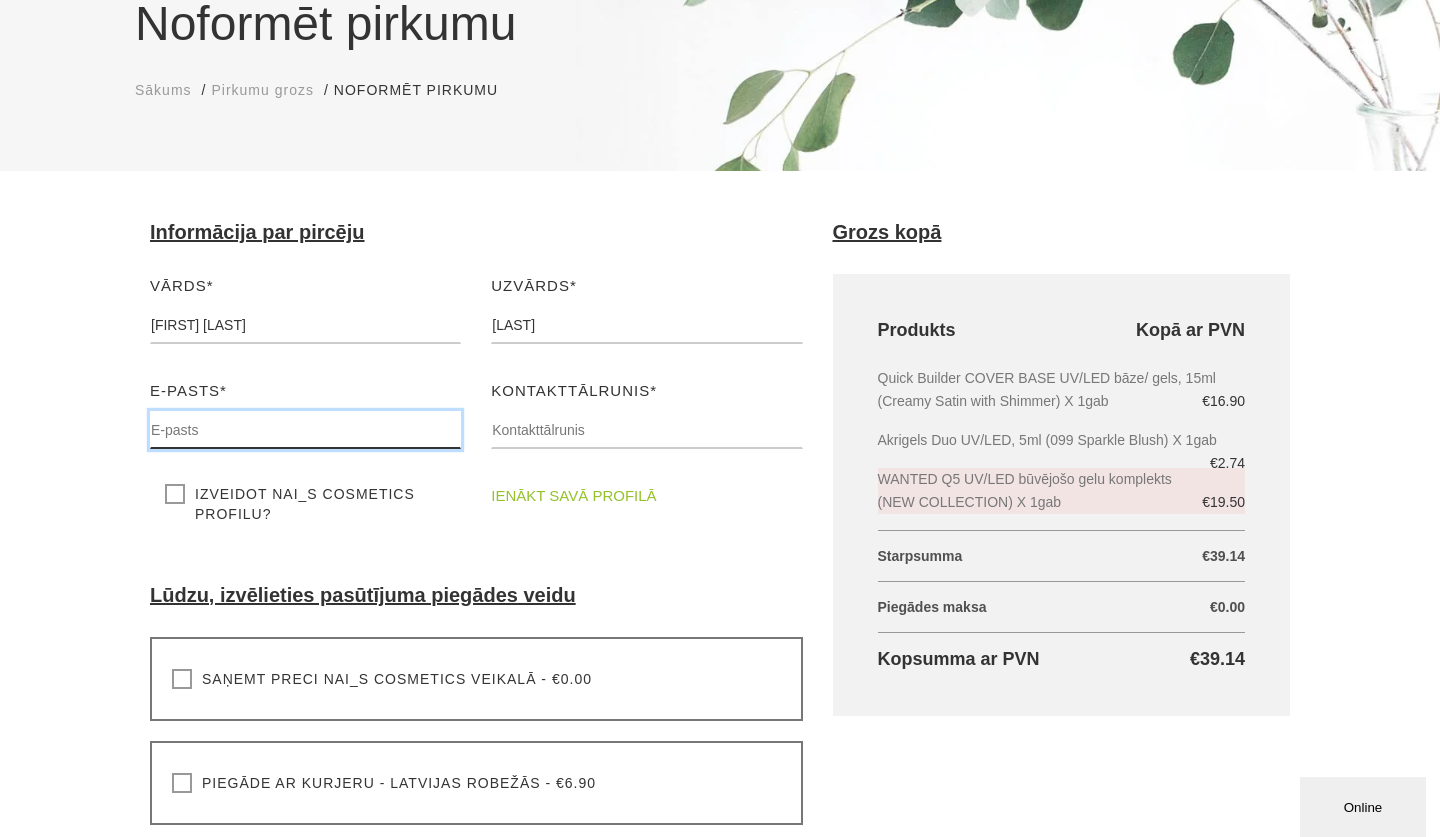 type on "inese.uzulniece@inbox.lv" 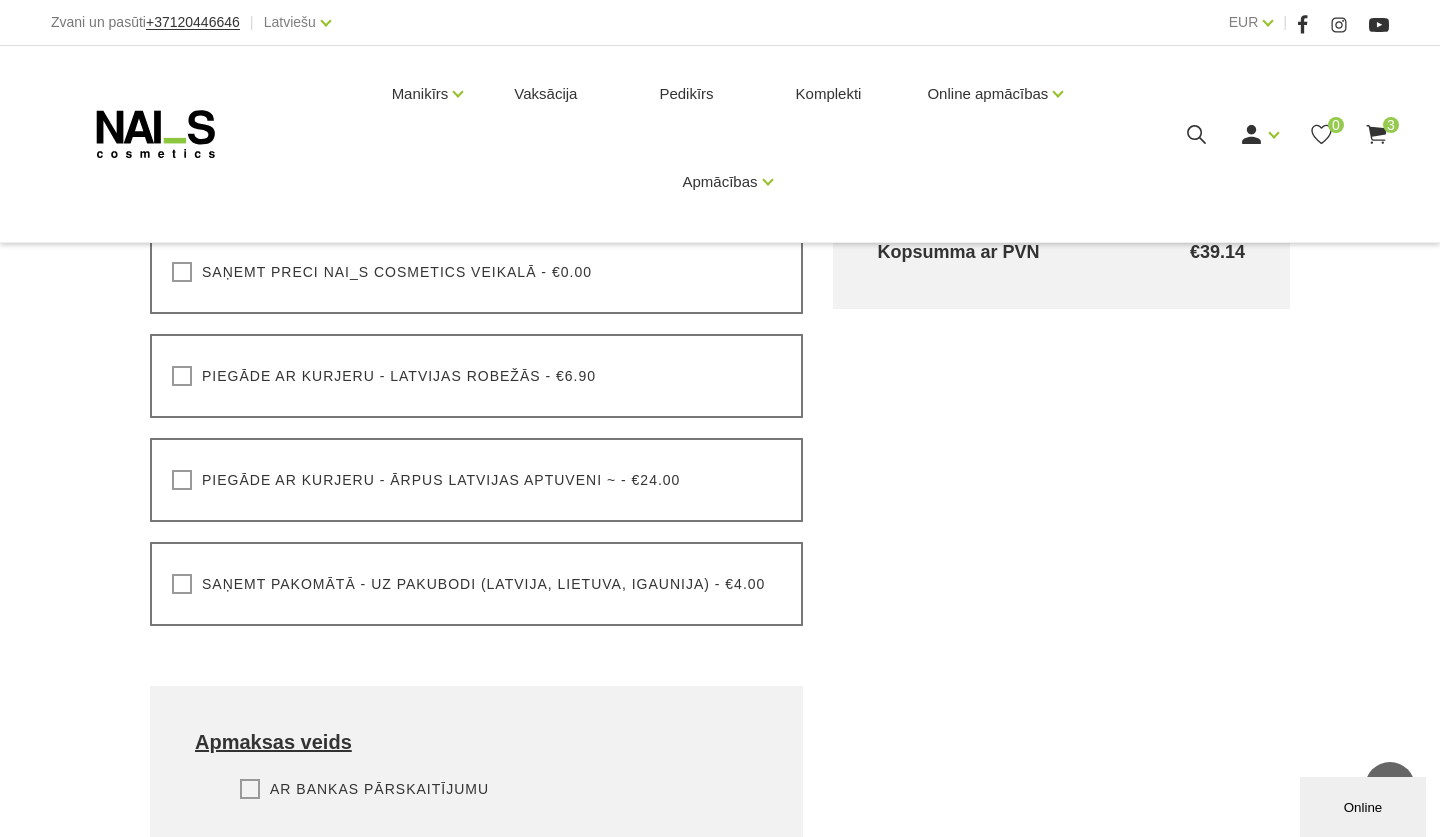 scroll, scrollTop: 621, scrollLeft: 0, axis: vertical 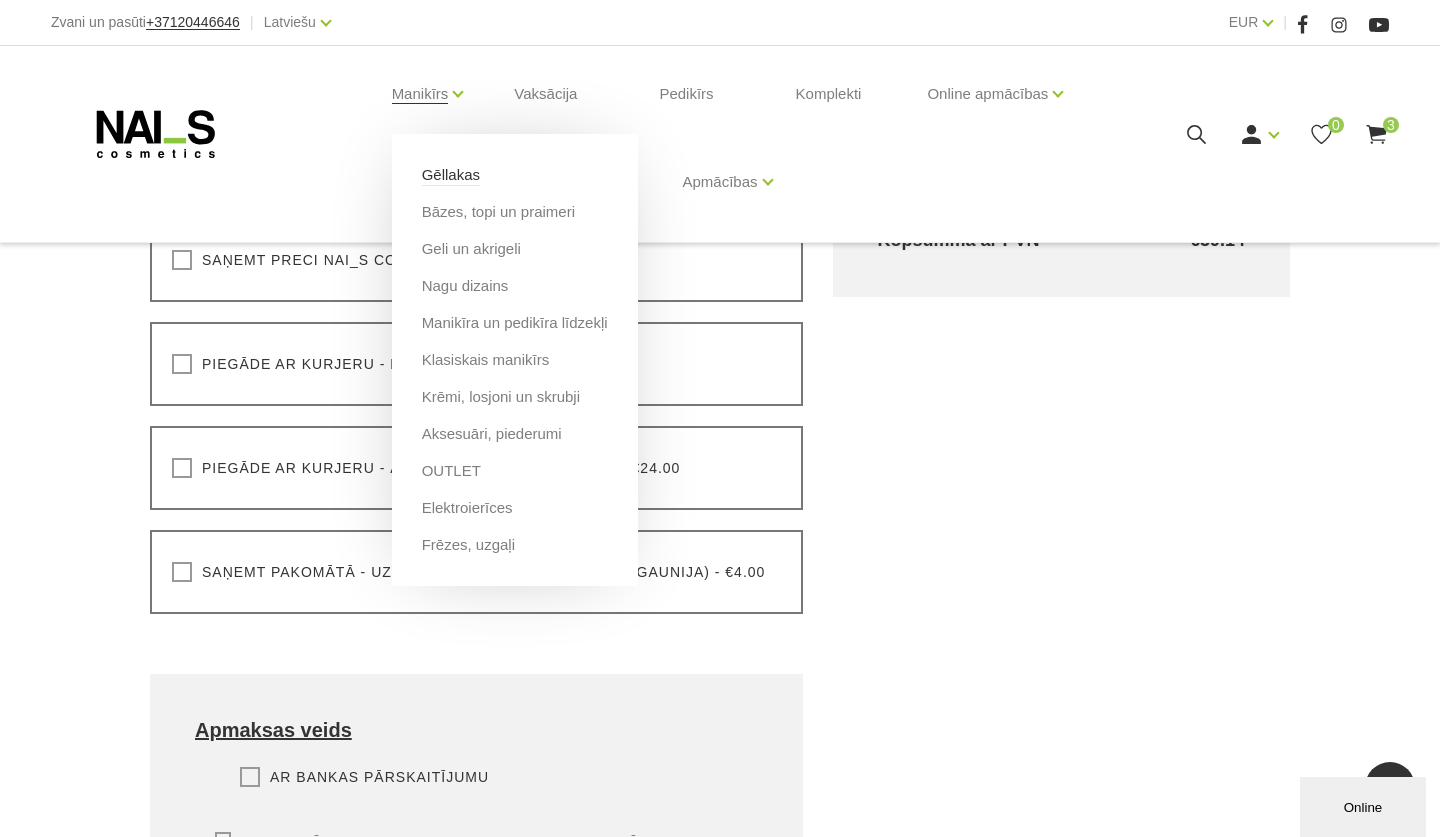 type on "22328274" 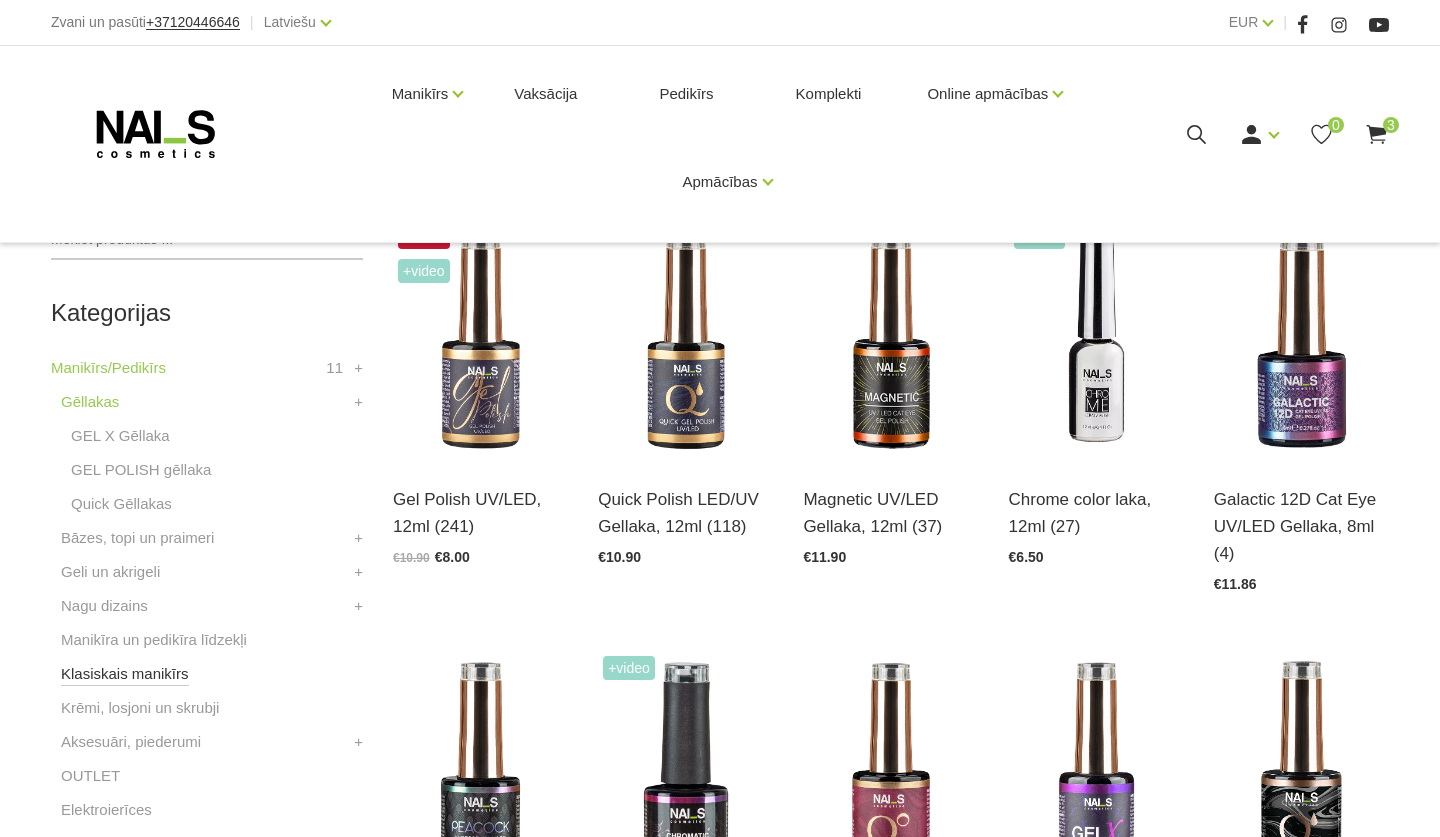 scroll, scrollTop: 400, scrollLeft: 0, axis: vertical 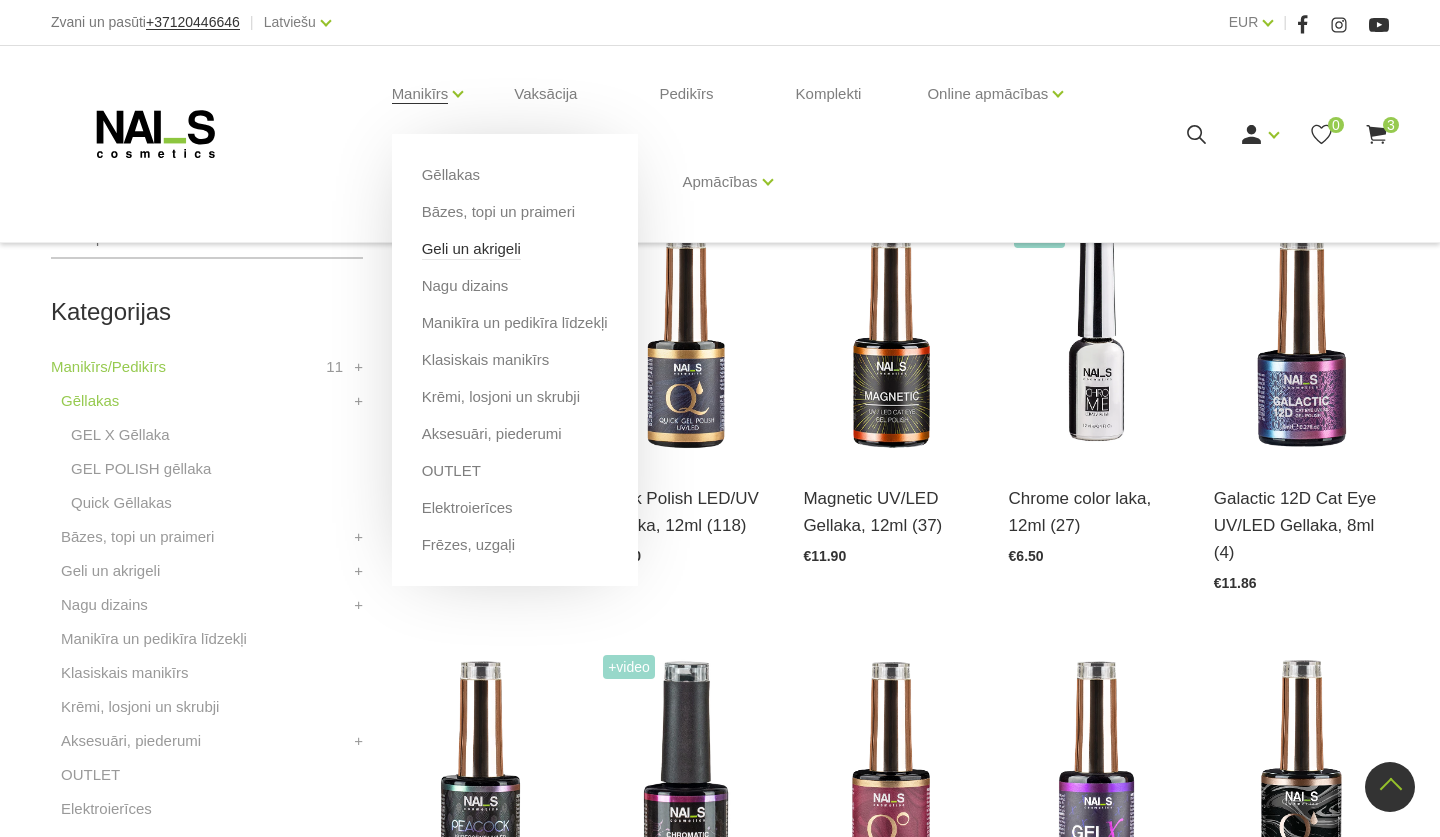 click on "Geli un akrigeli" at bounding box center [471, 249] 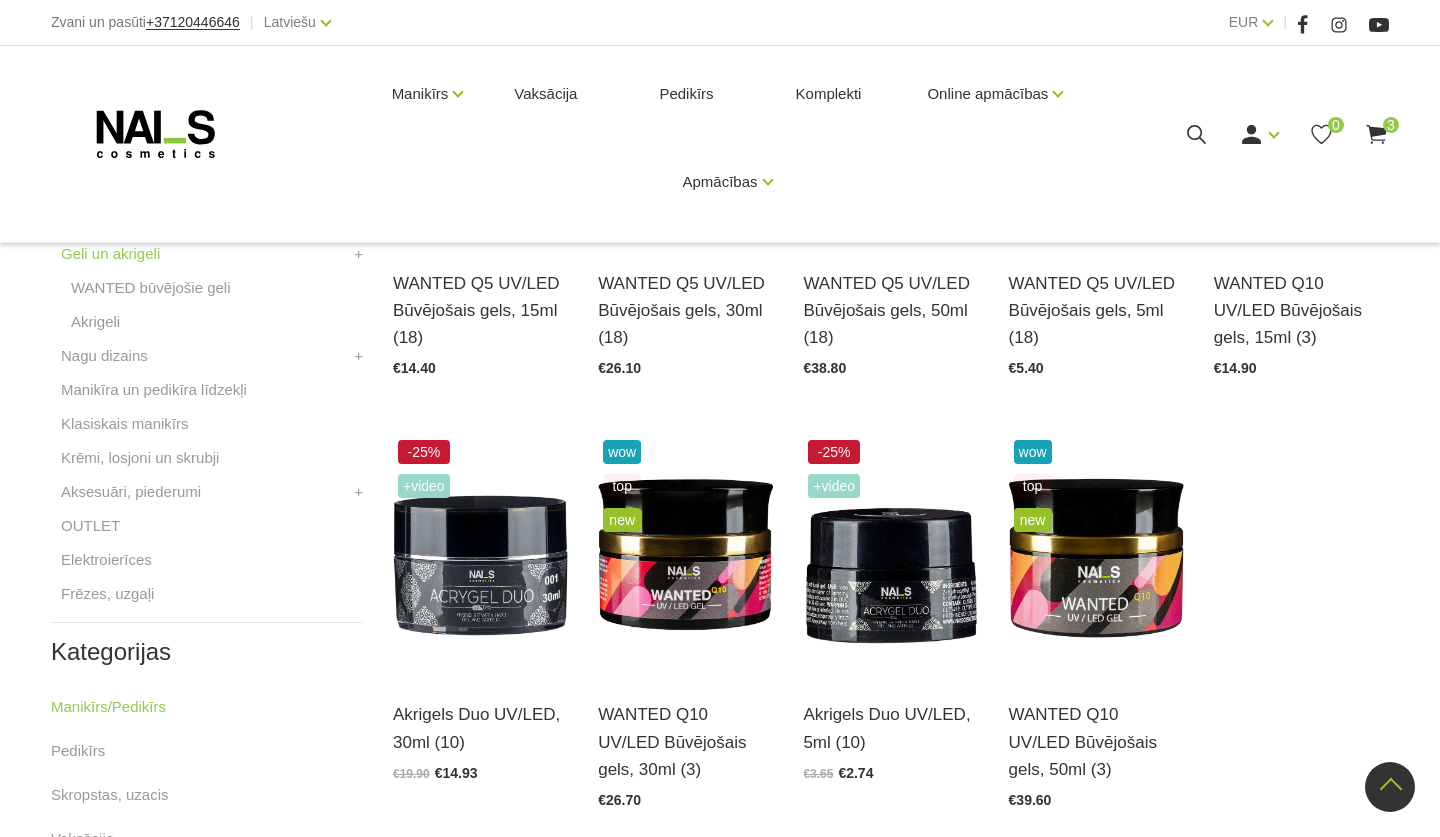 scroll, scrollTop: 620, scrollLeft: 0, axis: vertical 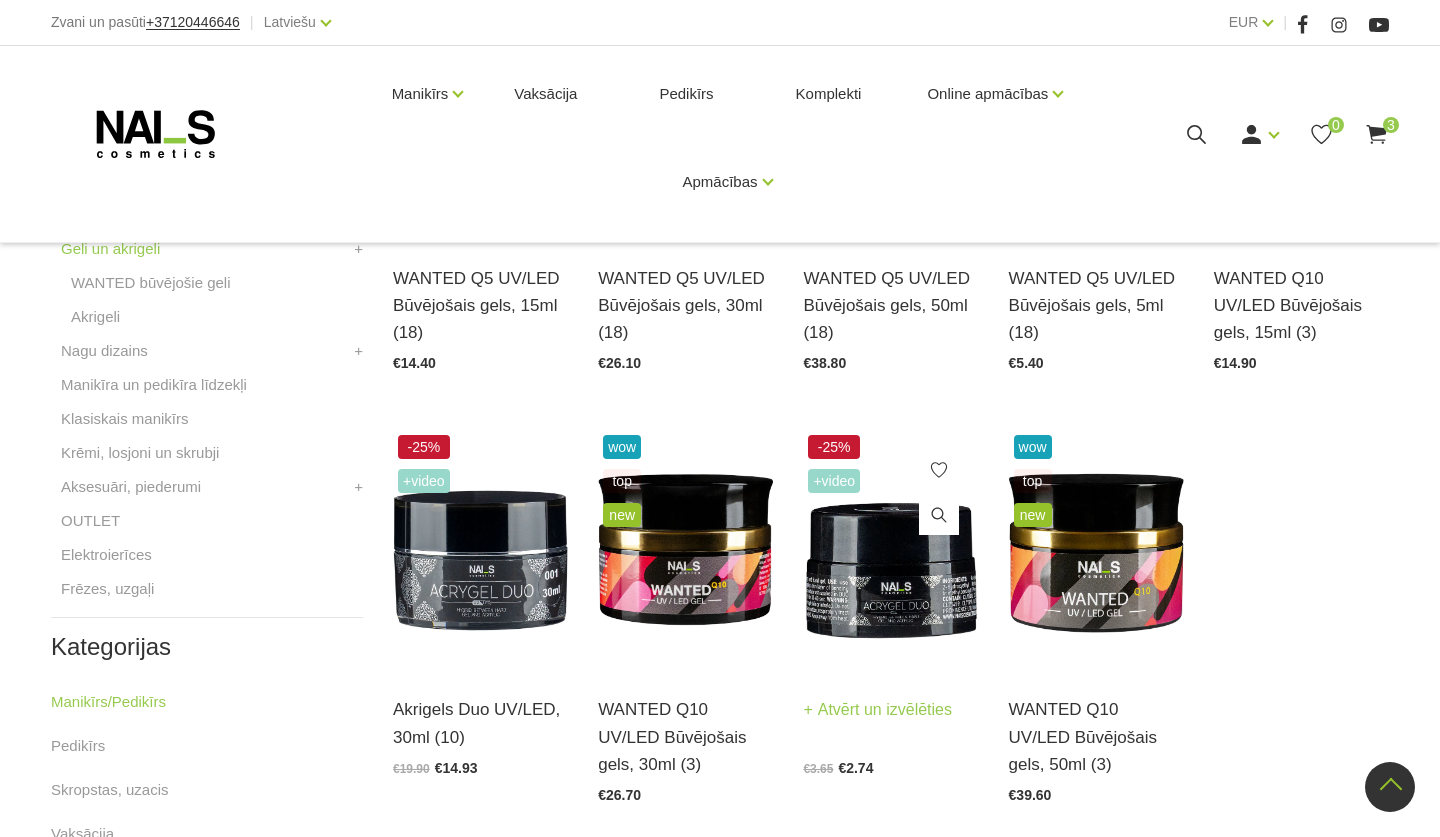 click at bounding box center [890, 550] 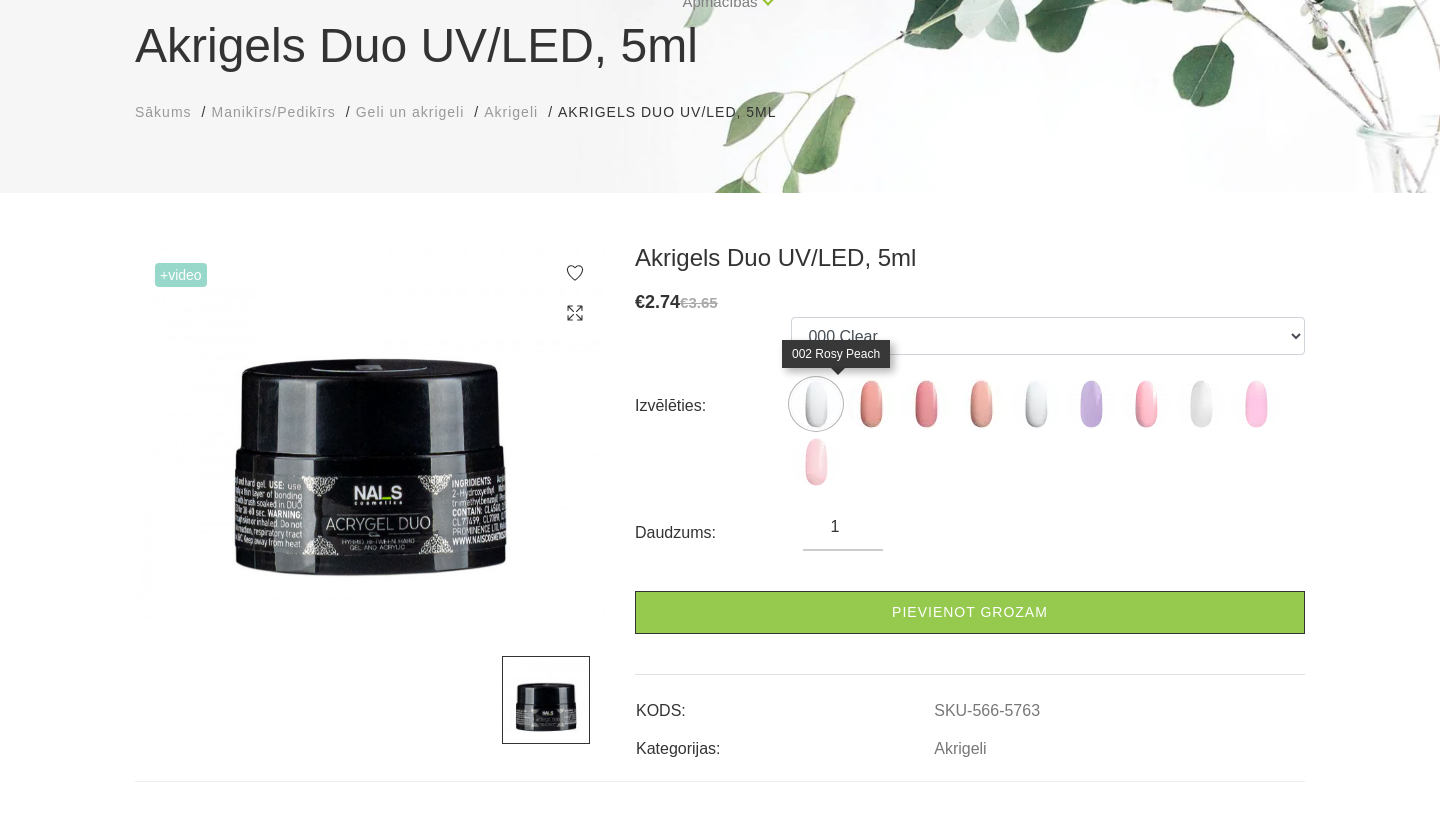scroll, scrollTop: 180, scrollLeft: 0, axis: vertical 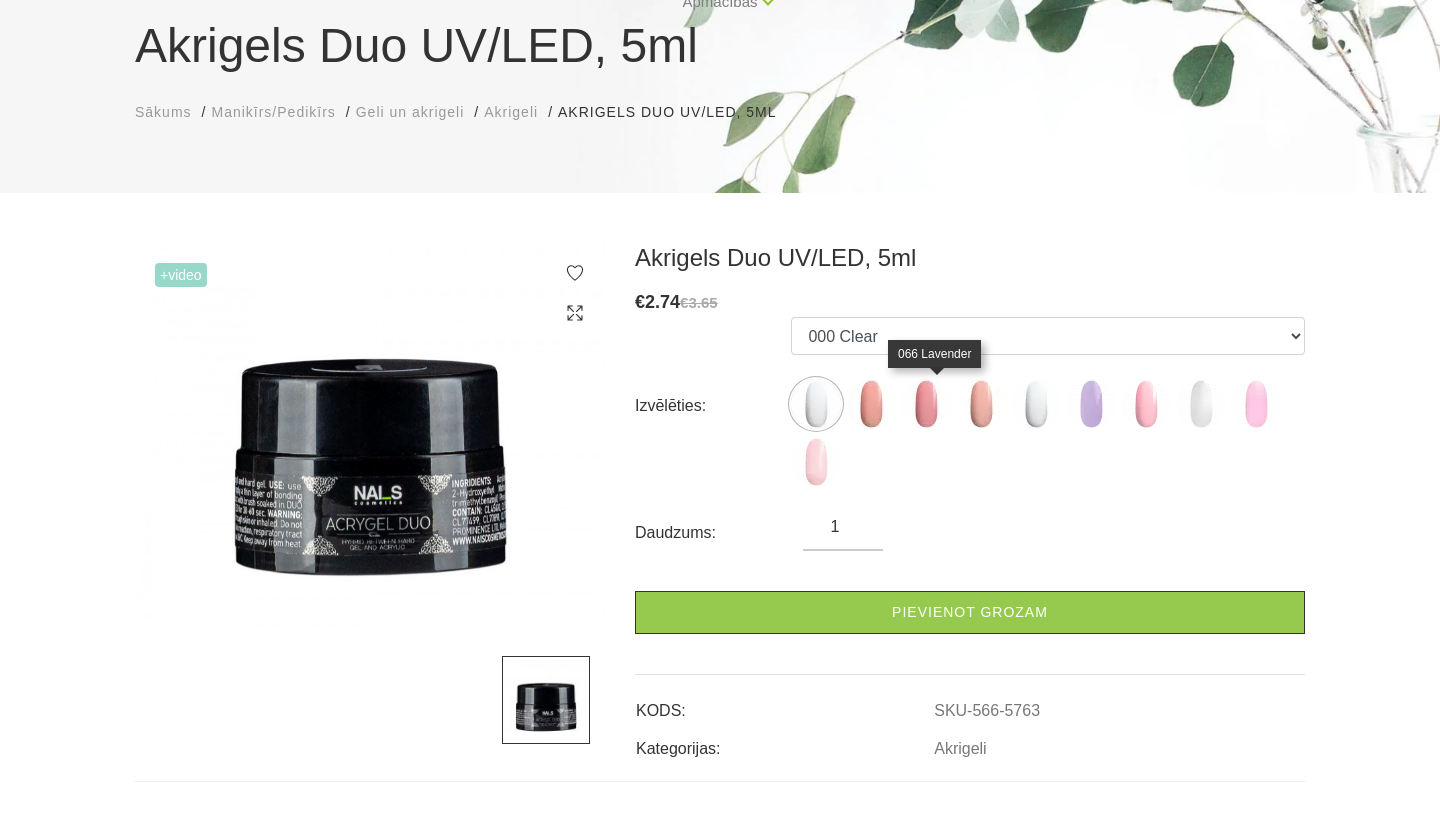 click at bounding box center [1091, 404] 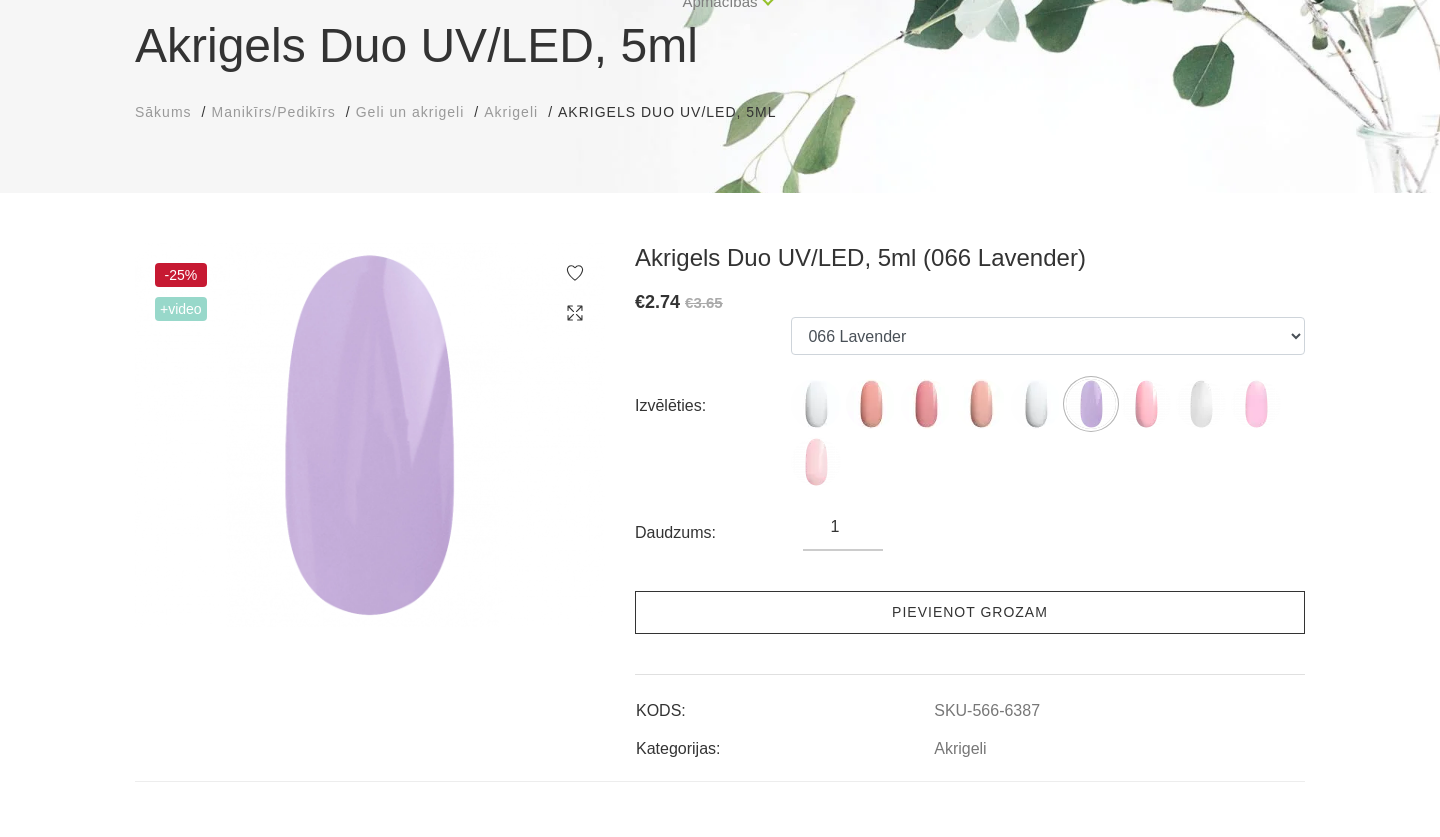 click on "Pievienot grozam" at bounding box center [970, 612] 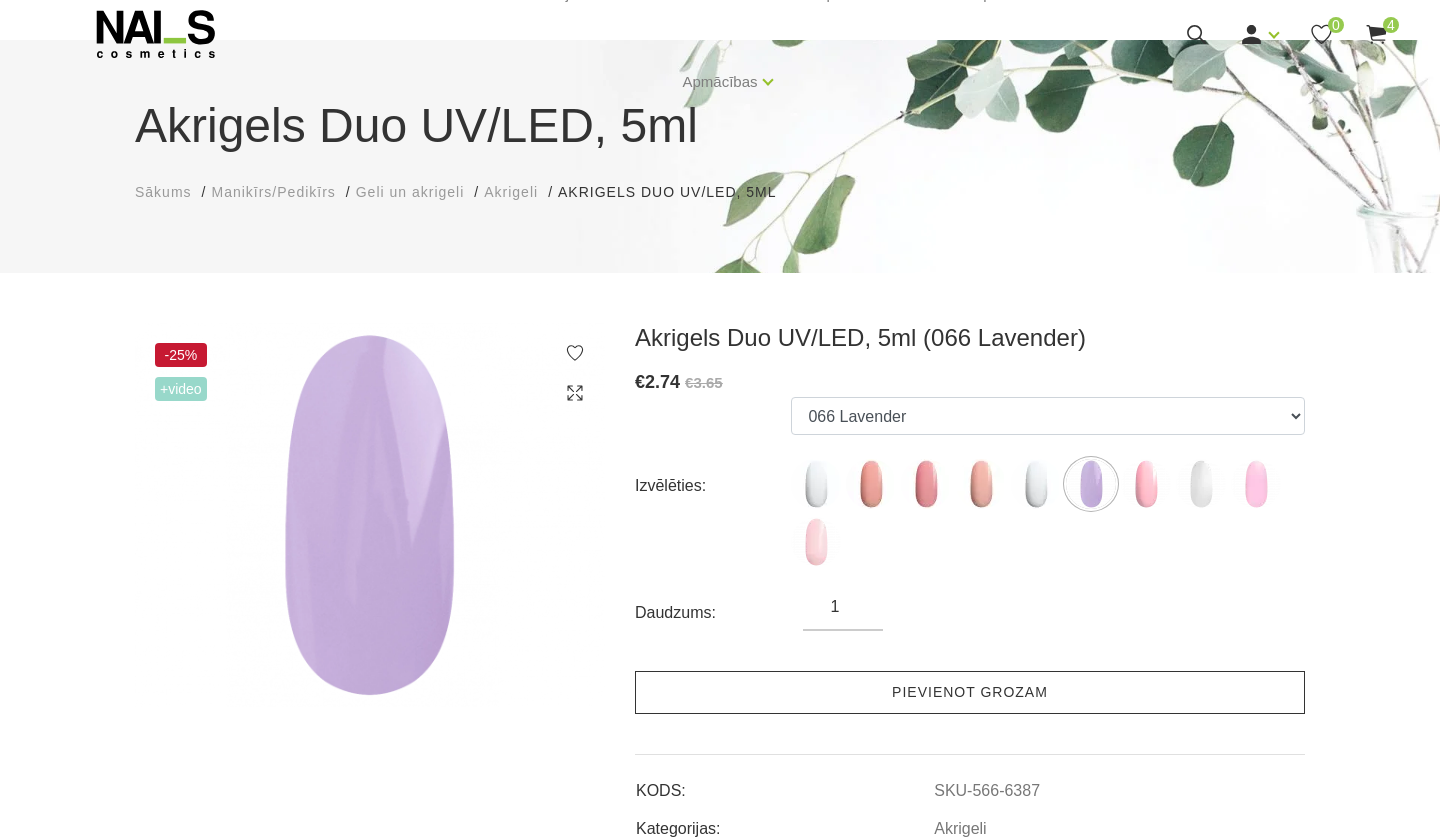 scroll, scrollTop: 95, scrollLeft: 0, axis: vertical 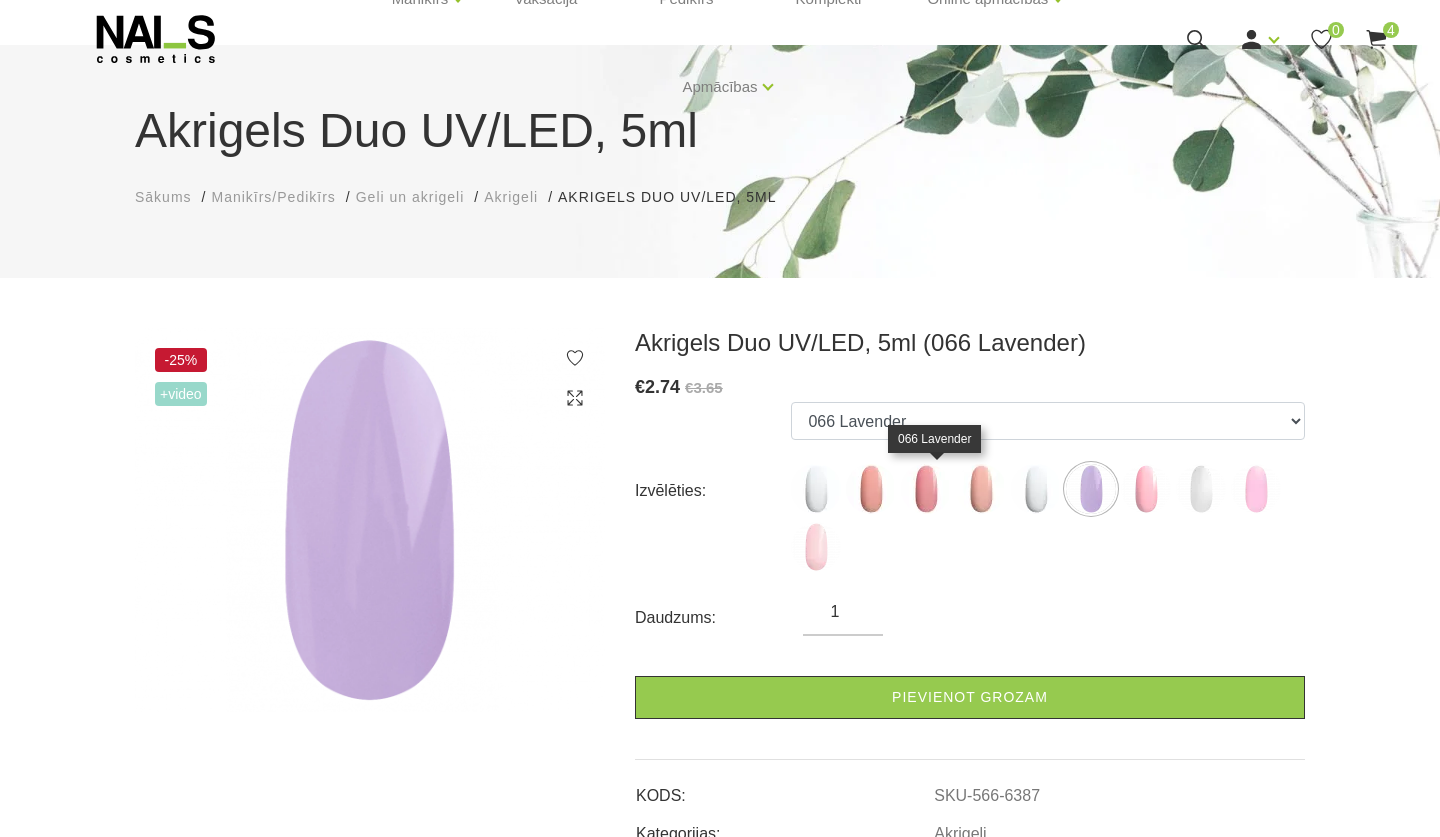 click at bounding box center [1091, 489] 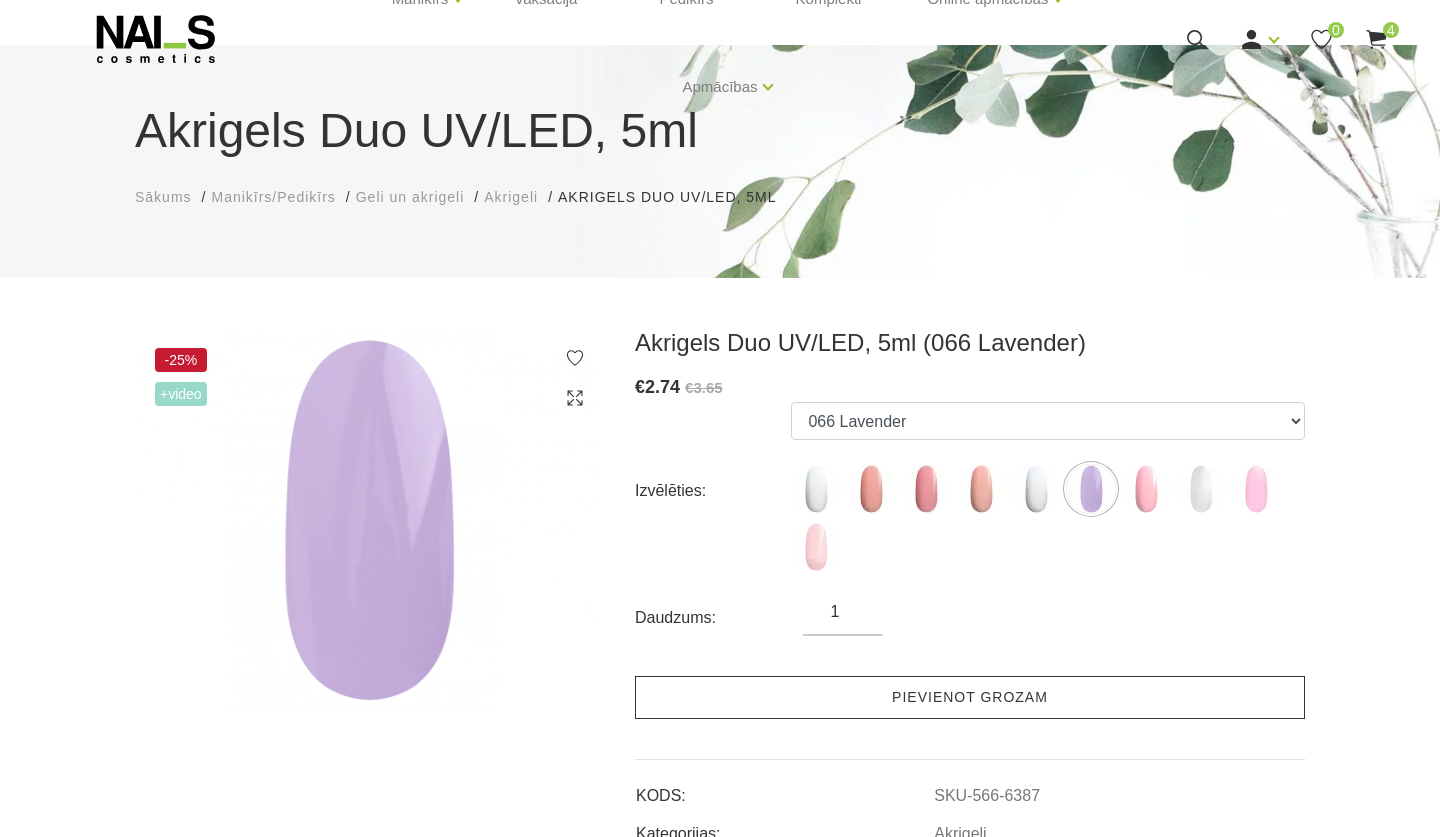 click on "Pievienot grozam" at bounding box center (970, 697) 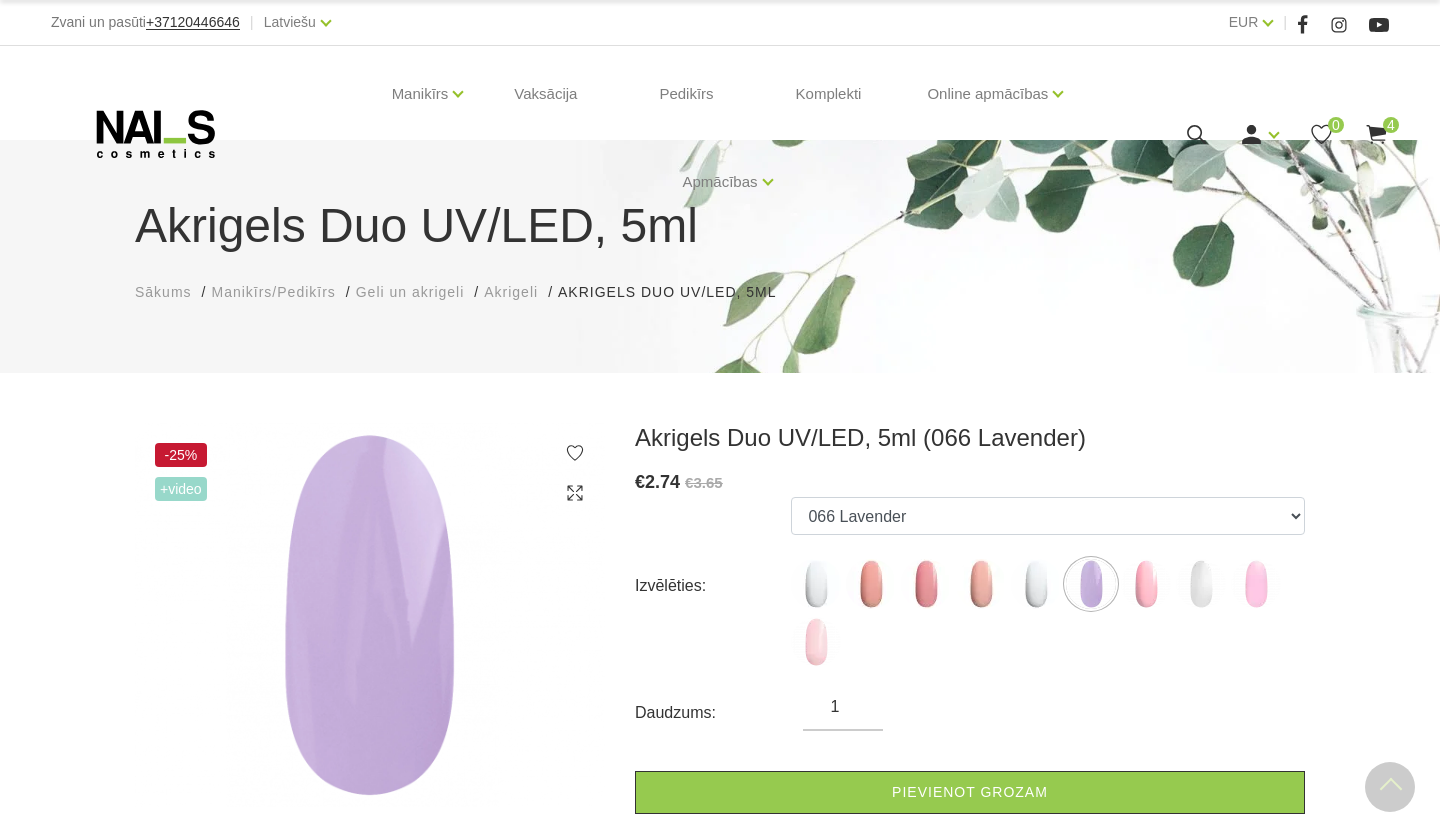 scroll, scrollTop: 0, scrollLeft: 0, axis: both 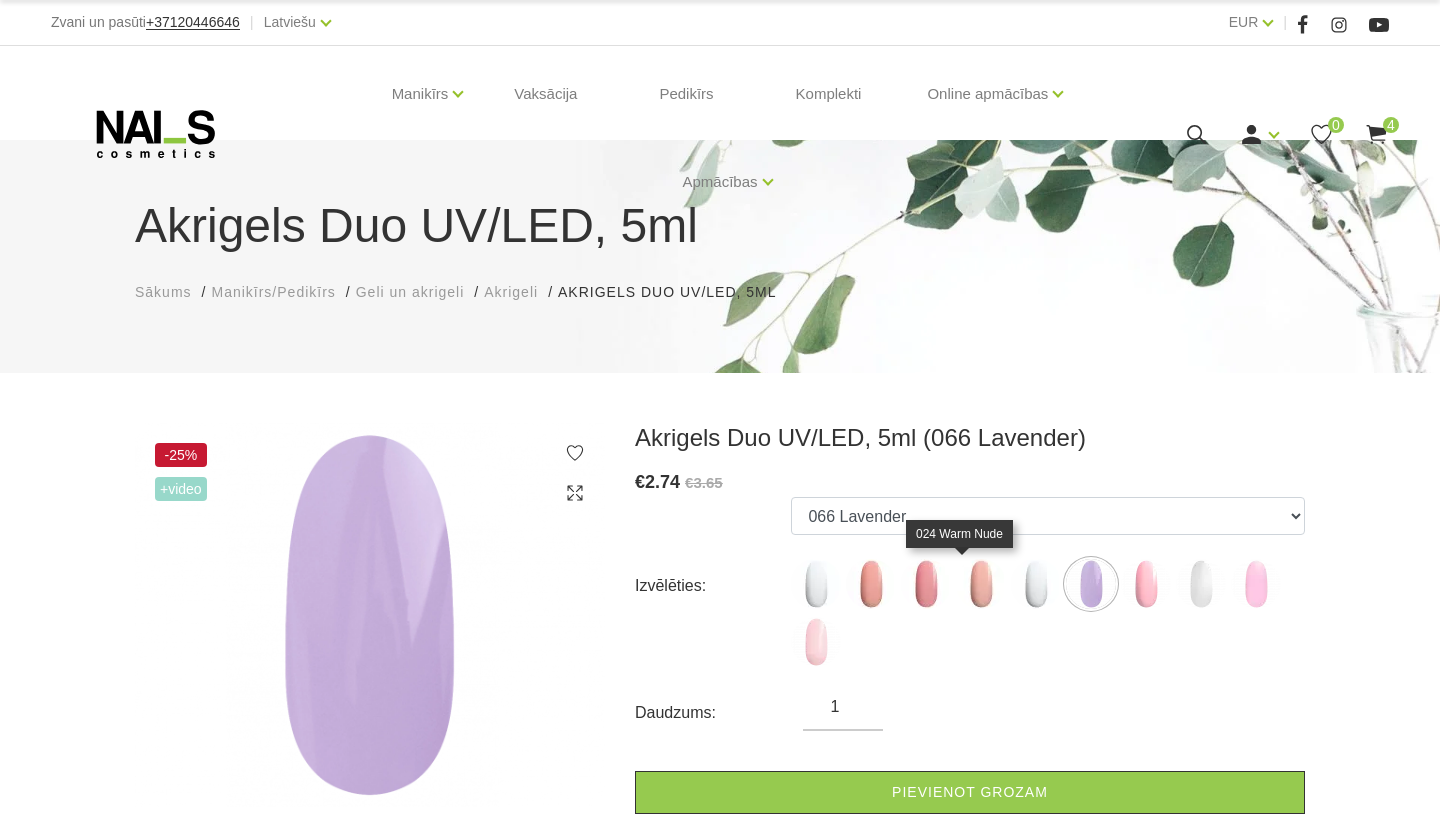 click at bounding box center (1146, 584) 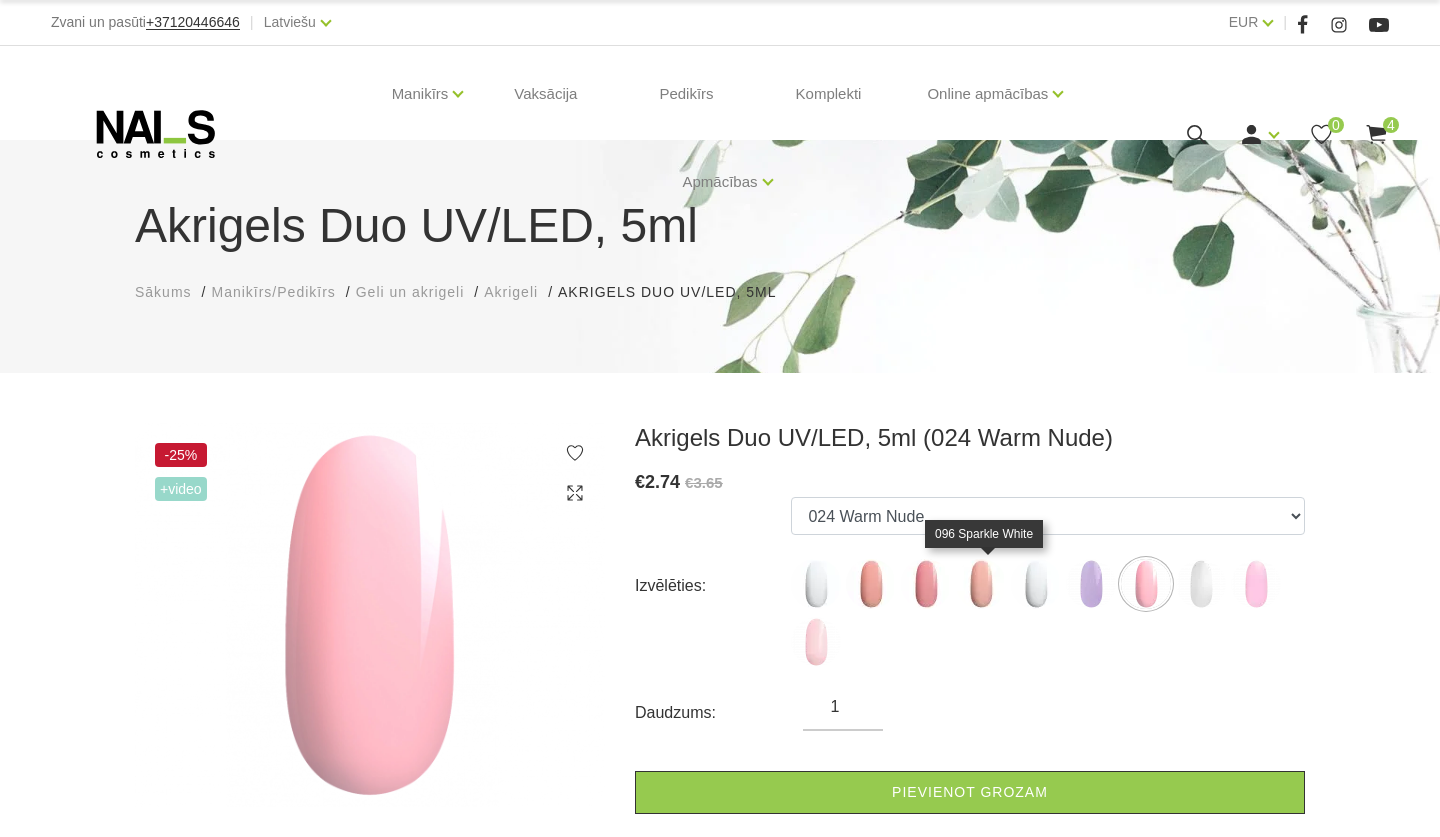 click at bounding box center (1201, 584) 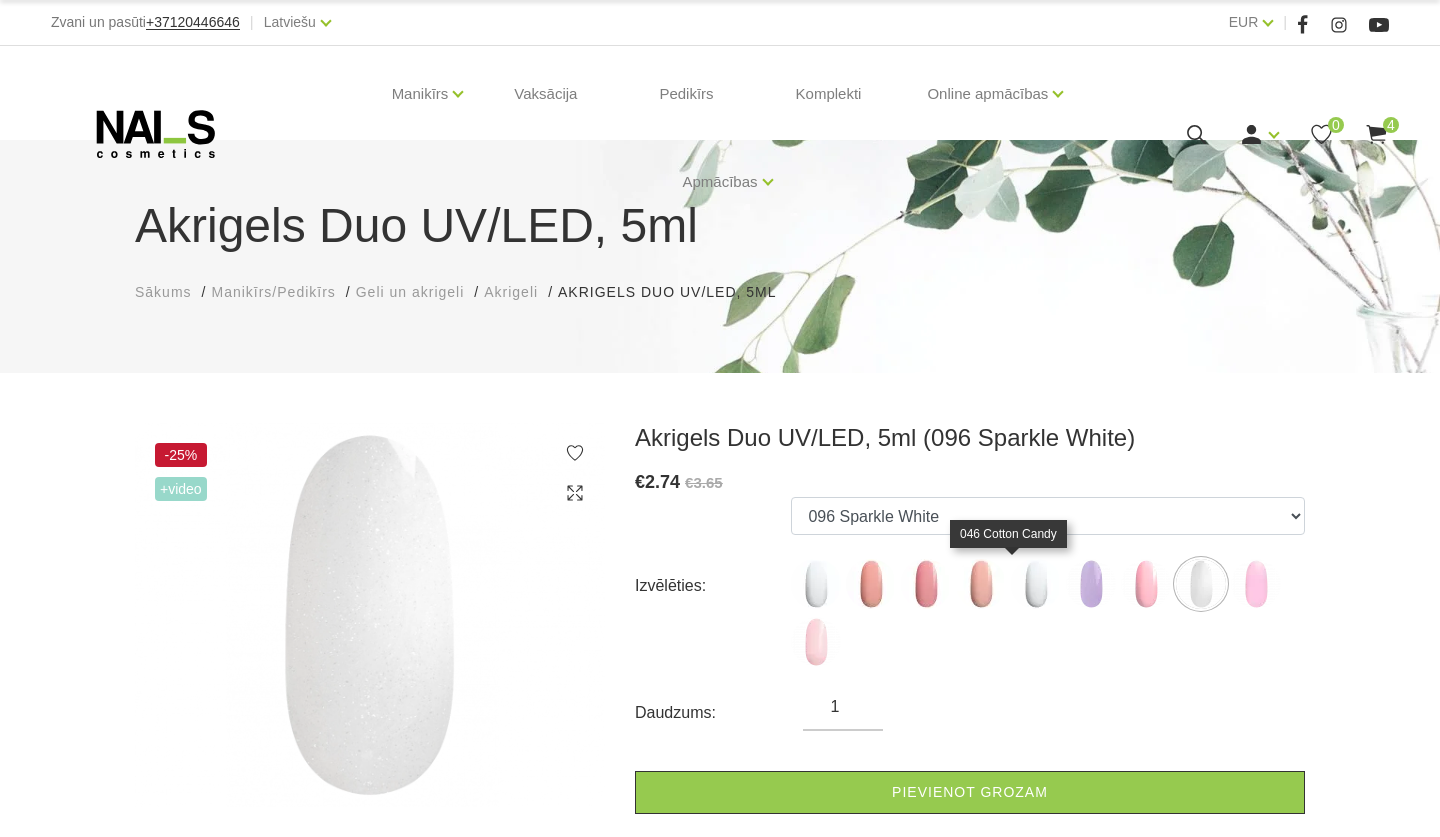 click at bounding box center (1256, 584) 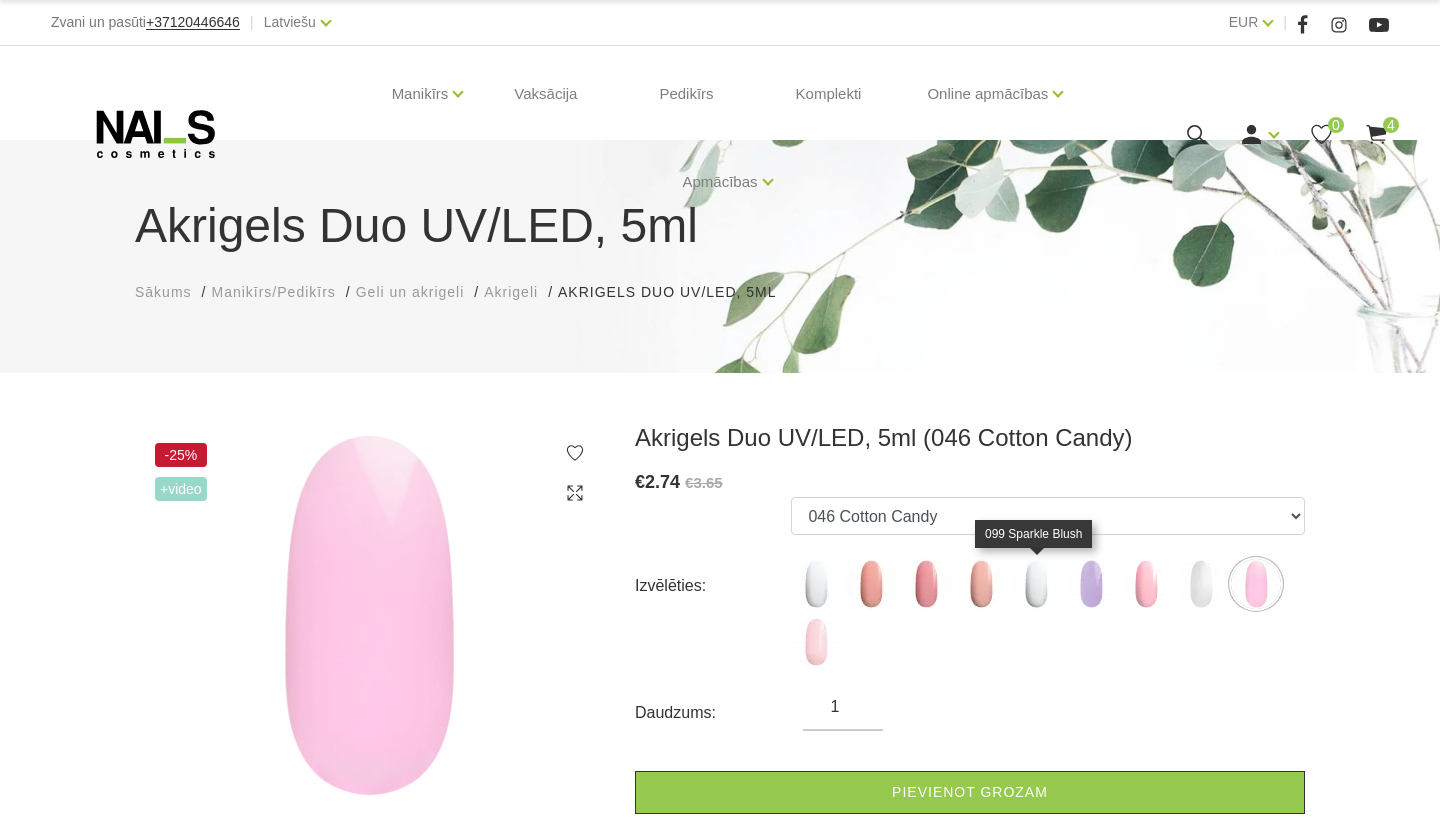 click at bounding box center (816, 642) 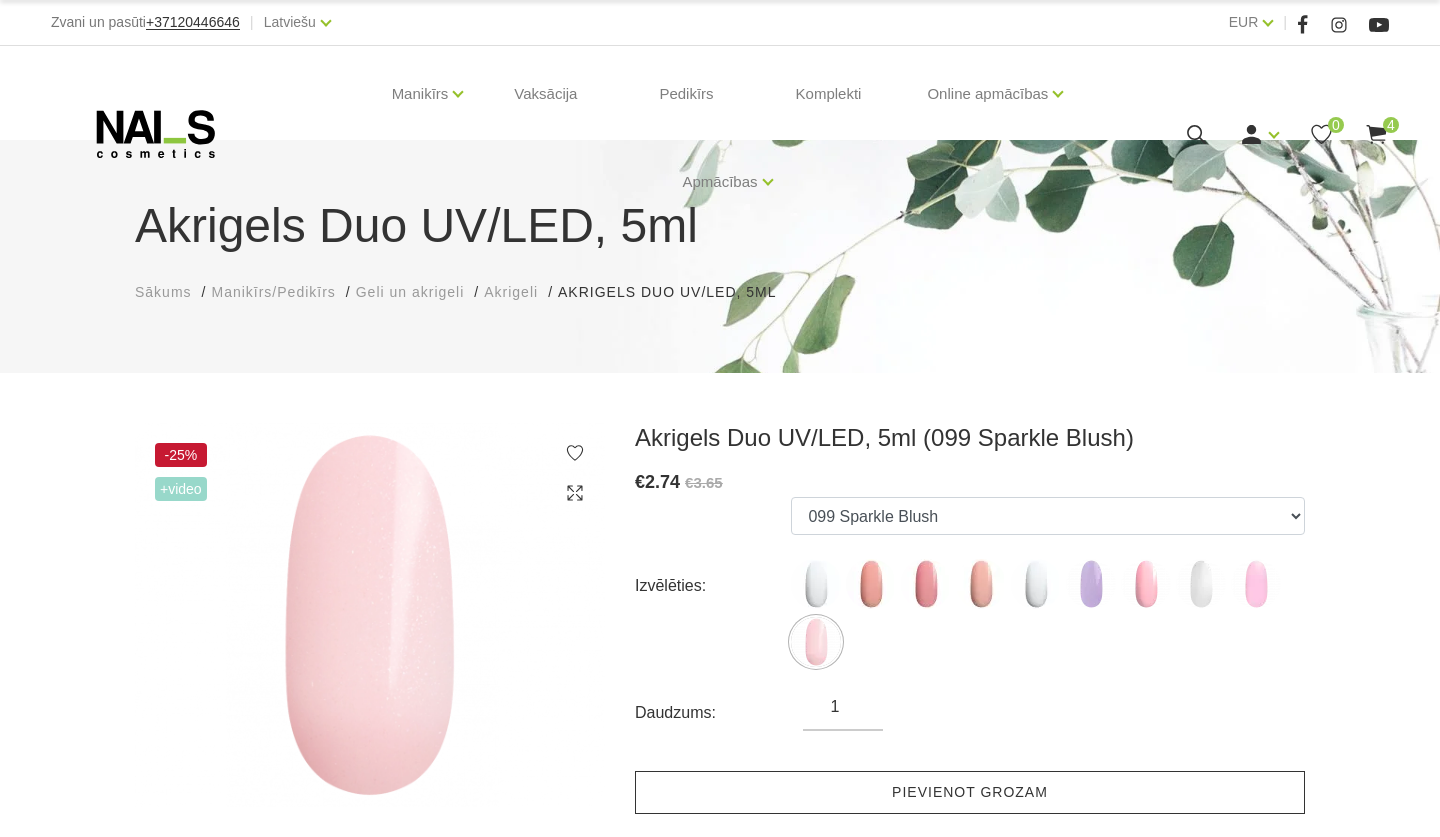 click on "Pievienot grozam" at bounding box center [970, 792] 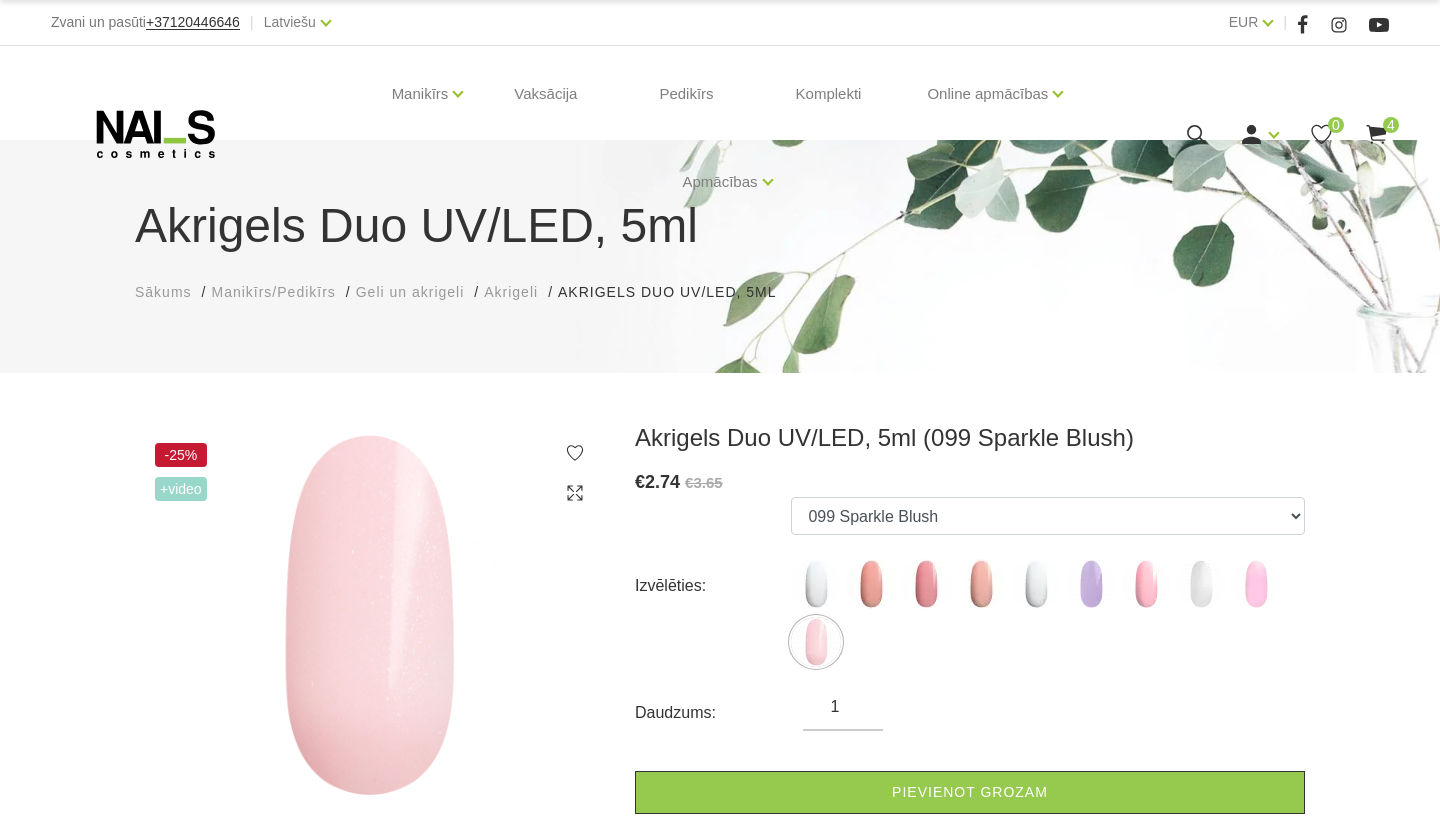 click 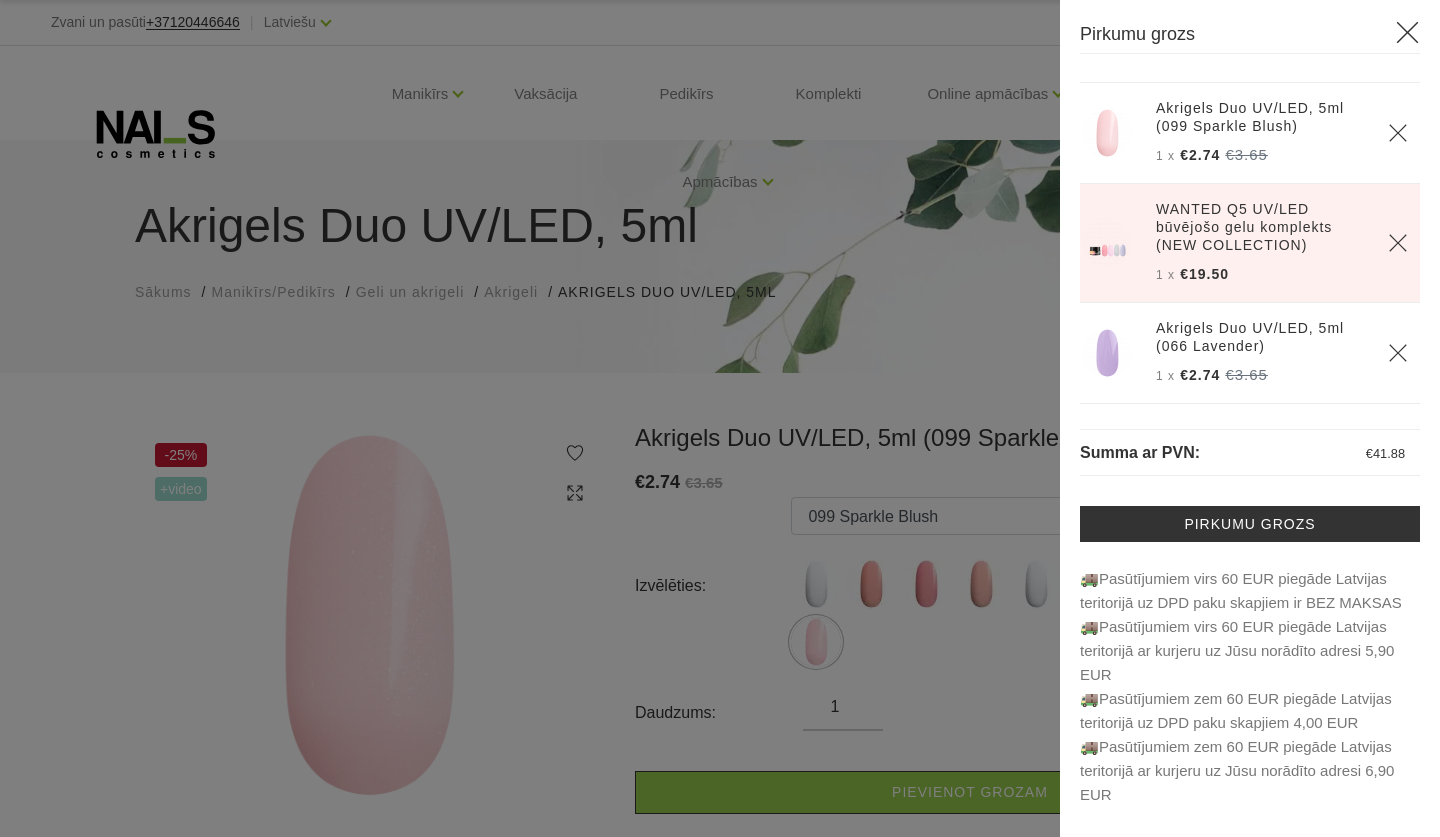 scroll, scrollTop: 128, scrollLeft: 0, axis: vertical 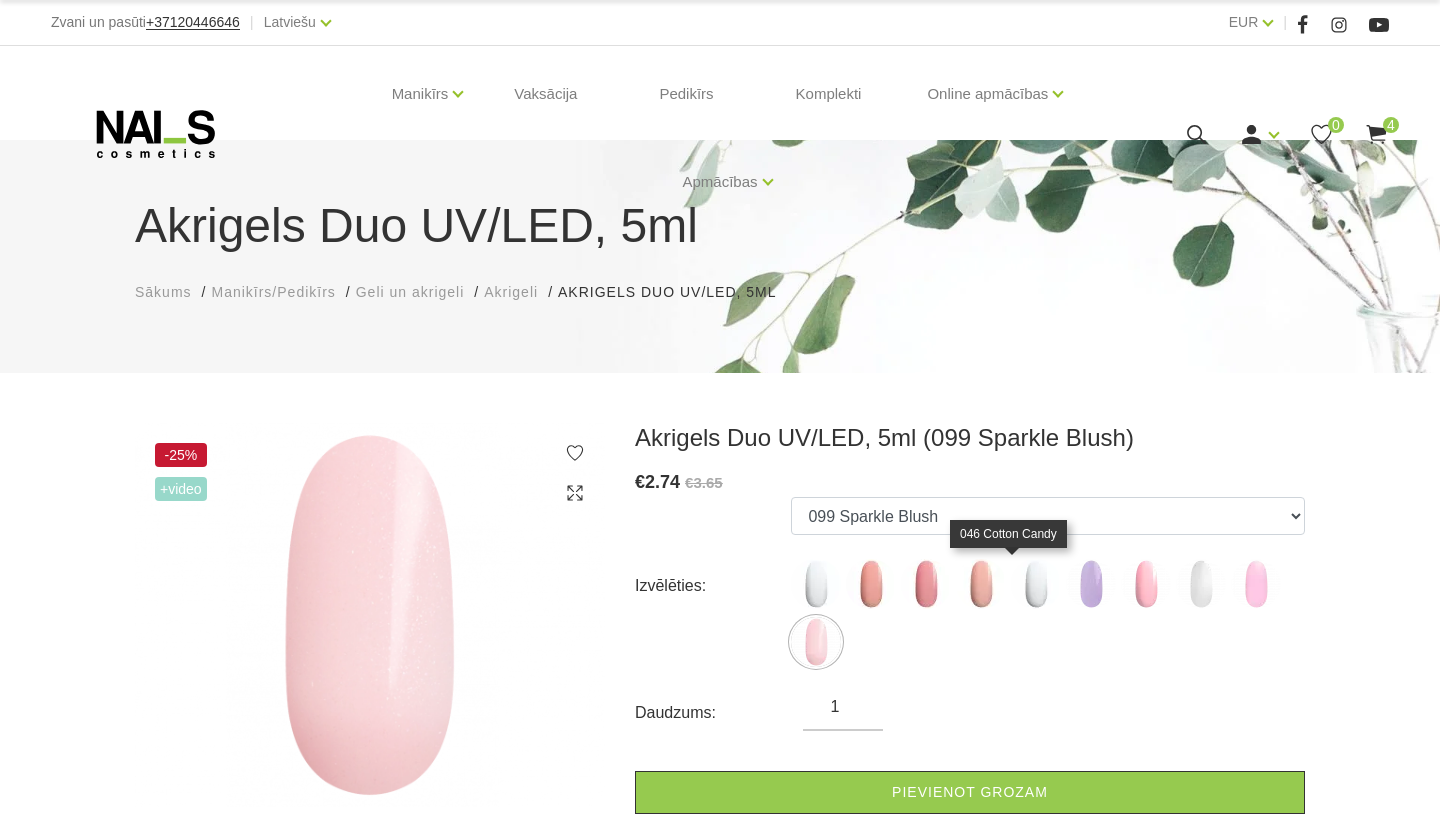 click at bounding box center [1256, 584] 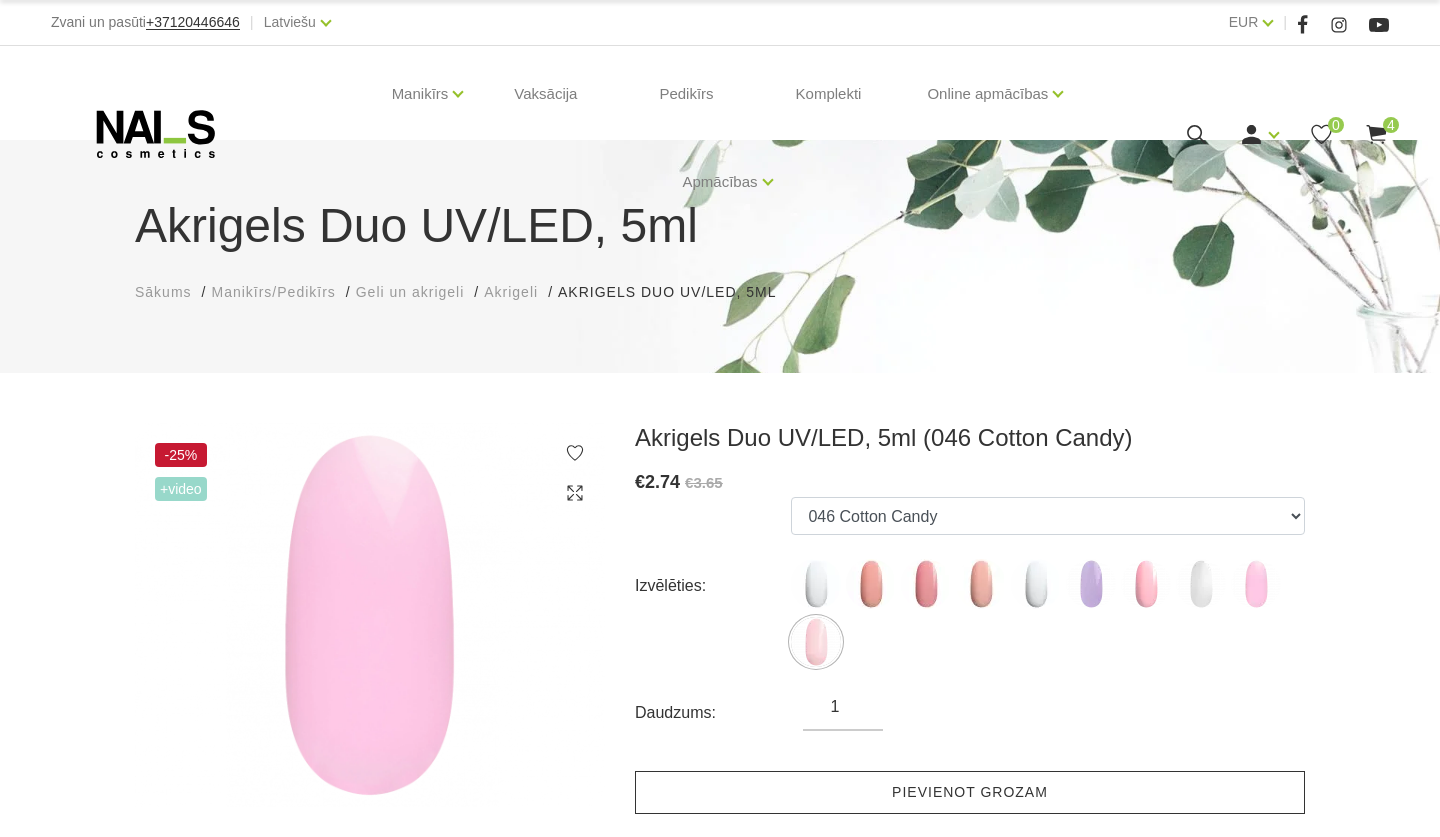 click on "Pievienot grozam" at bounding box center [970, 792] 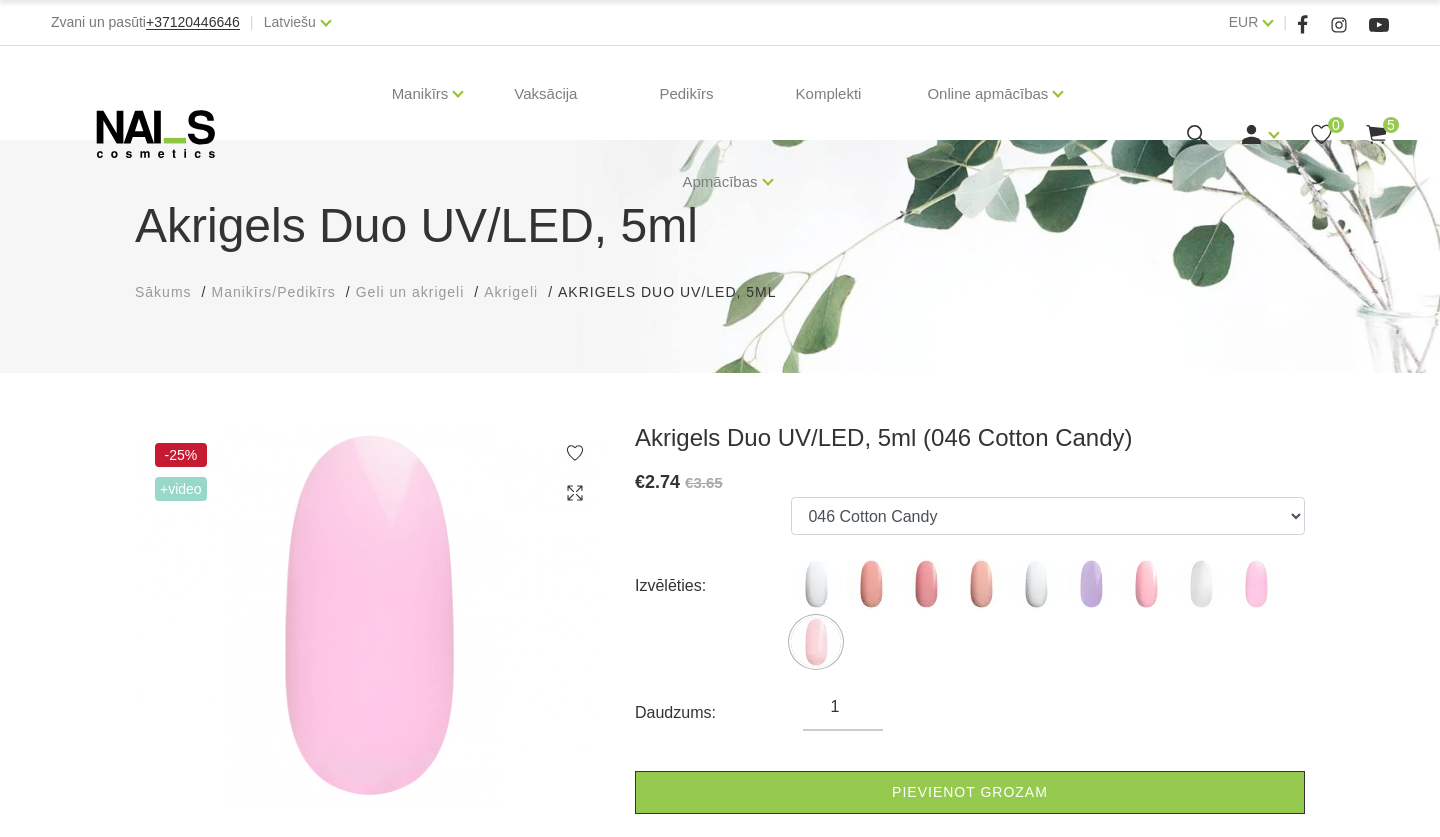 click 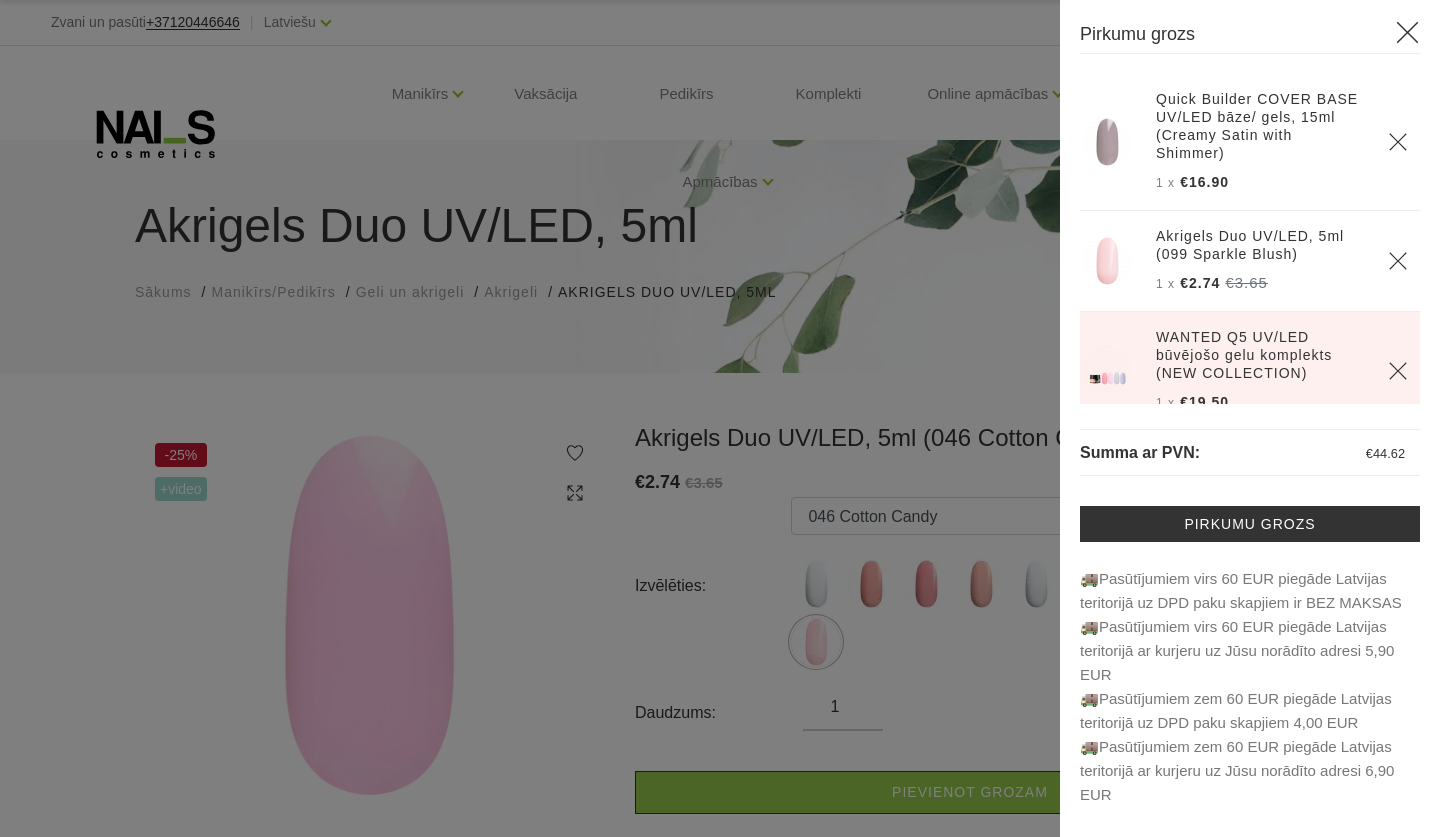 click at bounding box center (720, 418) 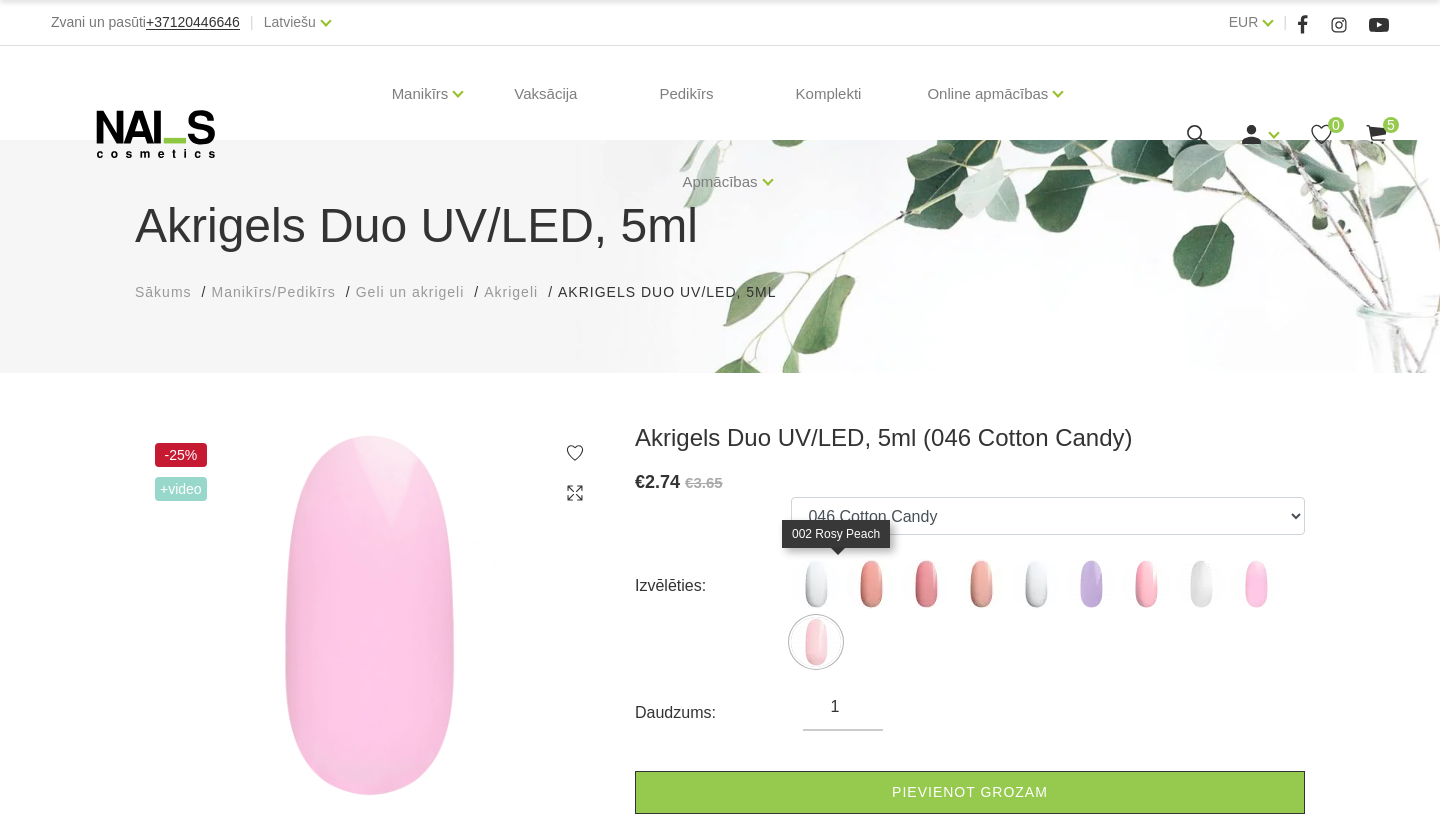 click at bounding box center [871, 584] 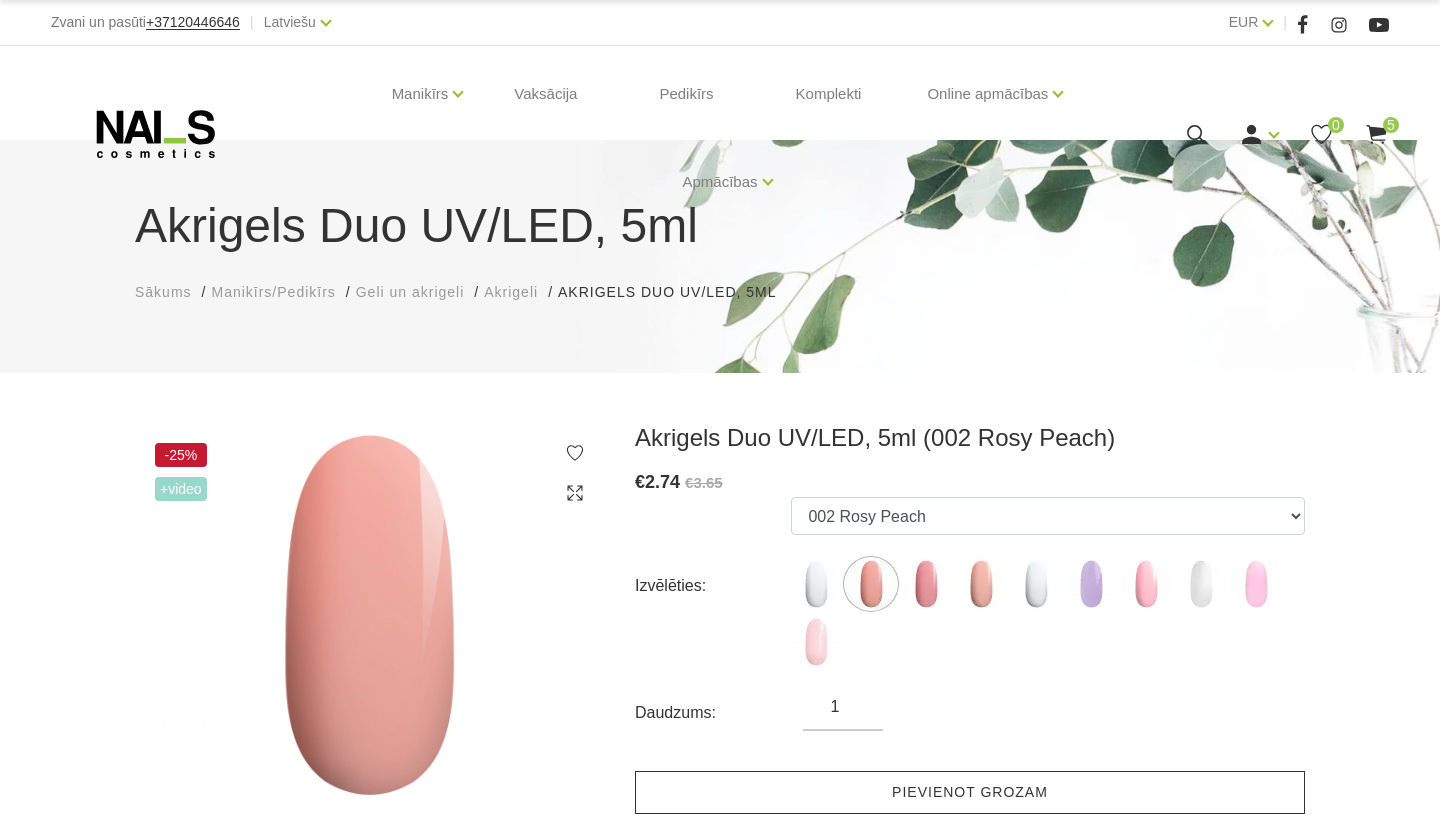 click on "Pievienot grozam" at bounding box center [970, 792] 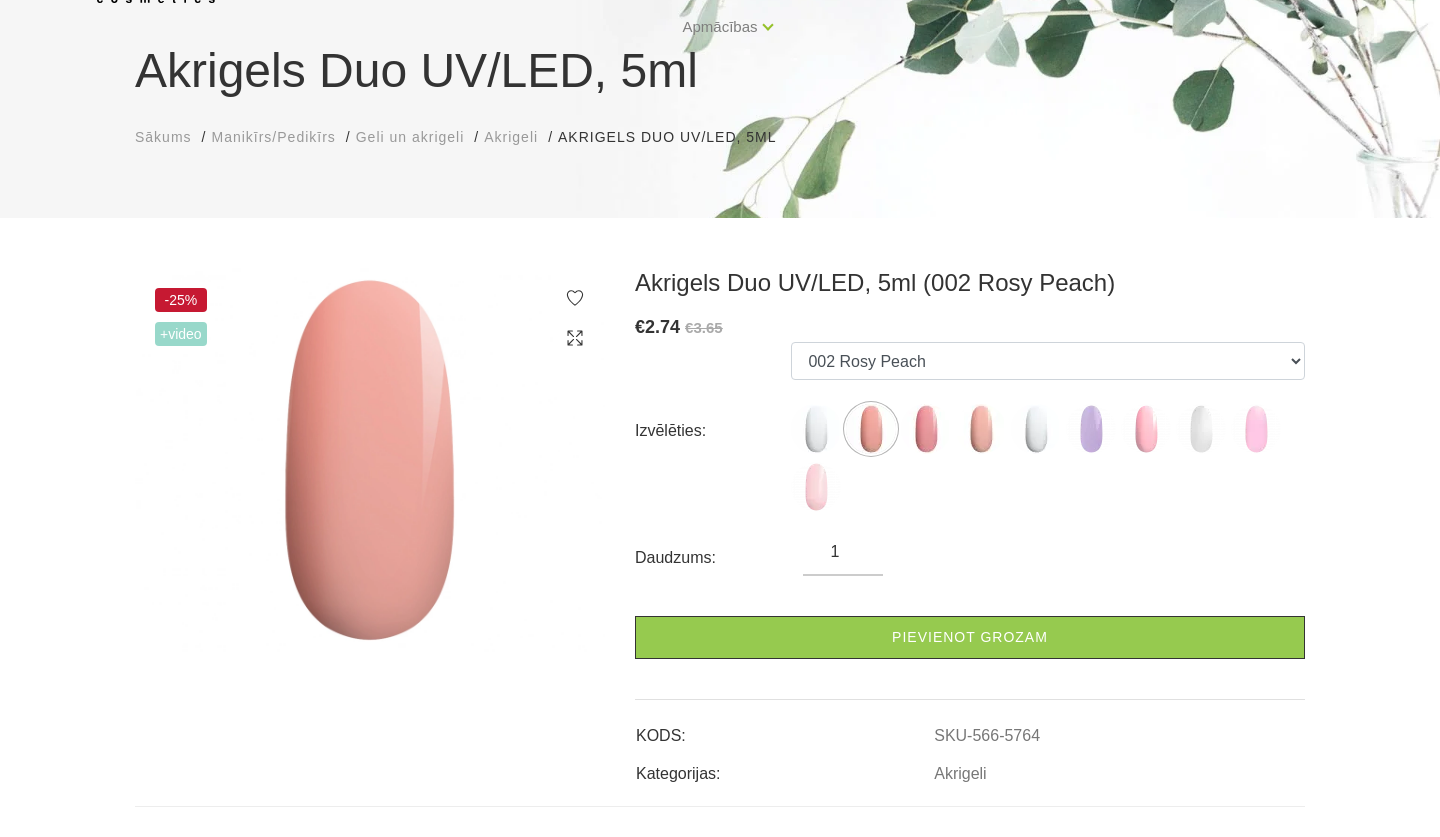 scroll, scrollTop: 108, scrollLeft: 0, axis: vertical 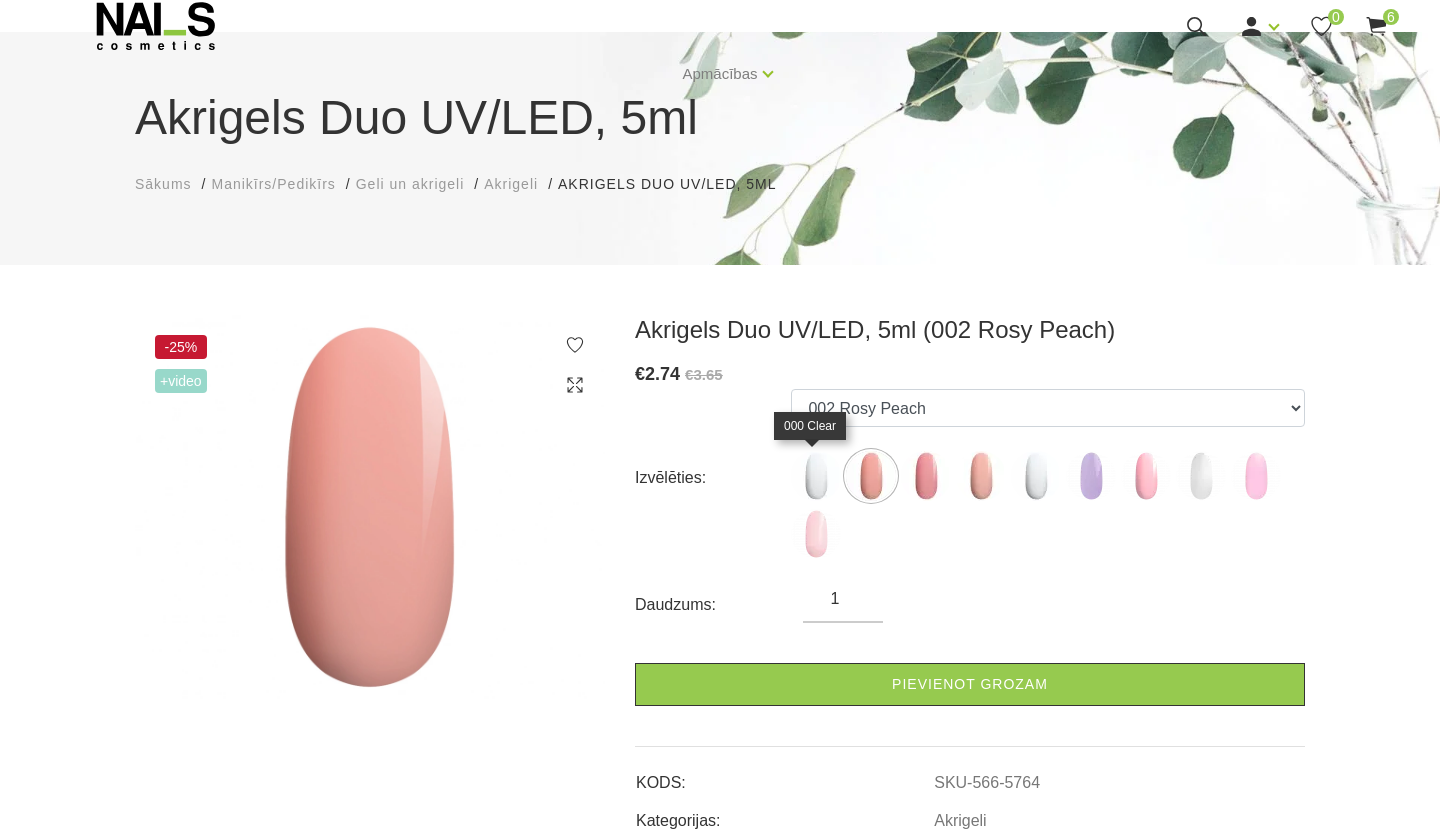 click at bounding box center [816, 476] 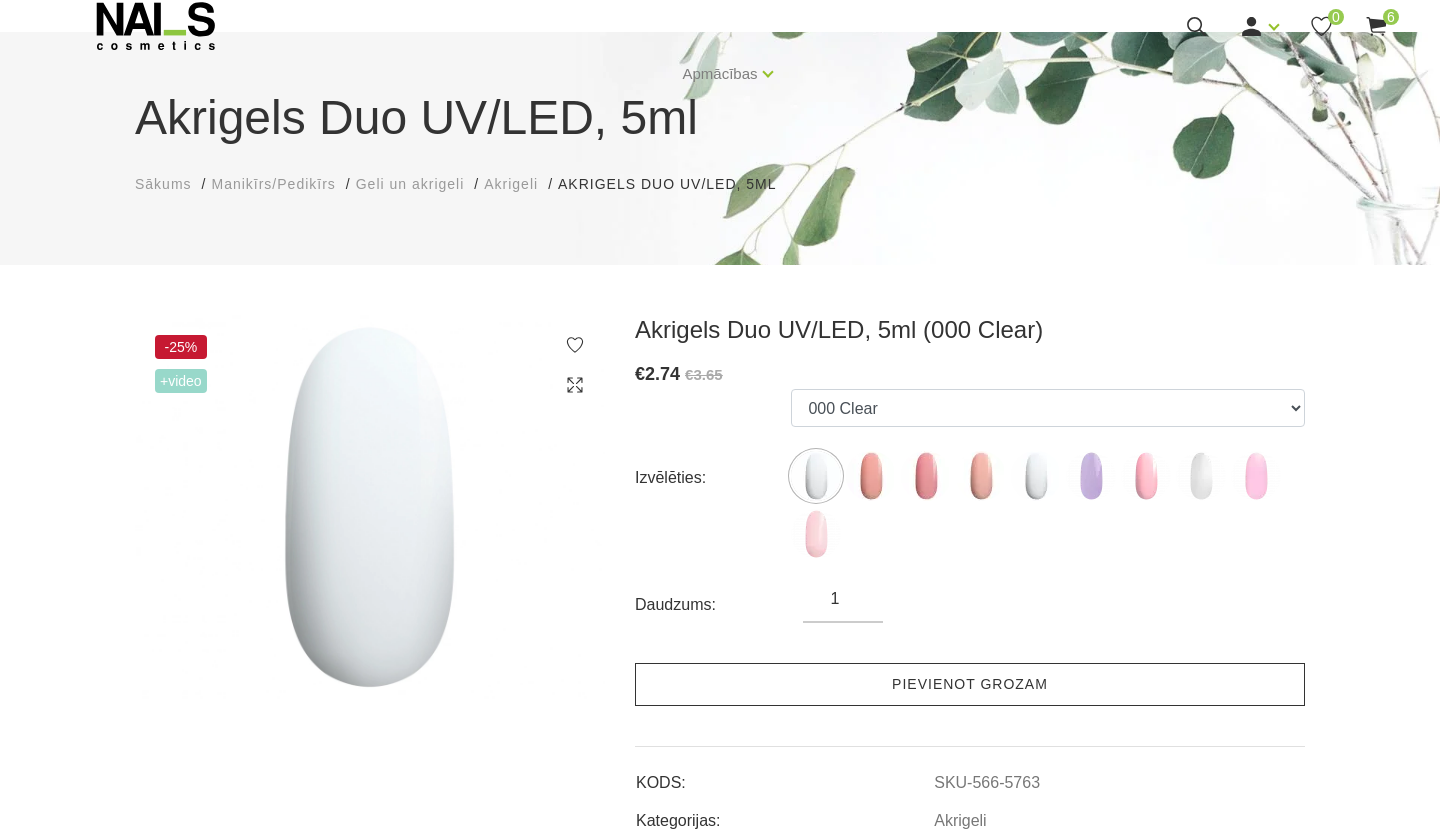 click on "Pievienot grozam" at bounding box center (970, 684) 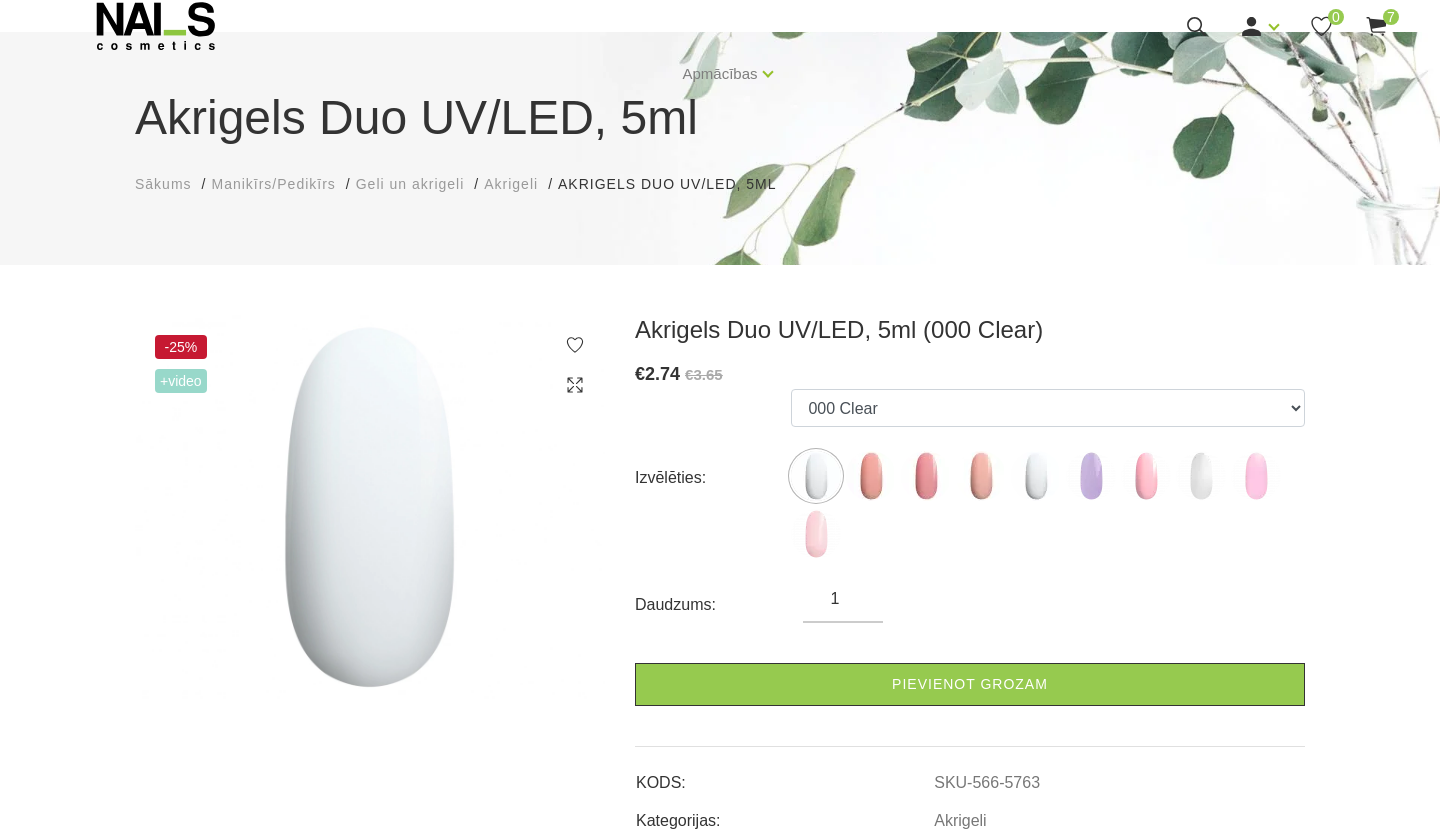click 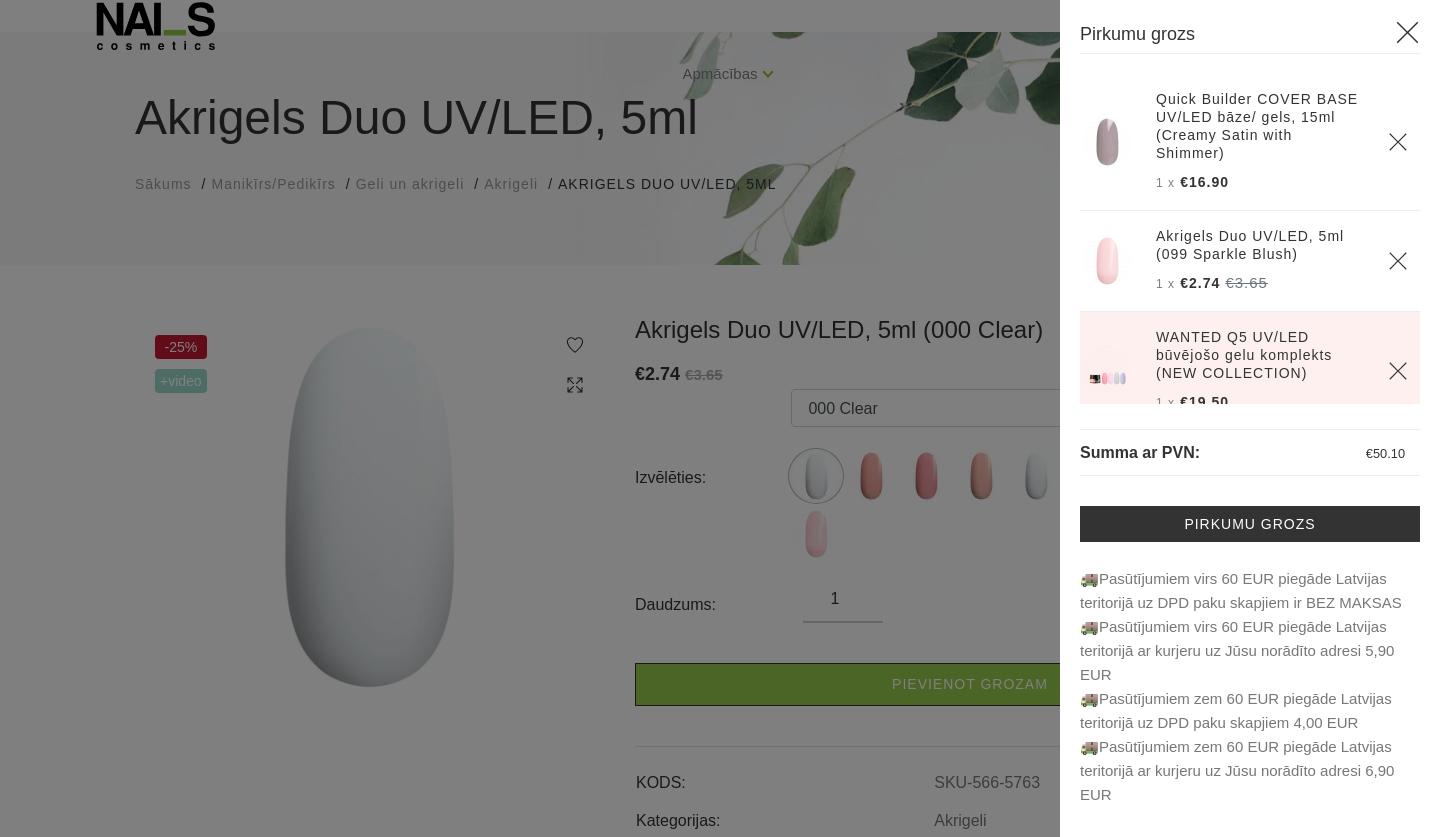 click at bounding box center (720, 418) 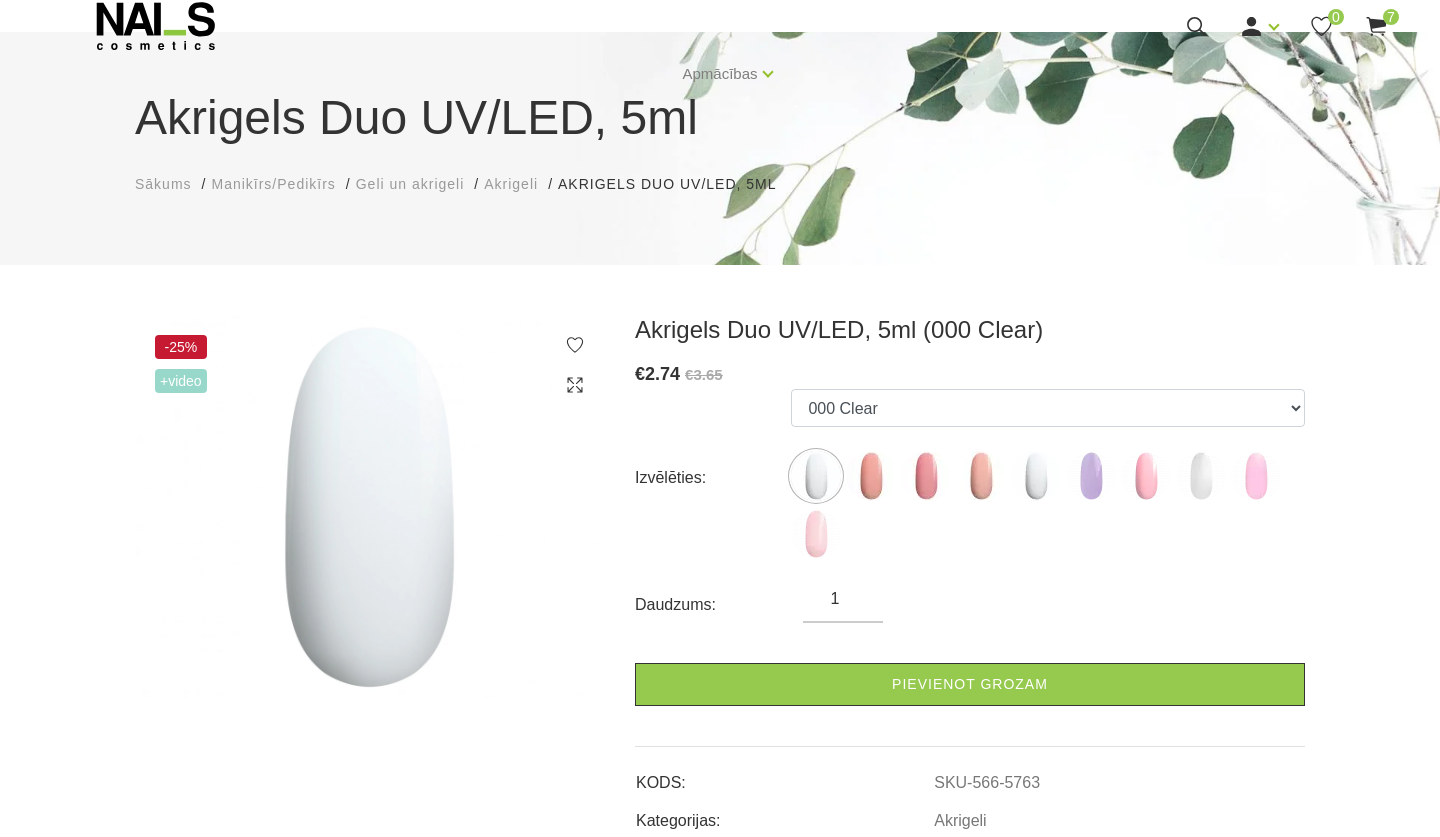 click on "Manikīrs/Pedikīrs" at bounding box center (273, 184) 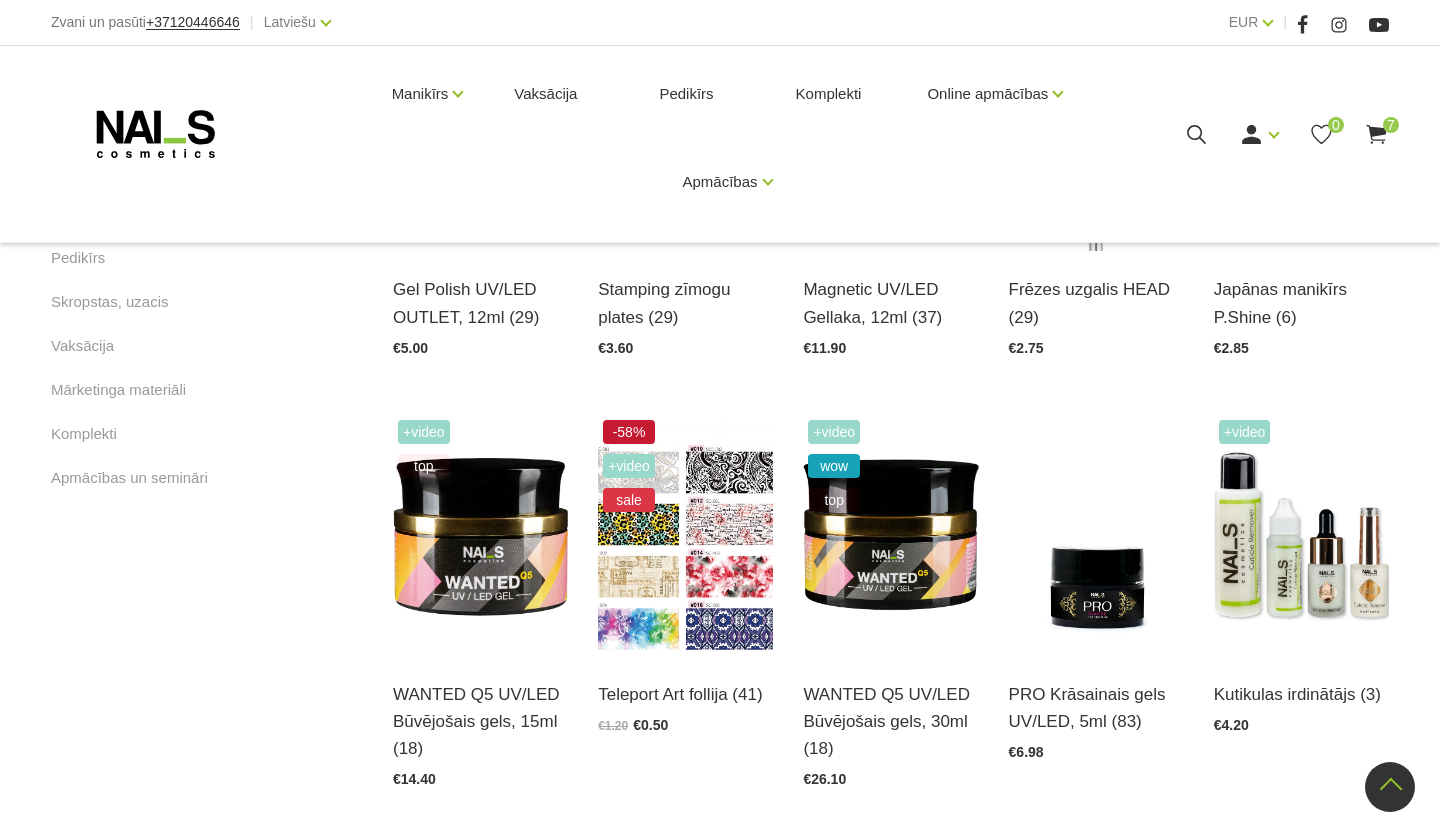 scroll, scrollTop: 1062, scrollLeft: 0, axis: vertical 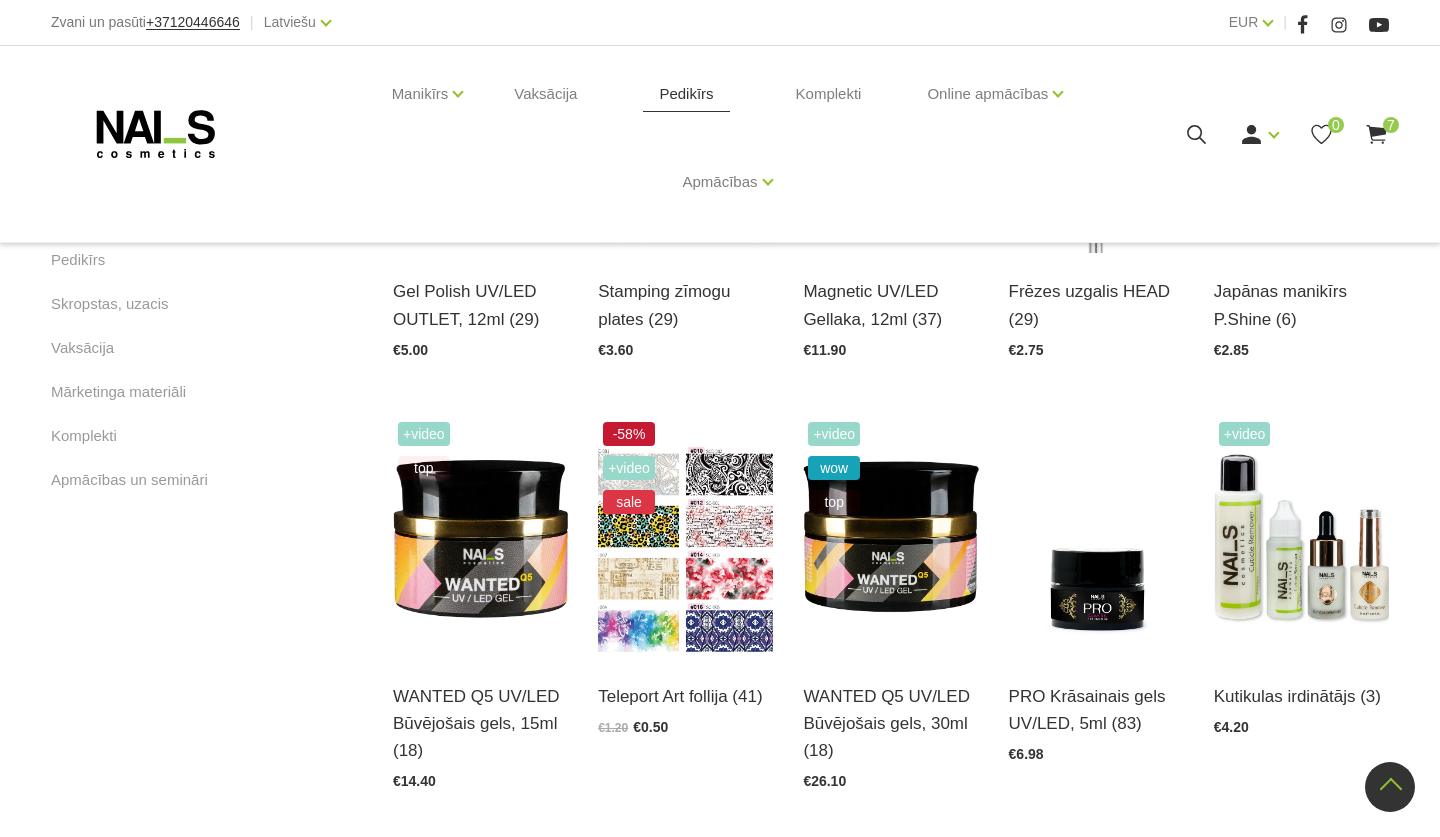 click on "Pedikīrs" at bounding box center [686, 94] 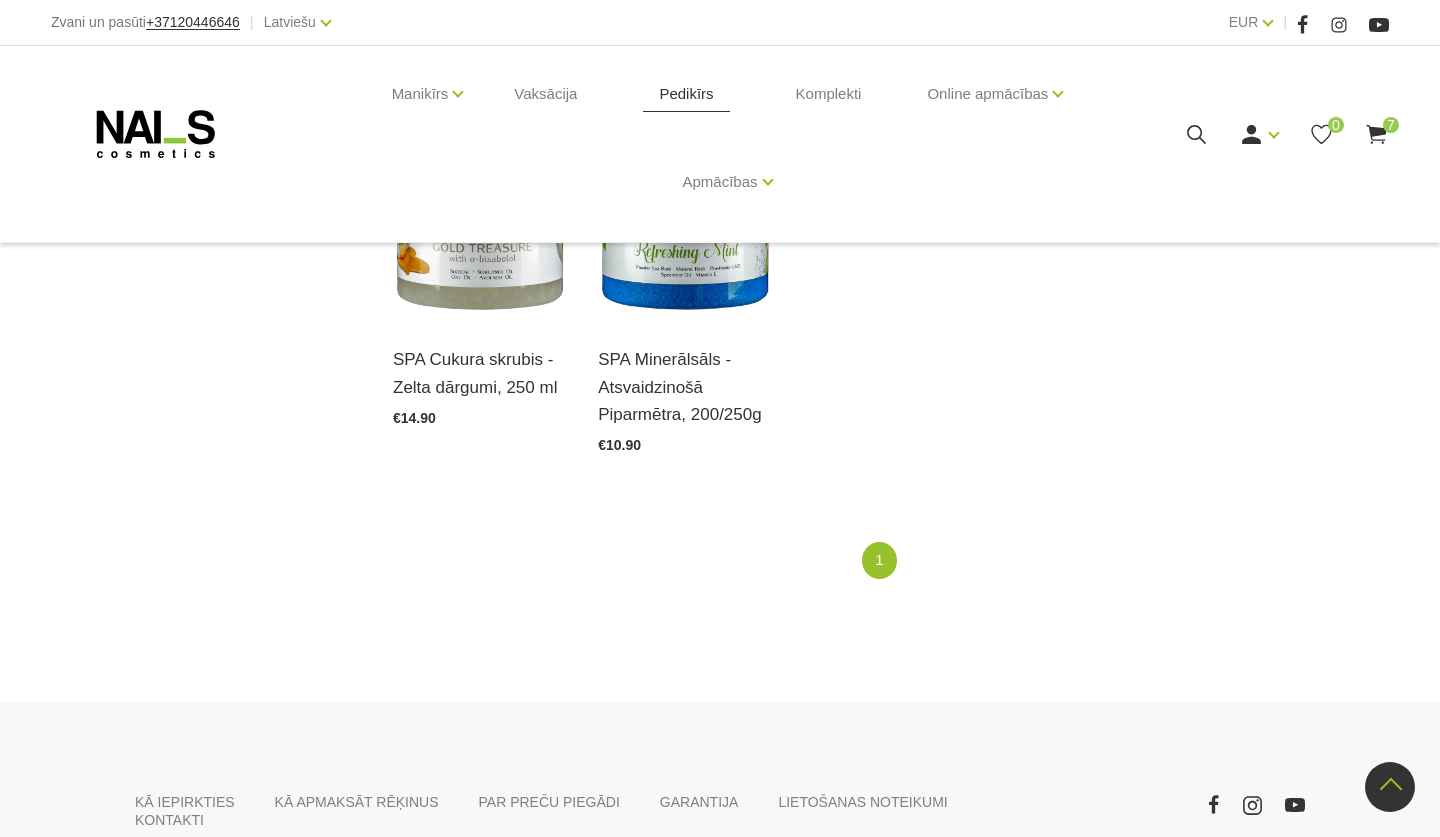 scroll, scrollTop: 972, scrollLeft: 0, axis: vertical 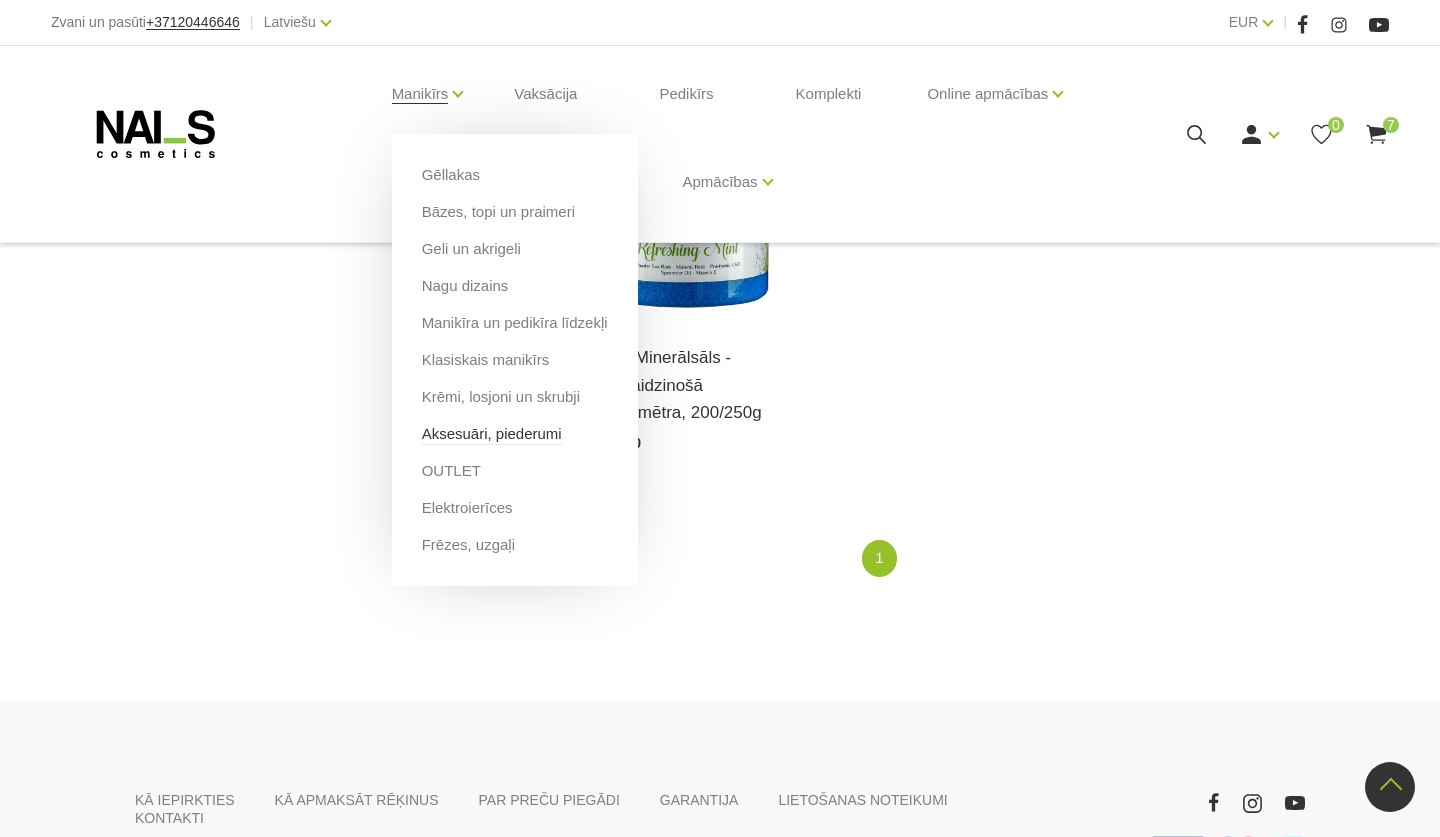 click on "Aksesuāri, piederumi" at bounding box center (492, 434) 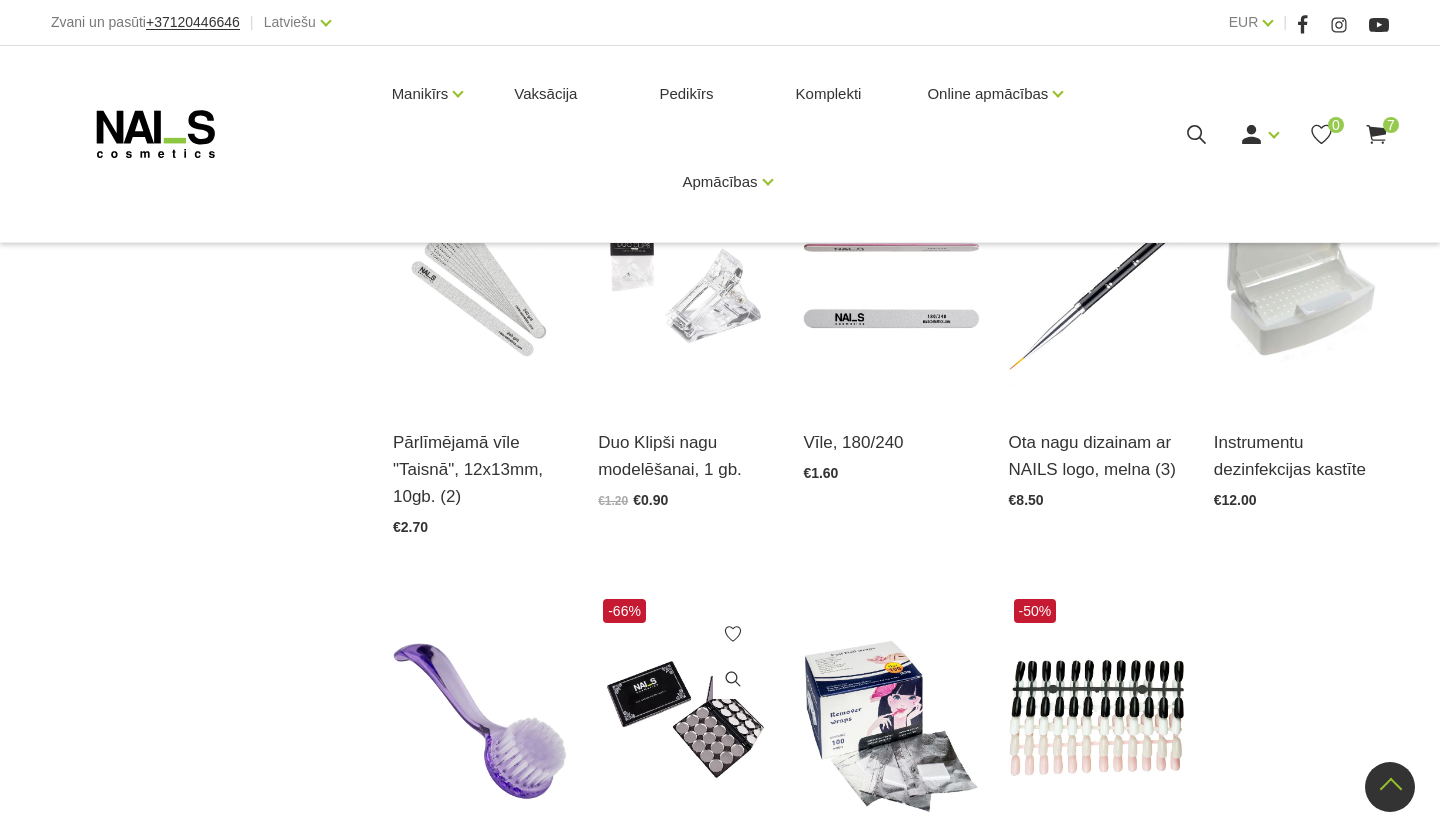 scroll, scrollTop: 1807, scrollLeft: 0, axis: vertical 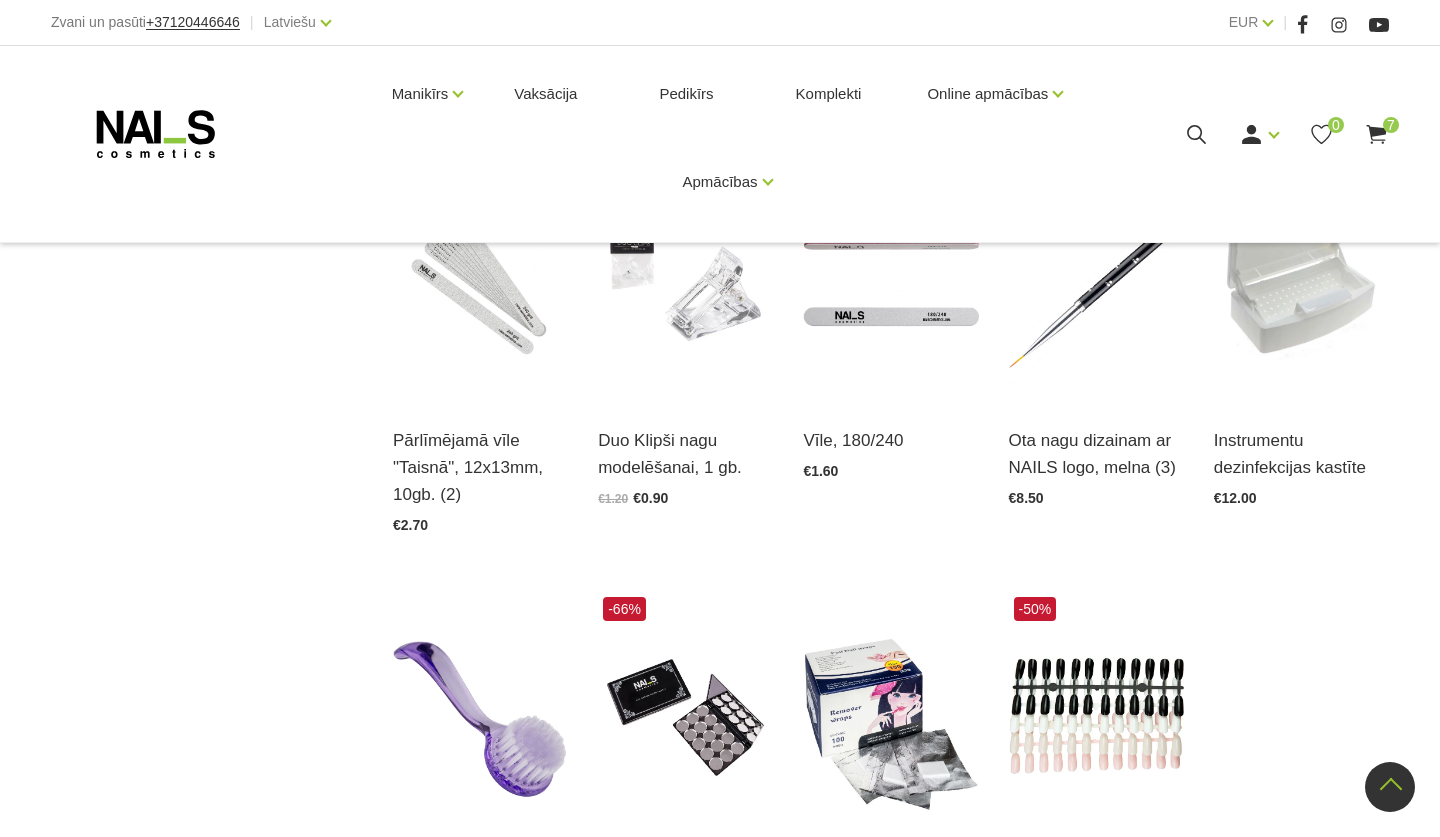 click on "2" at bounding box center (860, 1072) 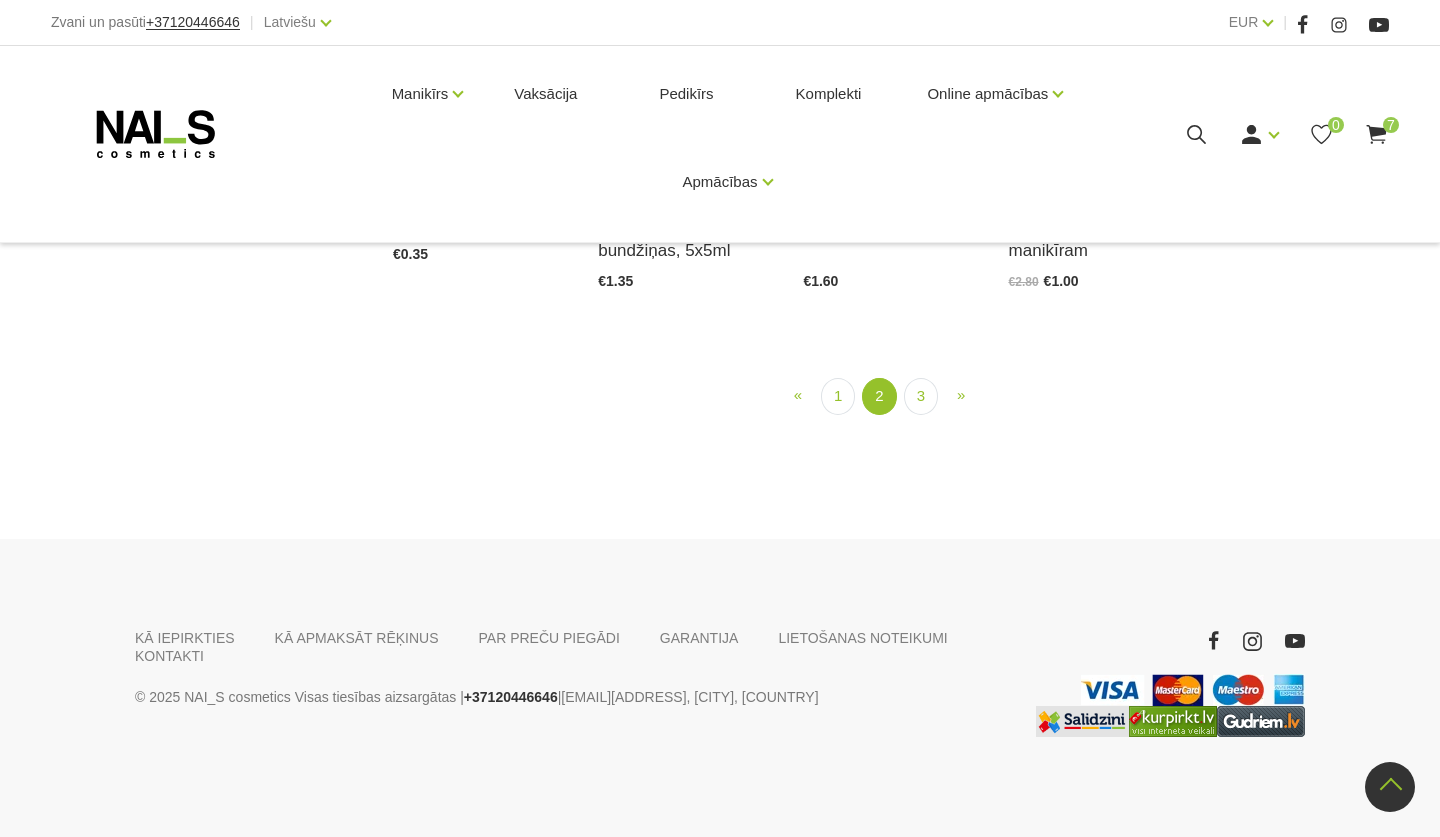 scroll, scrollTop: 1666, scrollLeft: 0, axis: vertical 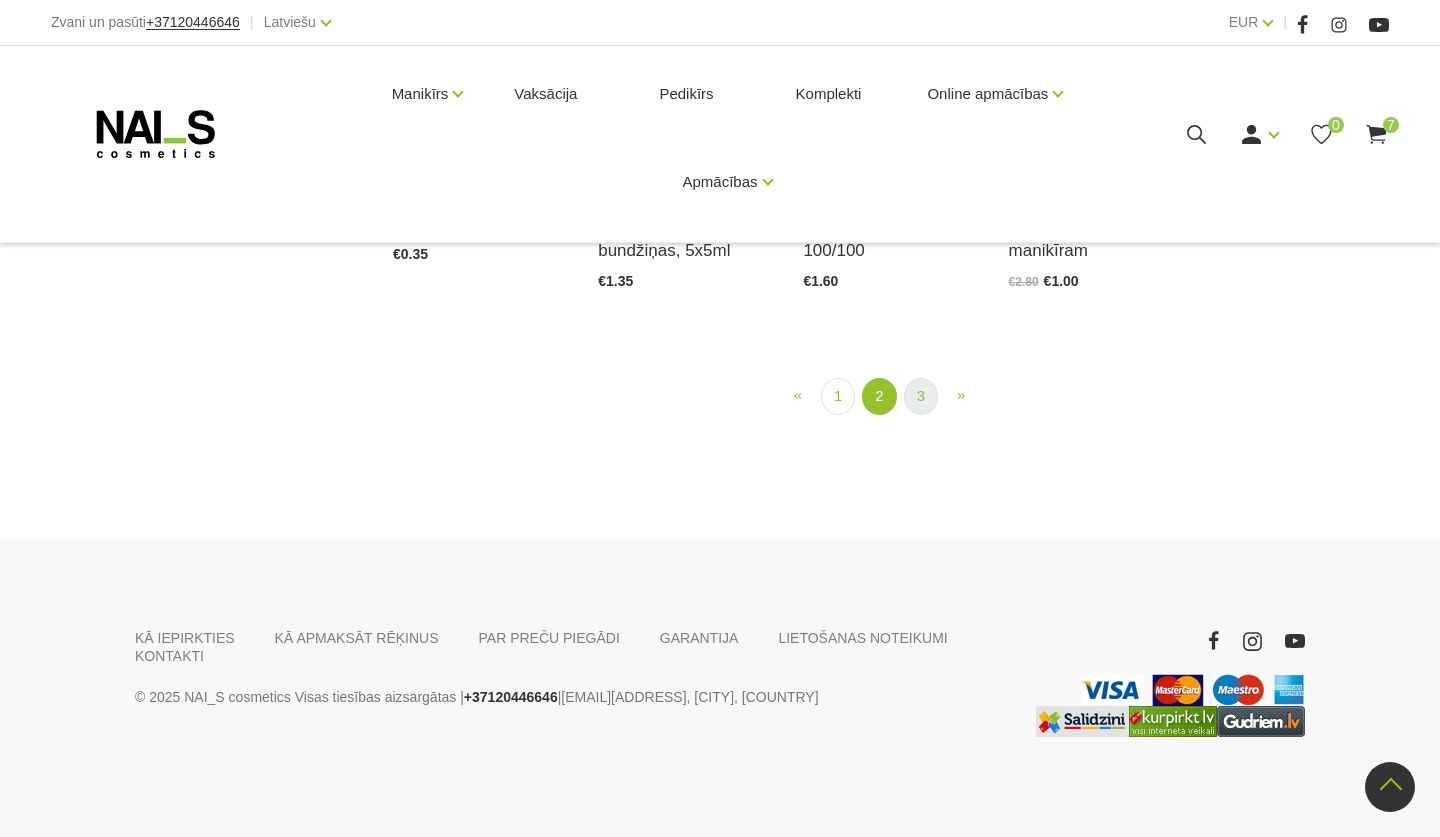 click on "3" at bounding box center [921, 396] 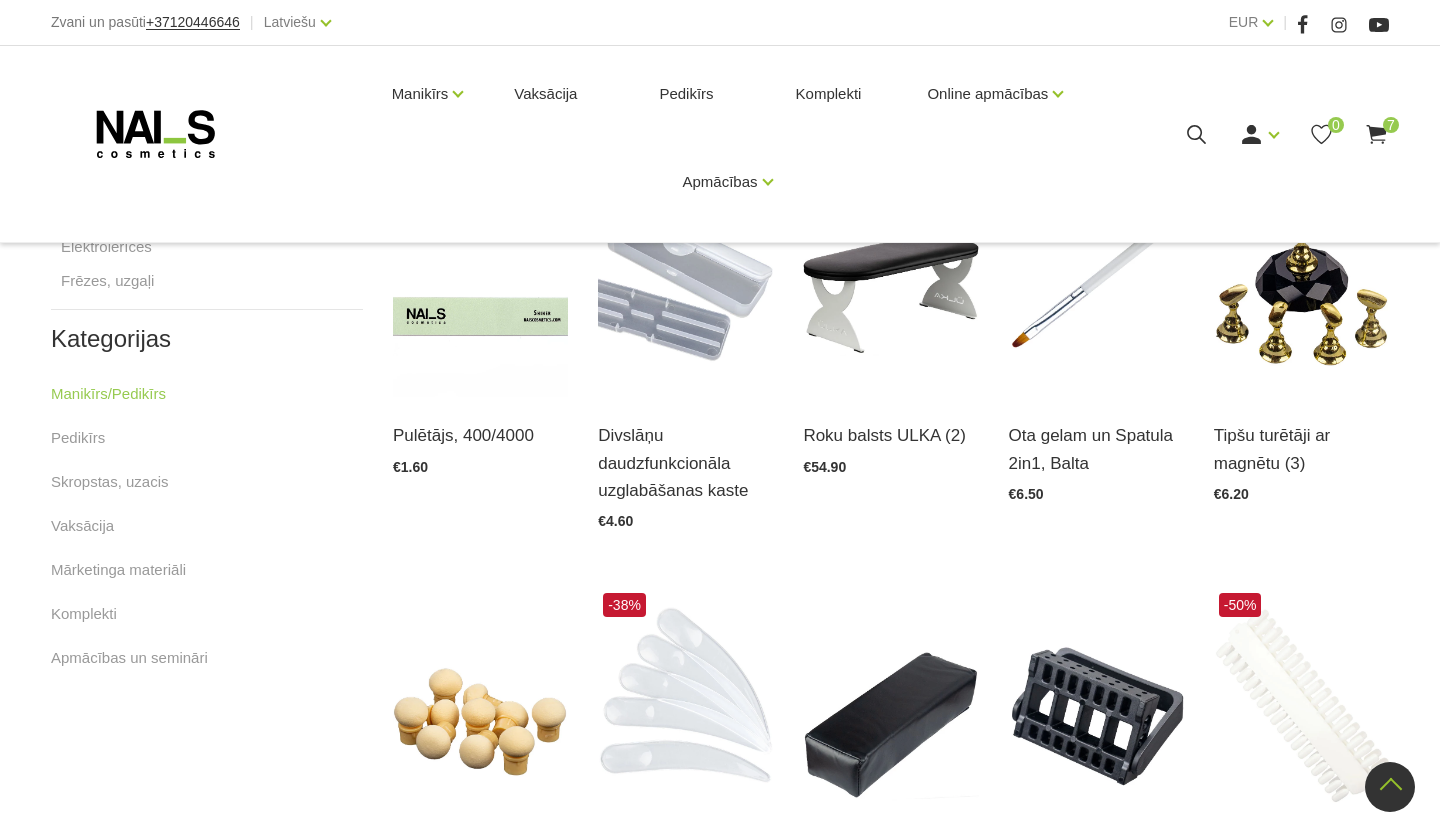 scroll, scrollTop: 874, scrollLeft: 0, axis: vertical 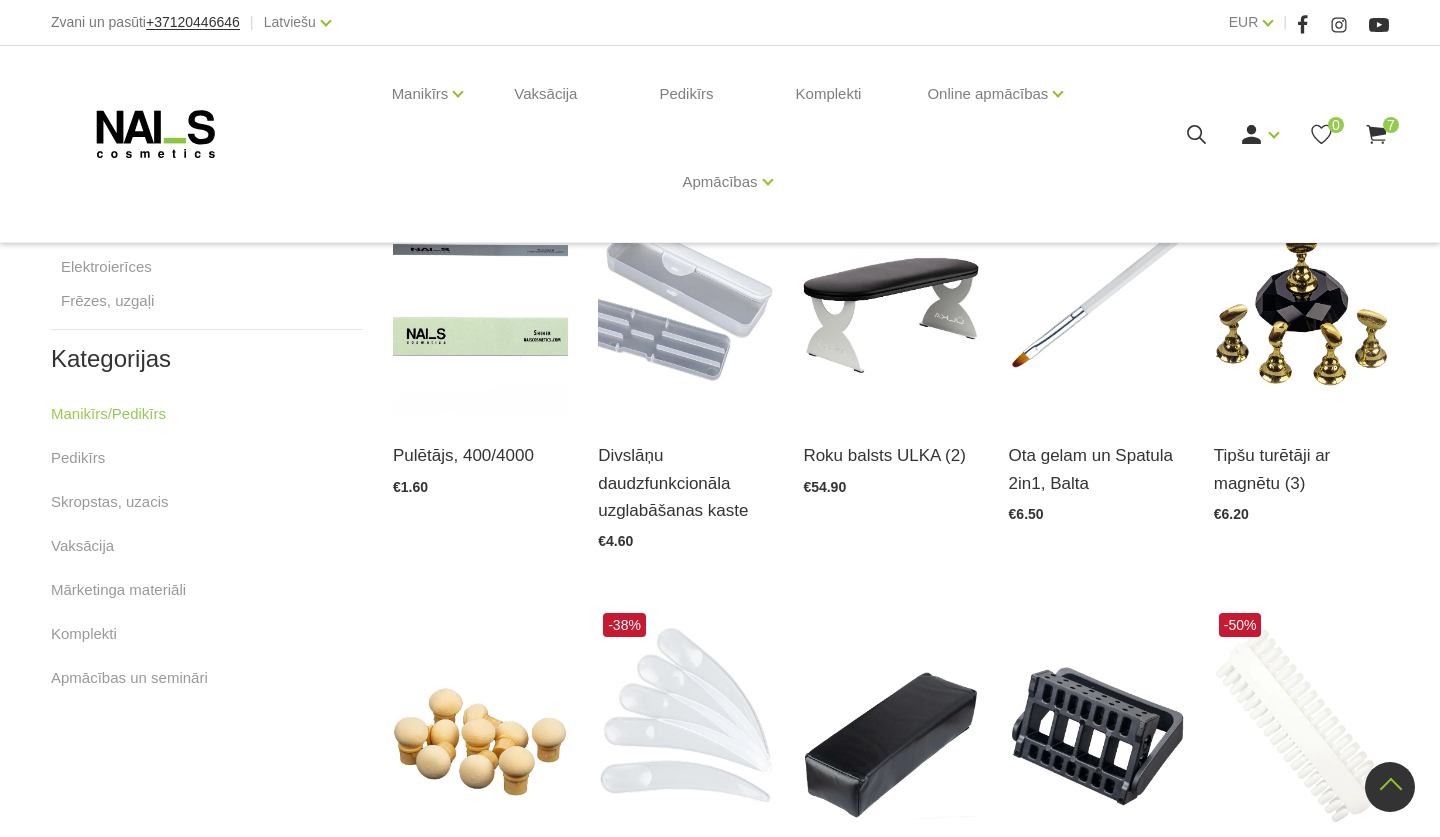 click 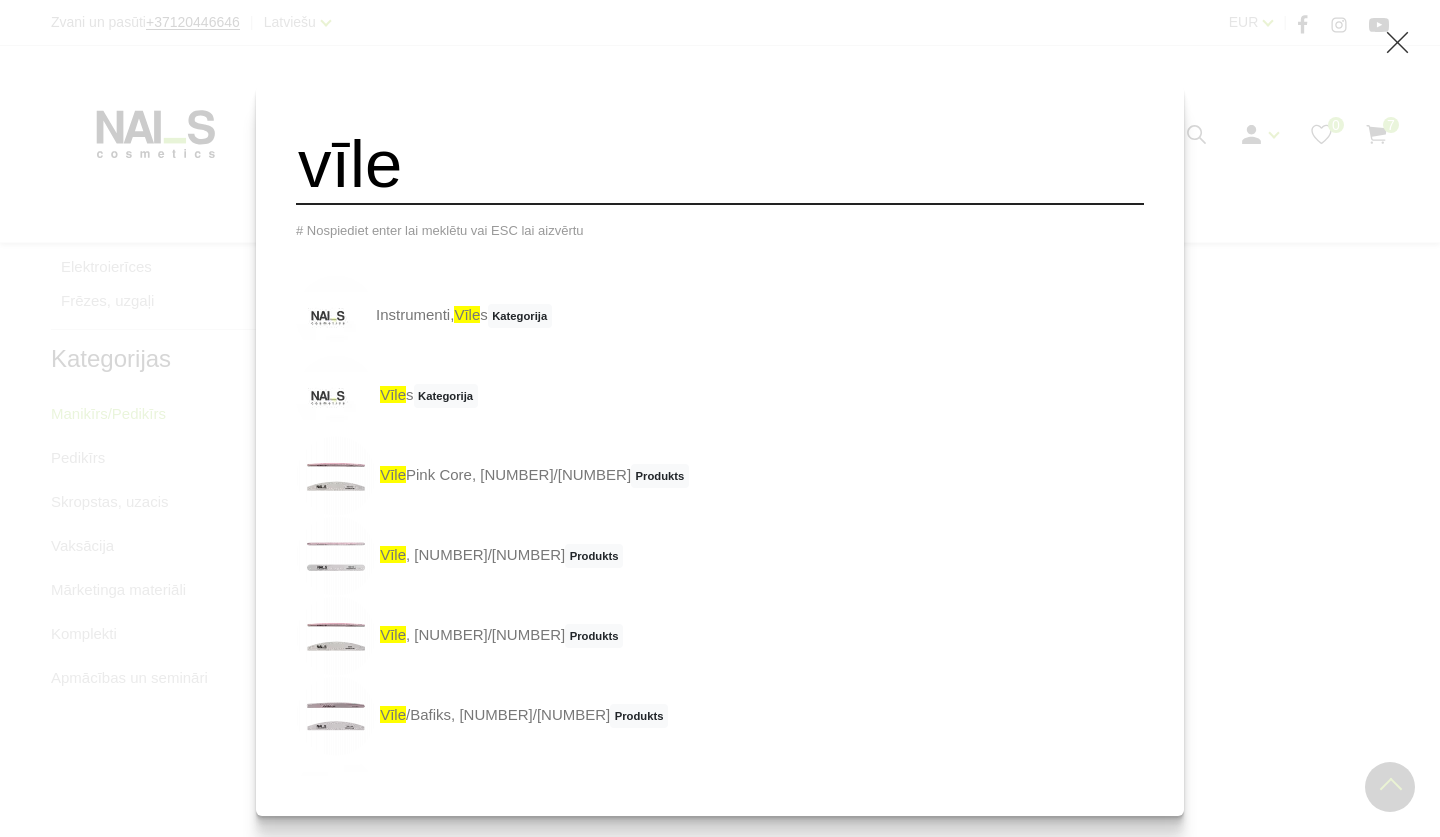 click on "vīle" at bounding box center [720, 164] 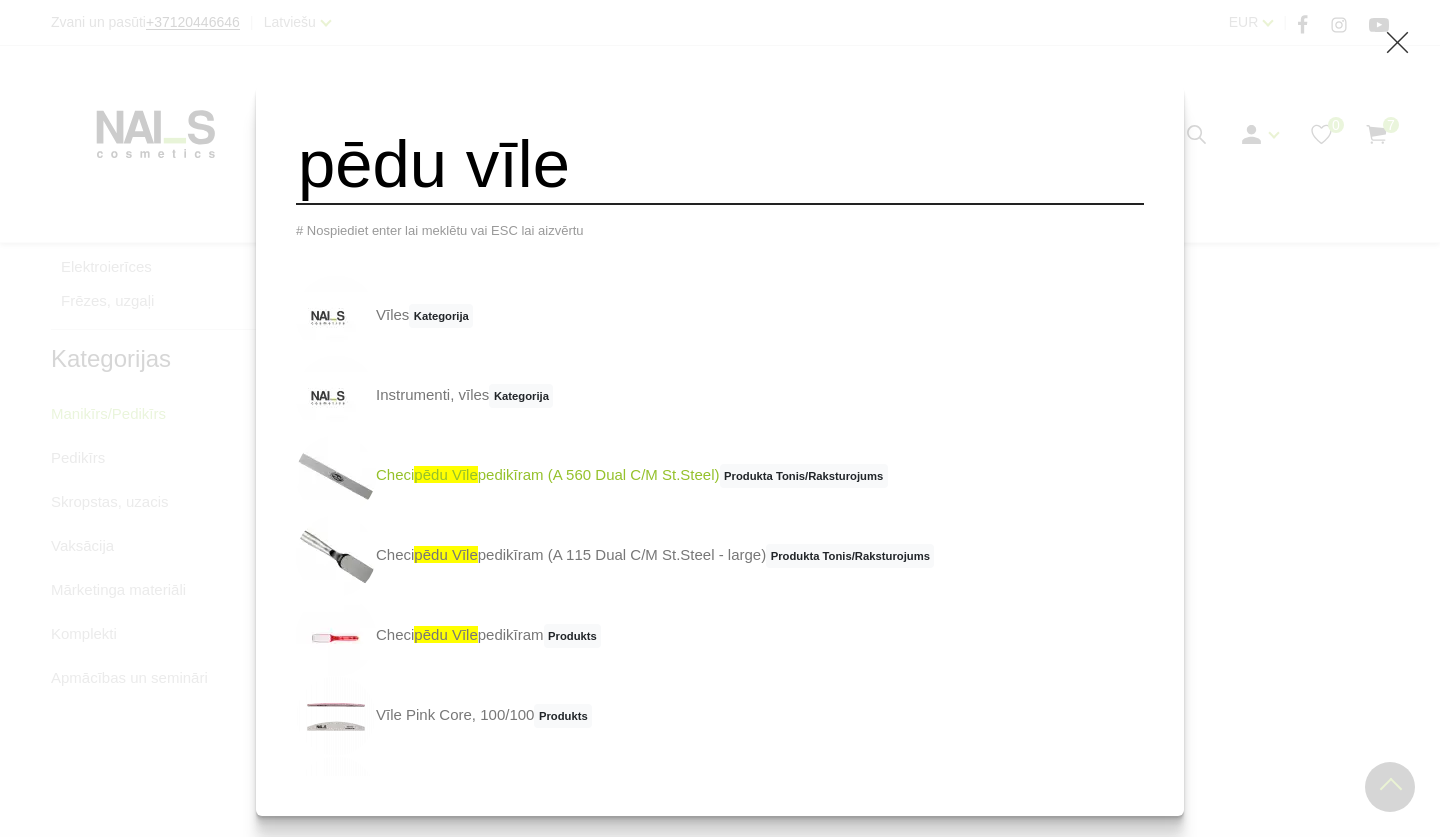 type on "pēdu vīle" 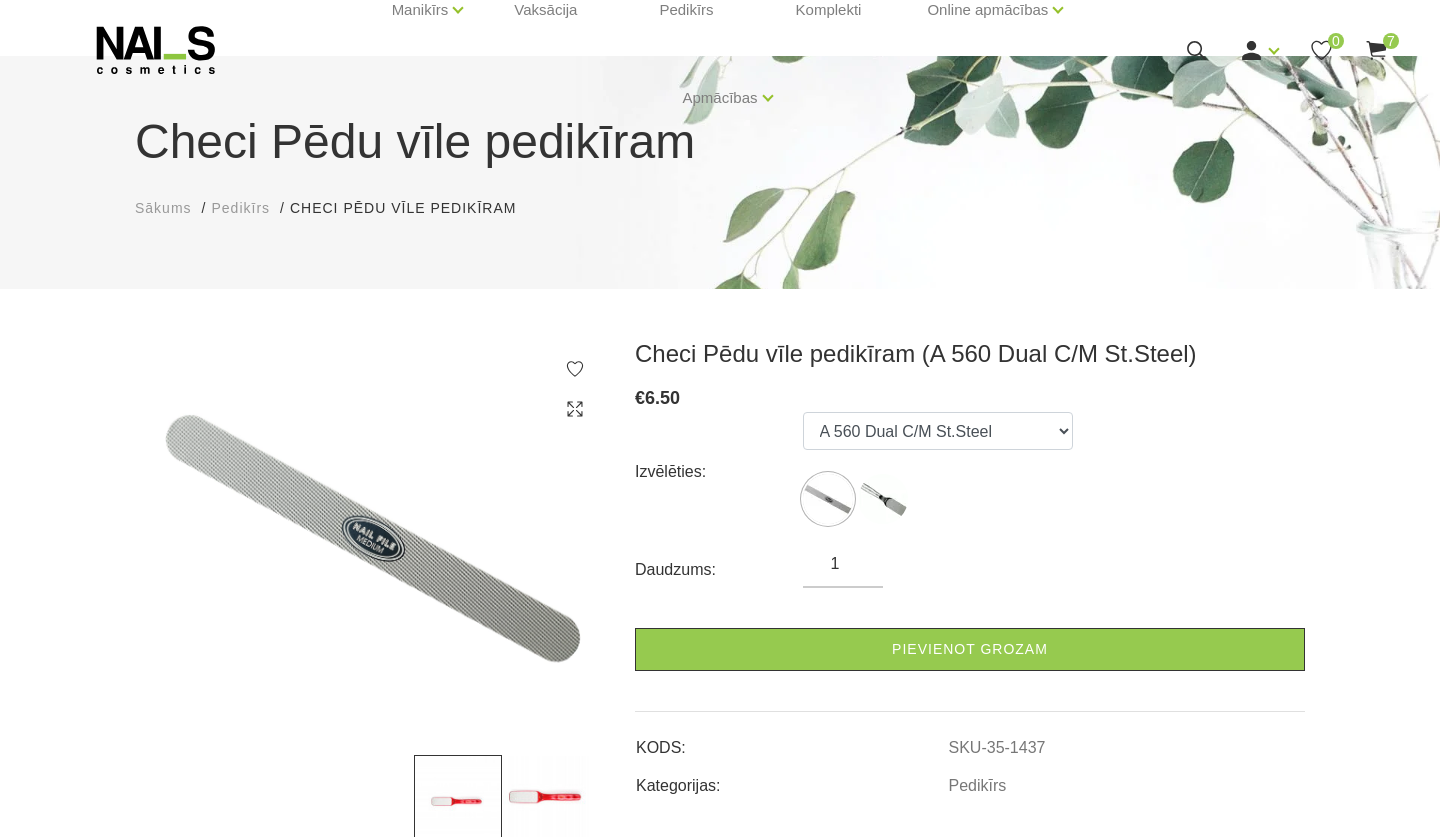 scroll, scrollTop: 68, scrollLeft: 0, axis: vertical 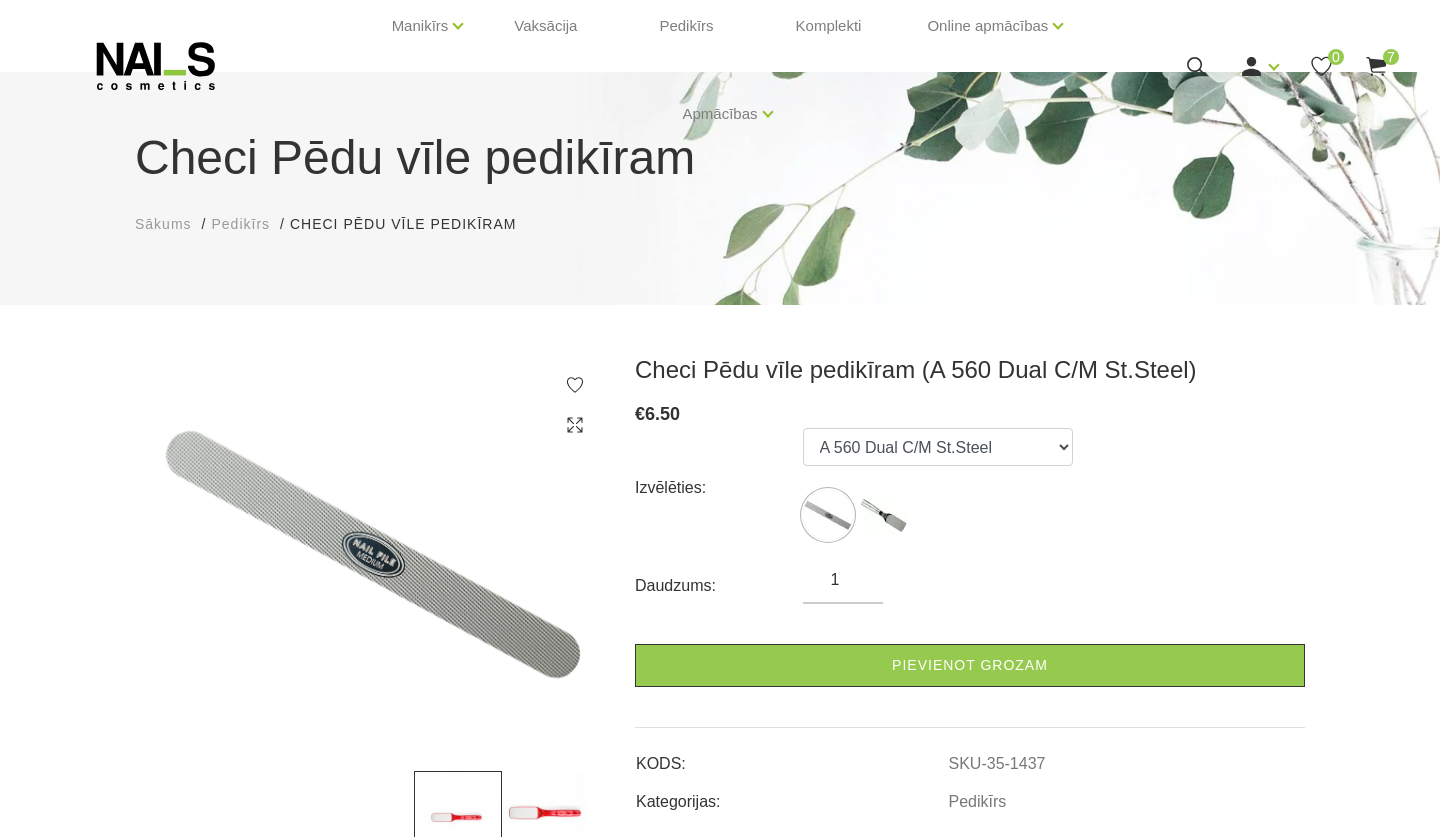 click at bounding box center [546, 815] 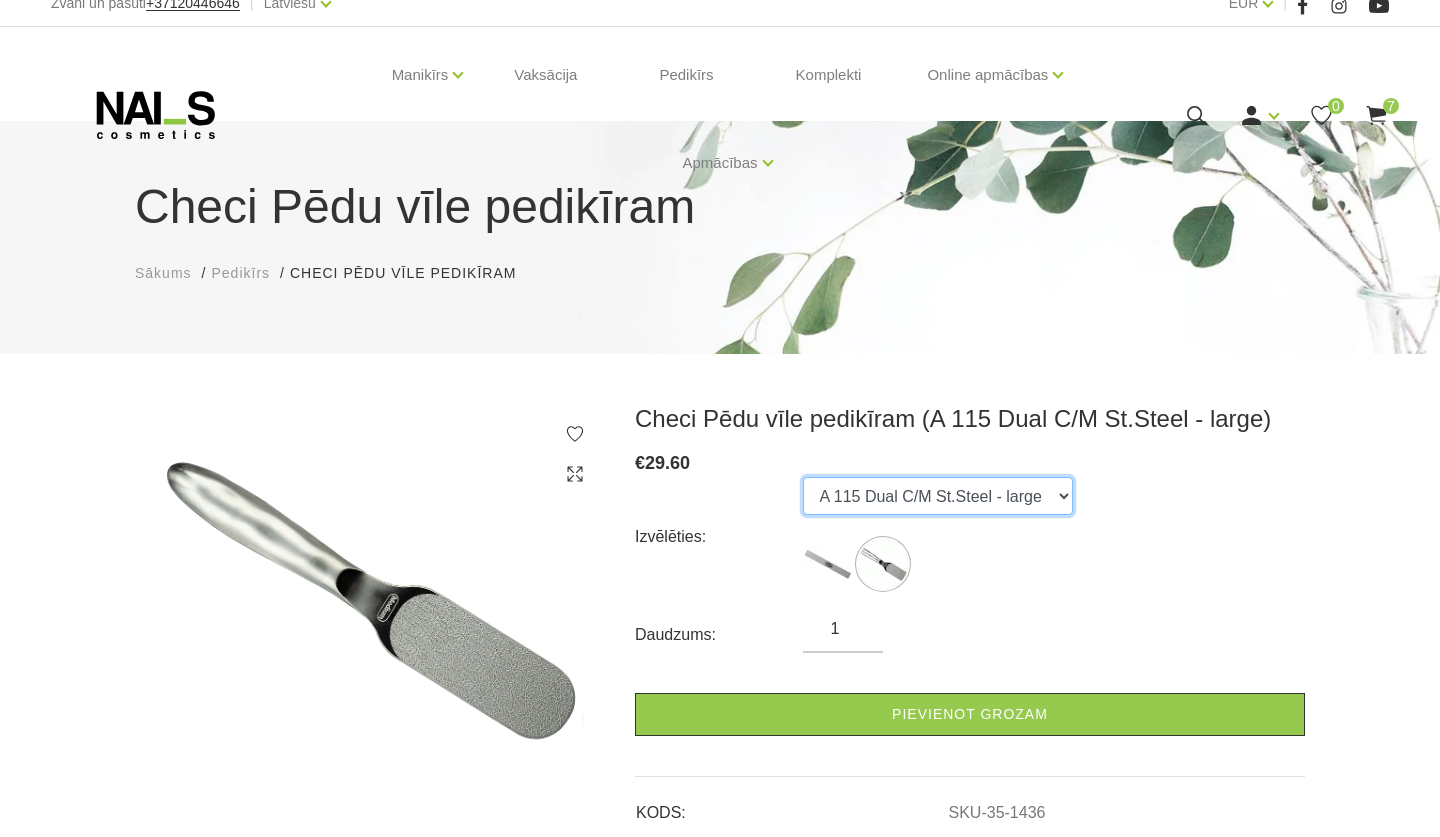 scroll, scrollTop: 0, scrollLeft: 0, axis: both 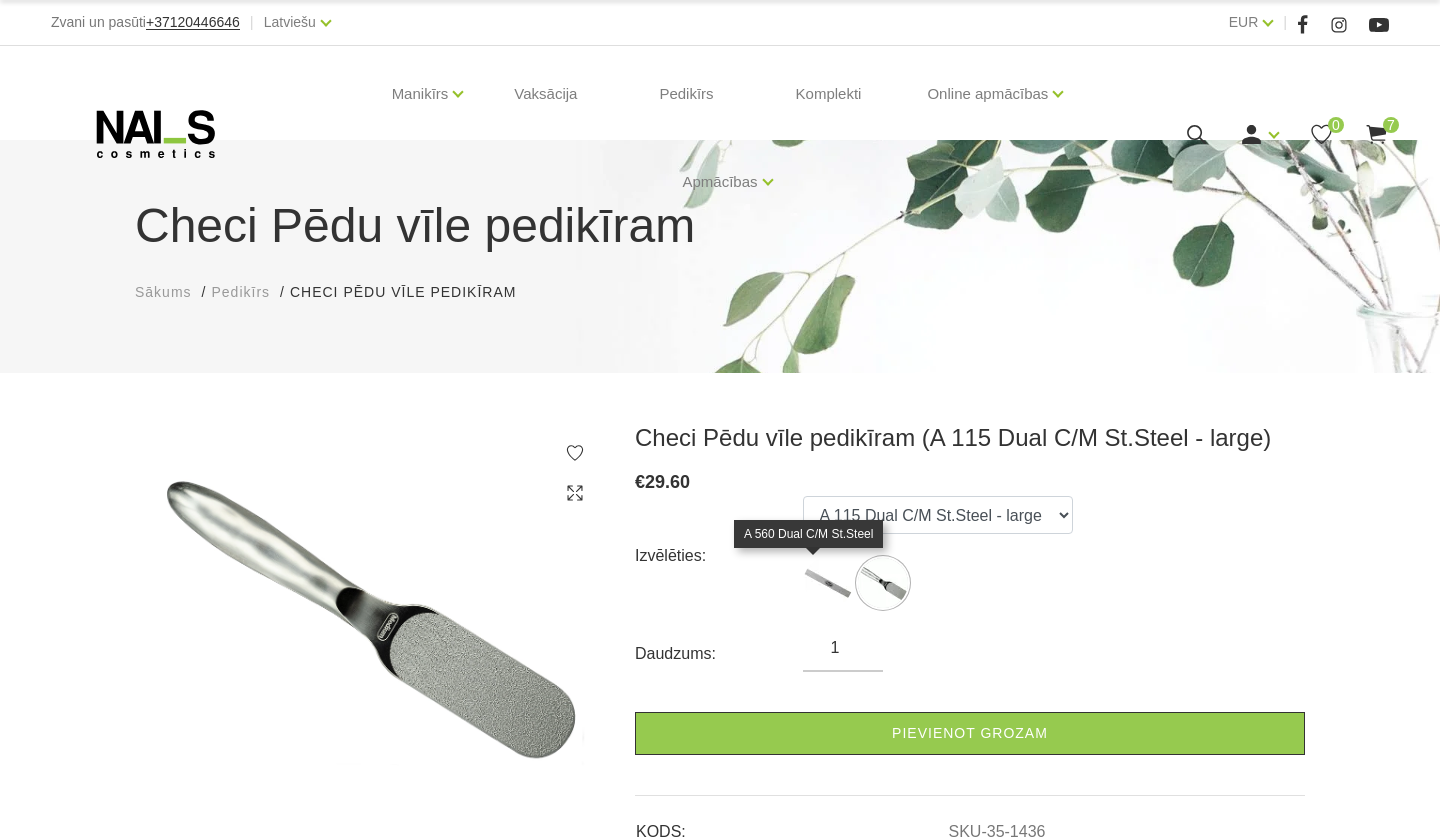 click at bounding box center (828, 583) 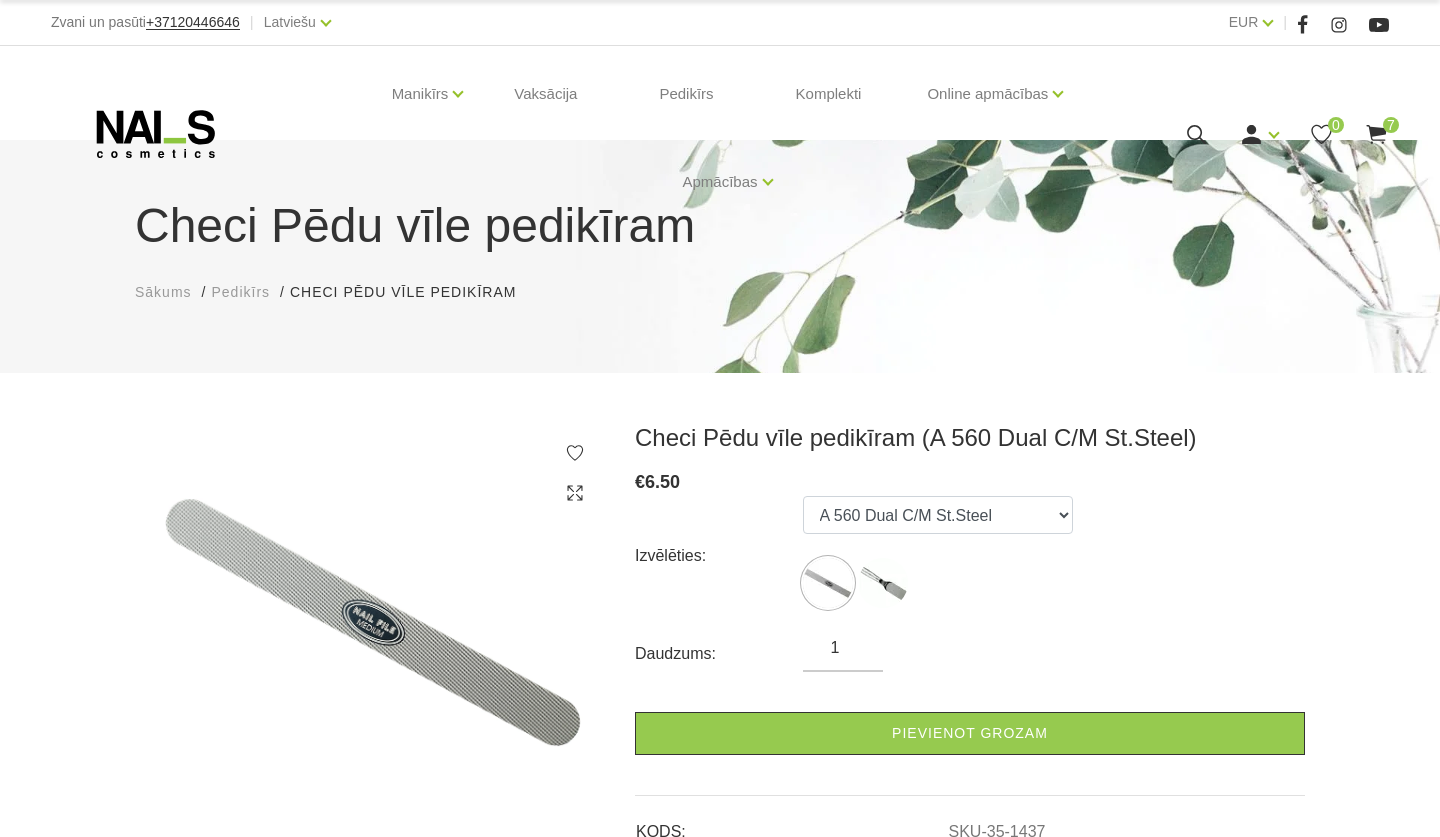 click at bounding box center (828, 583) 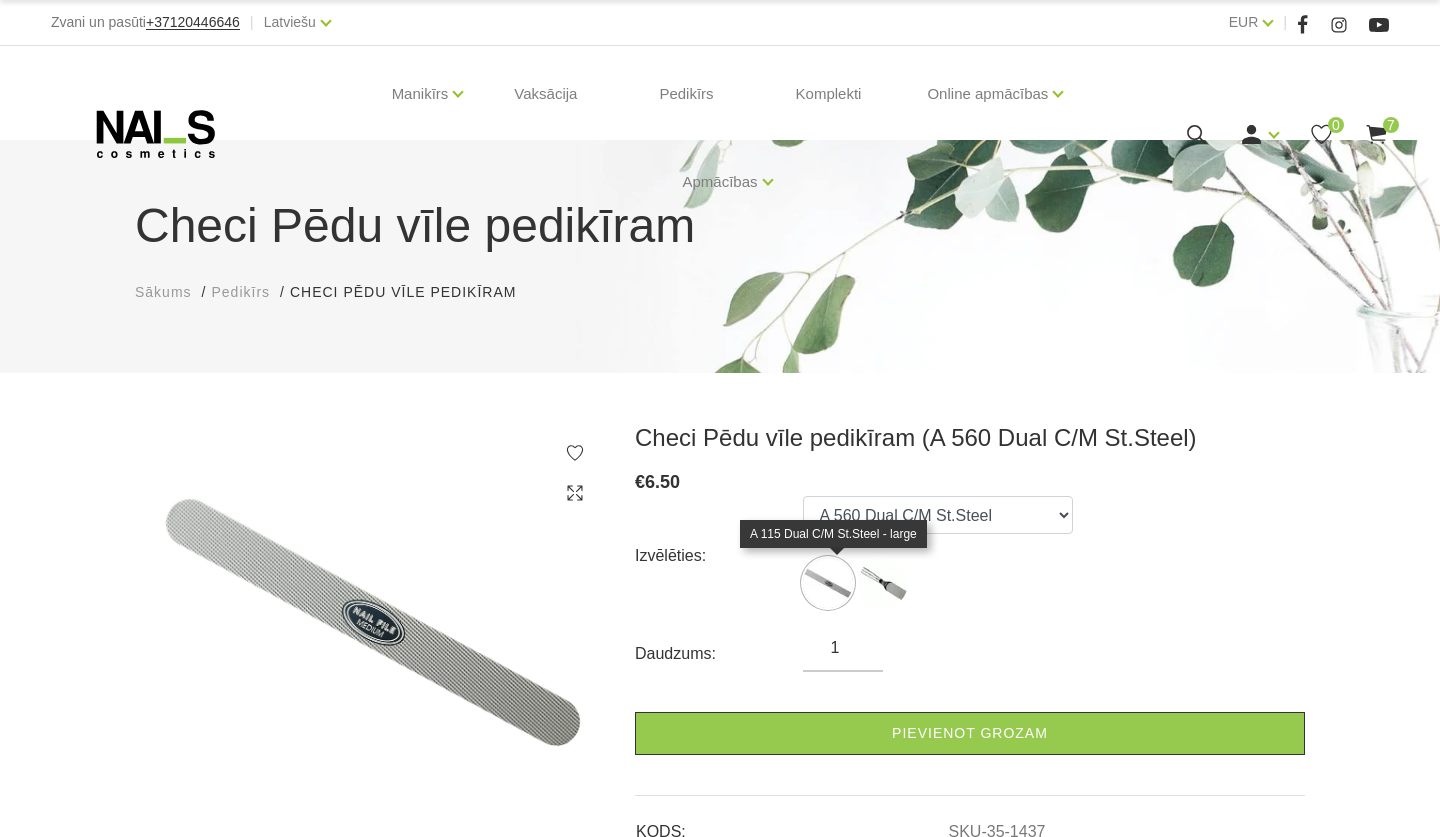 click at bounding box center [883, 583] 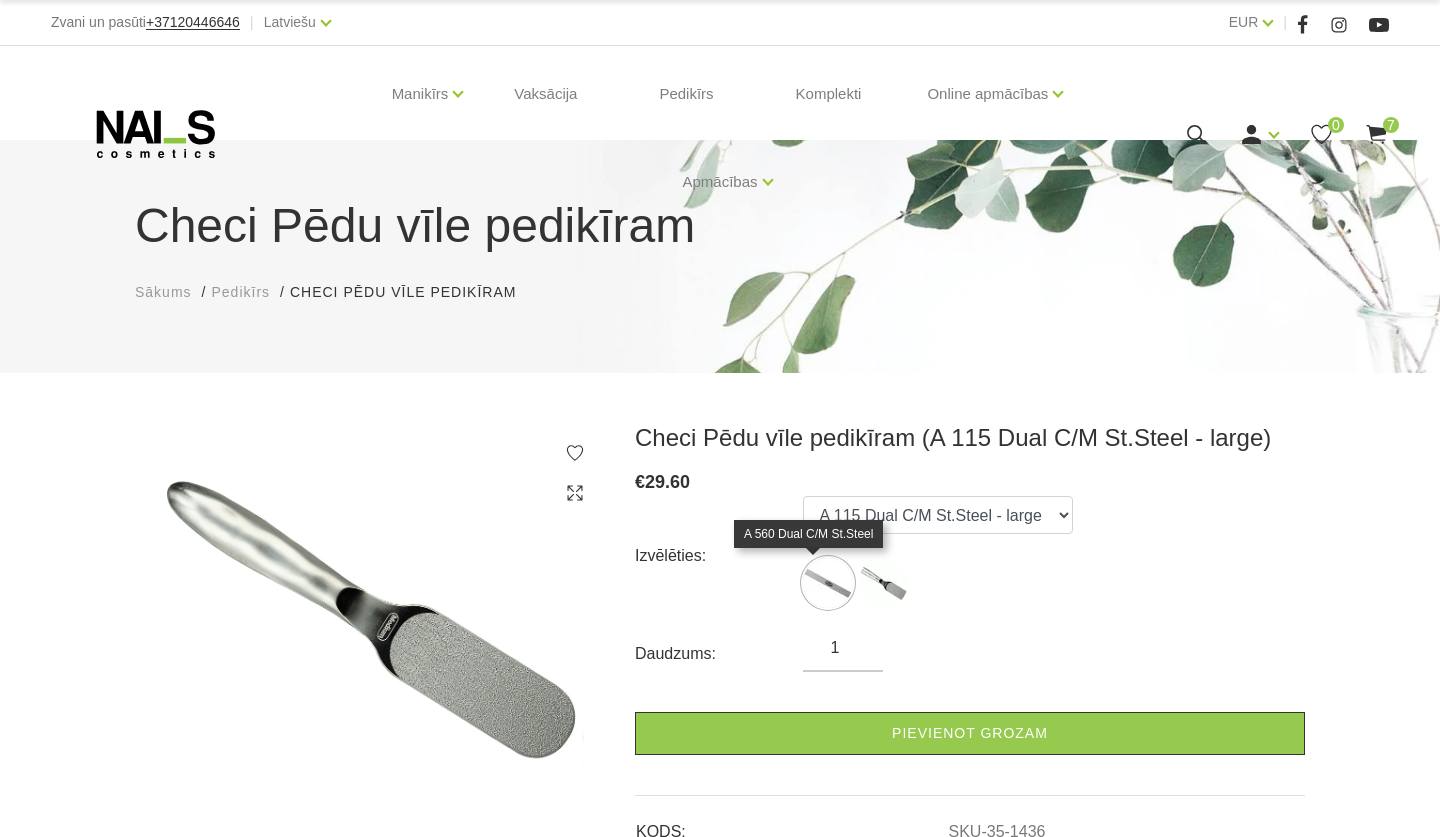 click at bounding box center (828, 583) 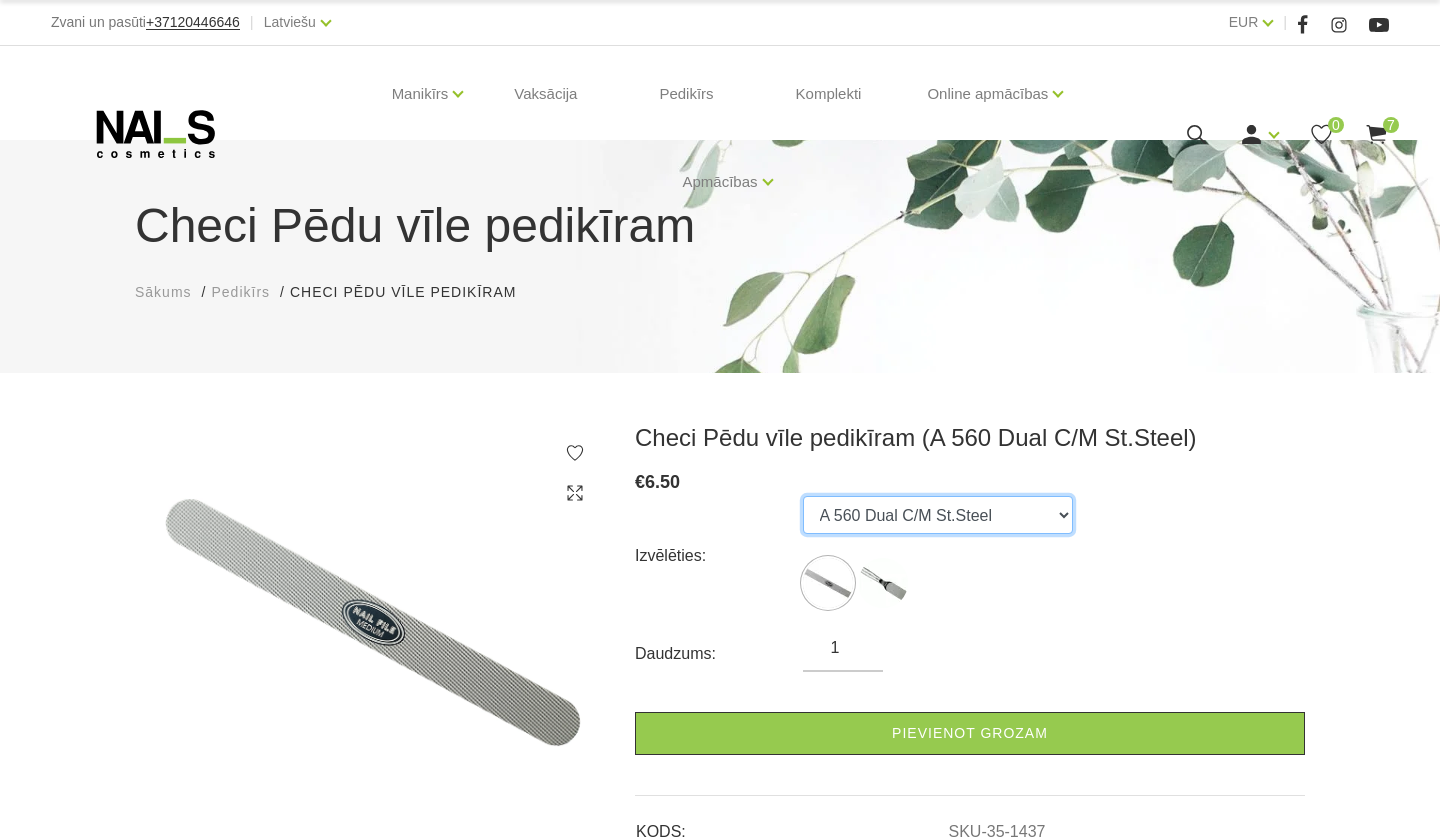 select on "1436" 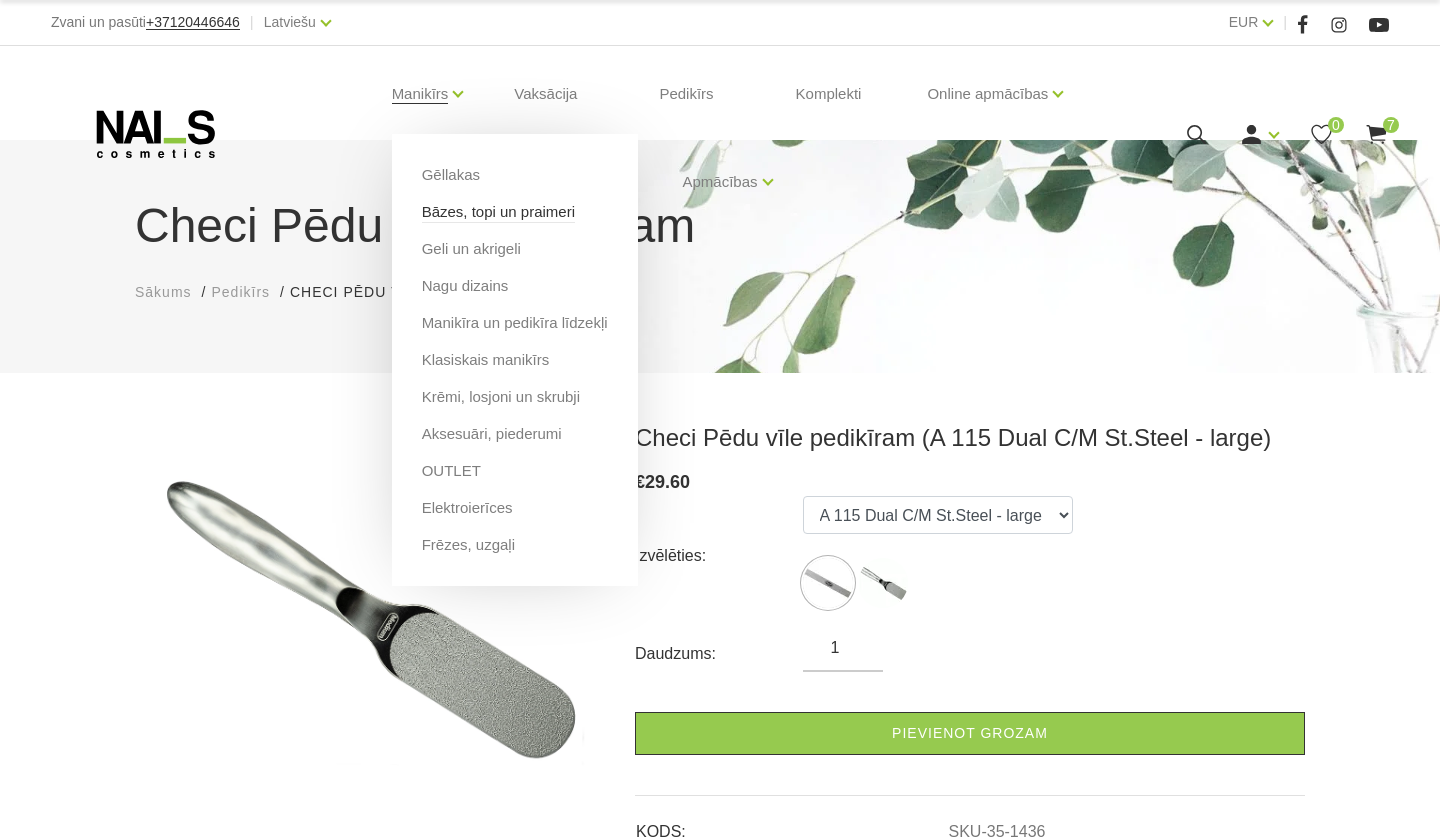 click on "Bāzes, topi un praimeri" at bounding box center (498, 212) 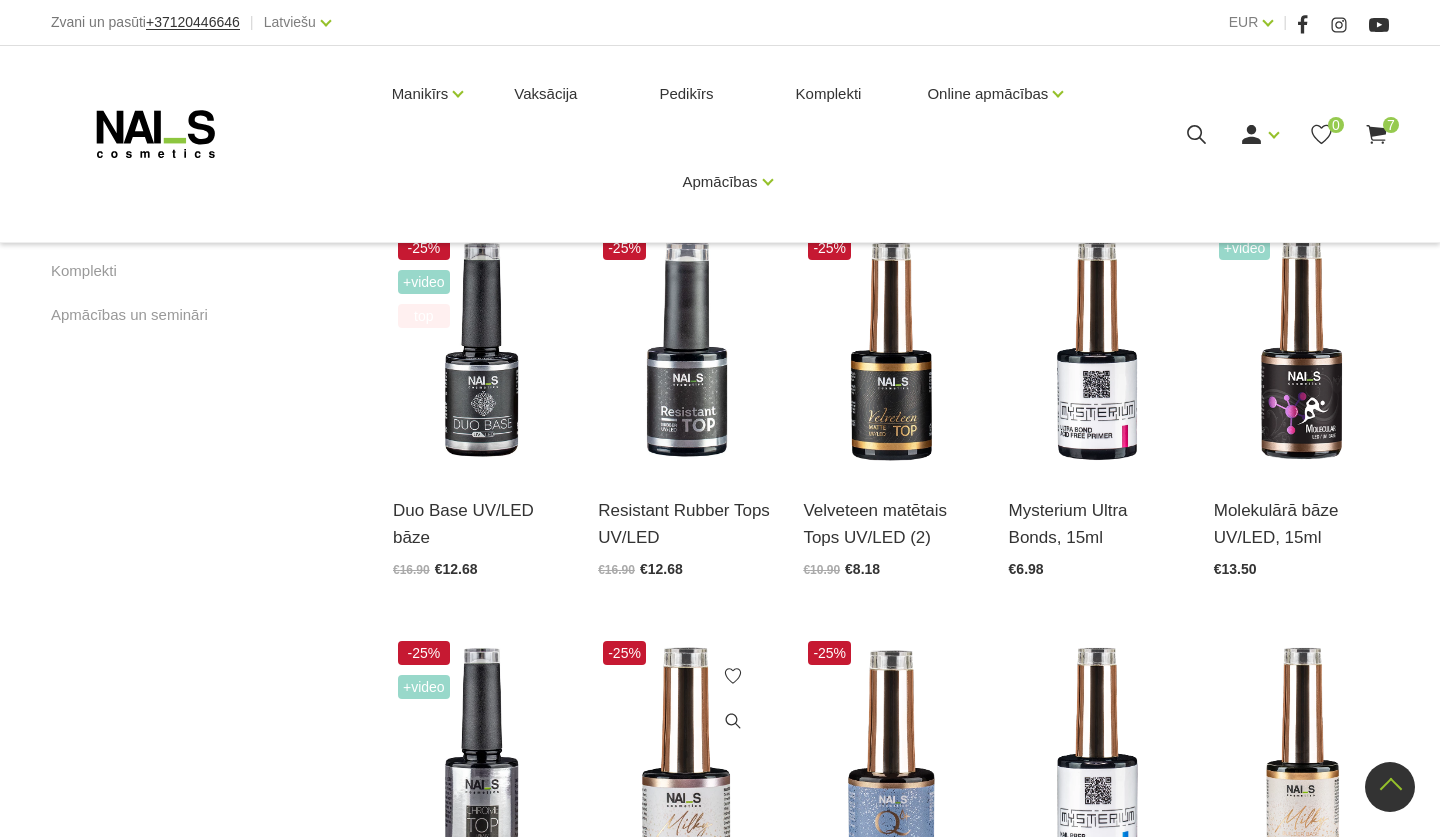 scroll, scrollTop: 1309, scrollLeft: 0, axis: vertical 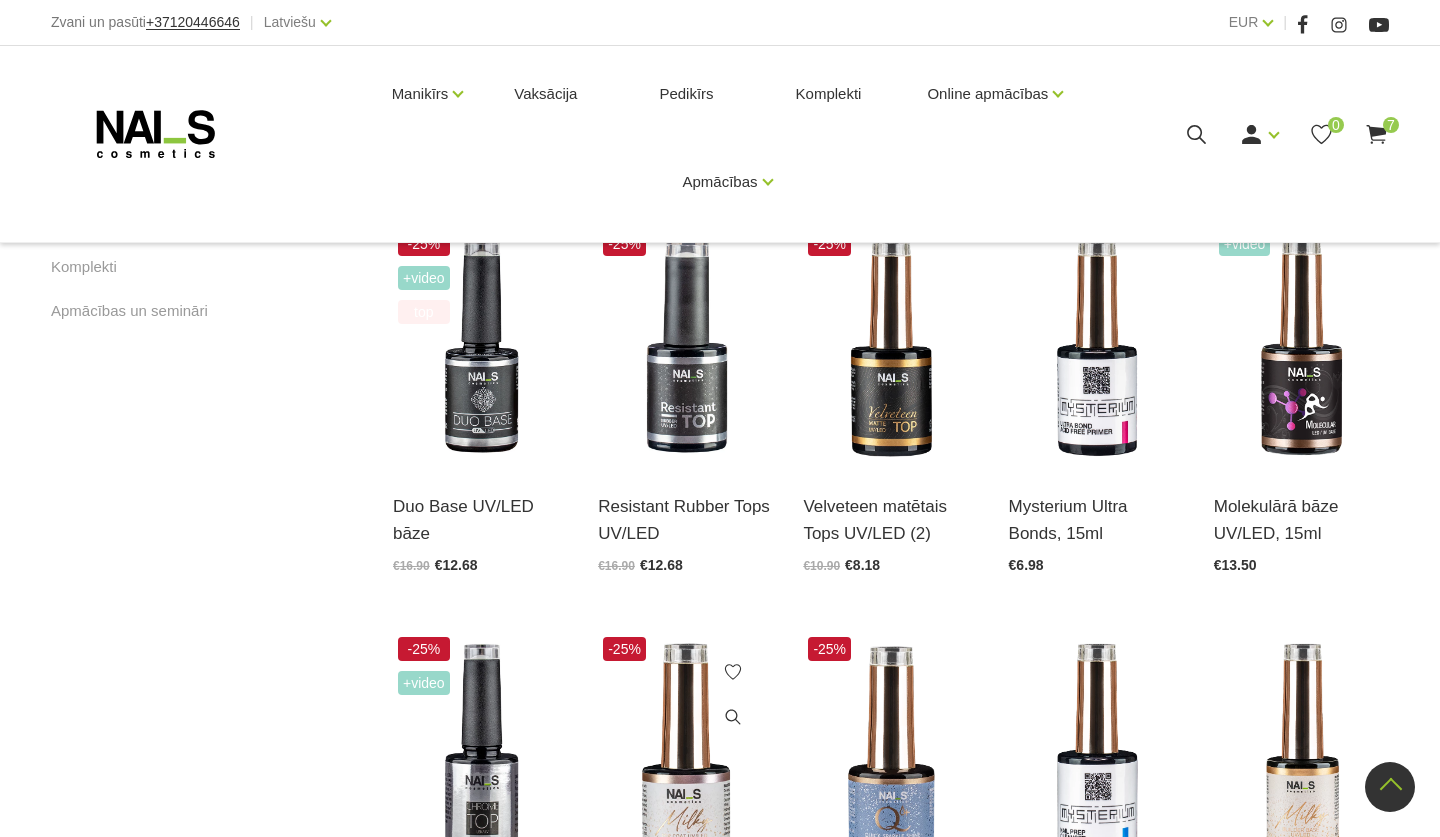 click on "Atvērt un izvēlēties" at bounding box center (672, 912) 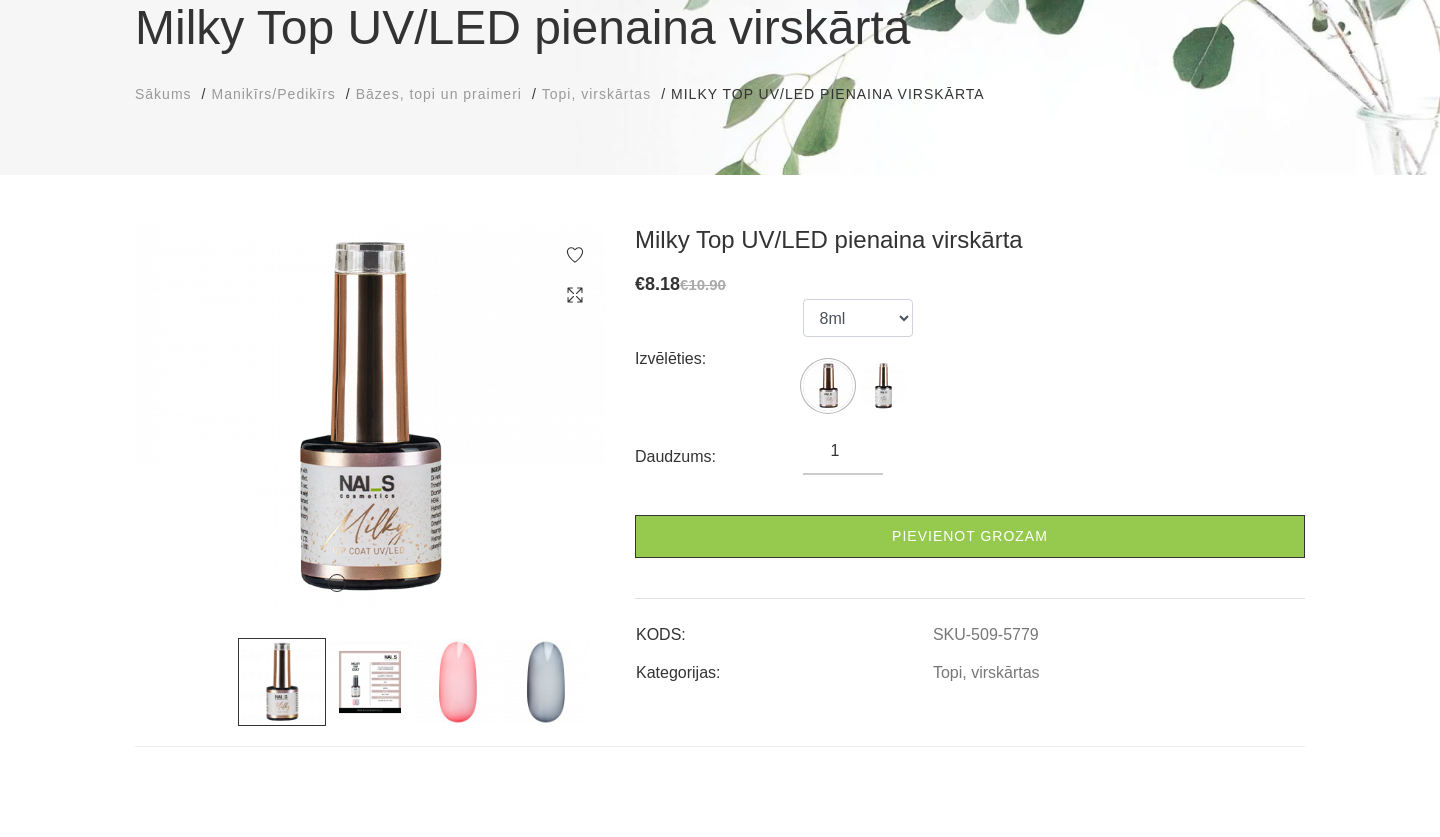 scroll, scrollTop: 205, scrollLeft: 0, axis: vertical 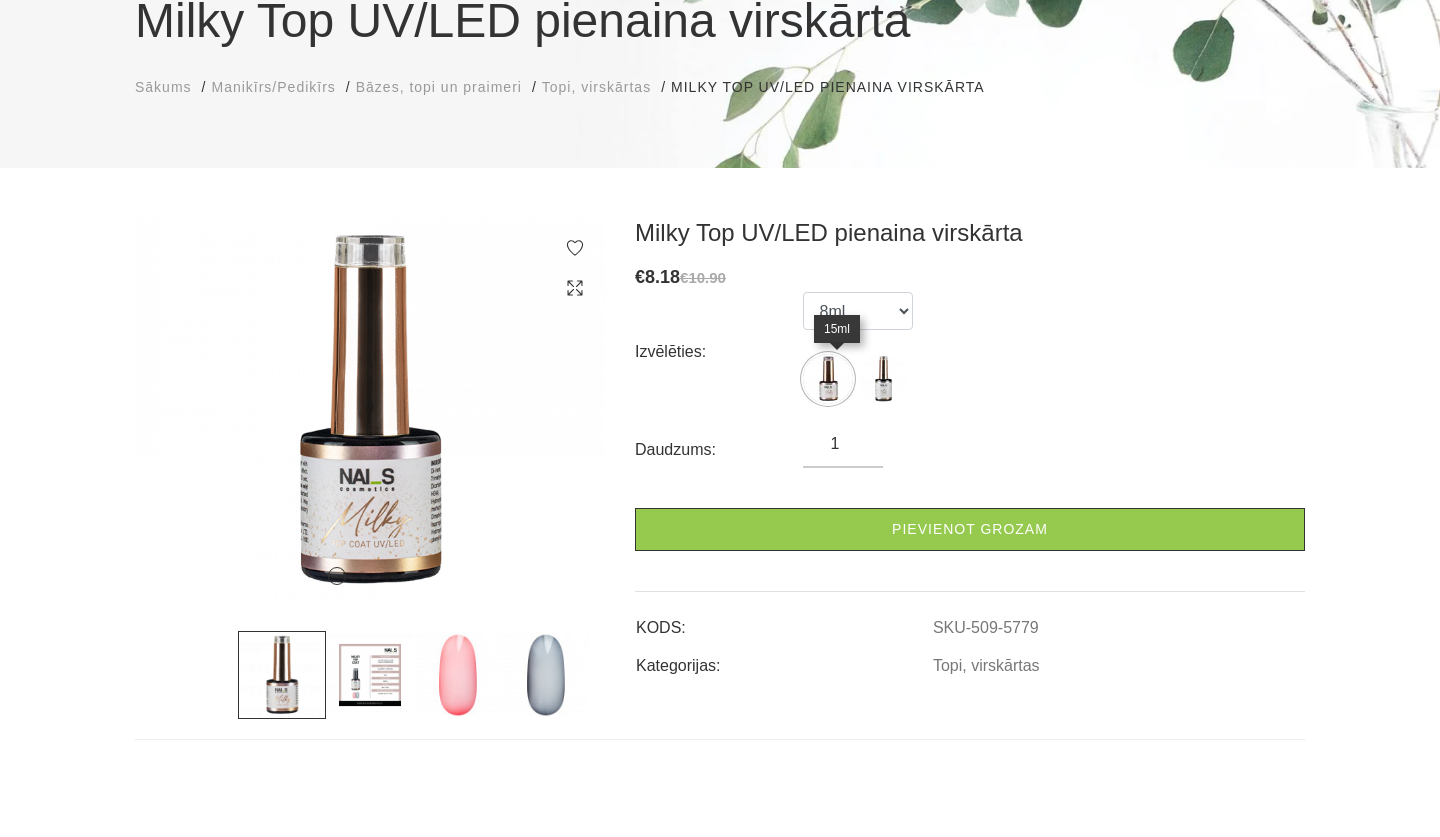 click at bounding box center (883, 379) 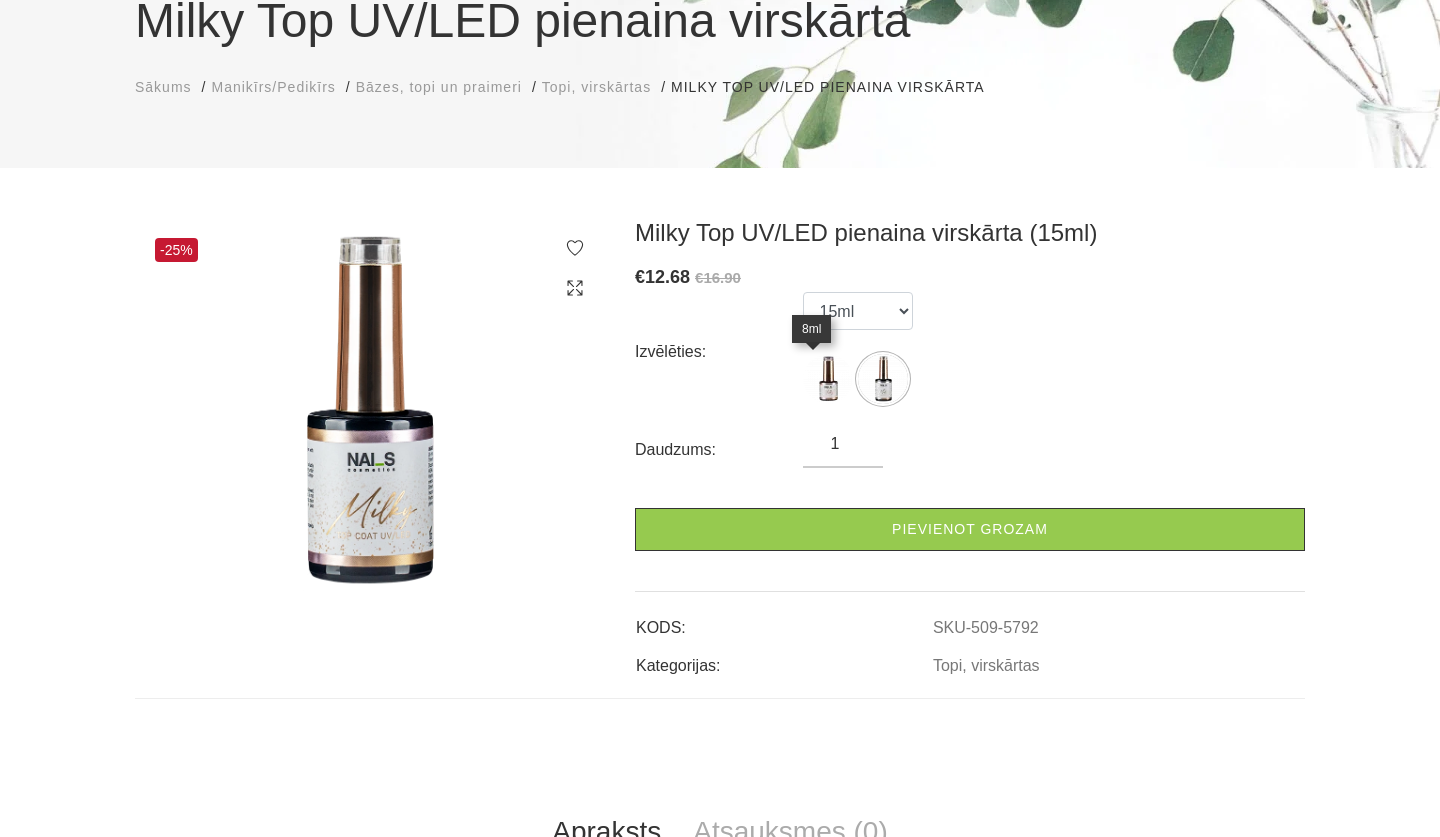 click at bounding box center [828, 379] 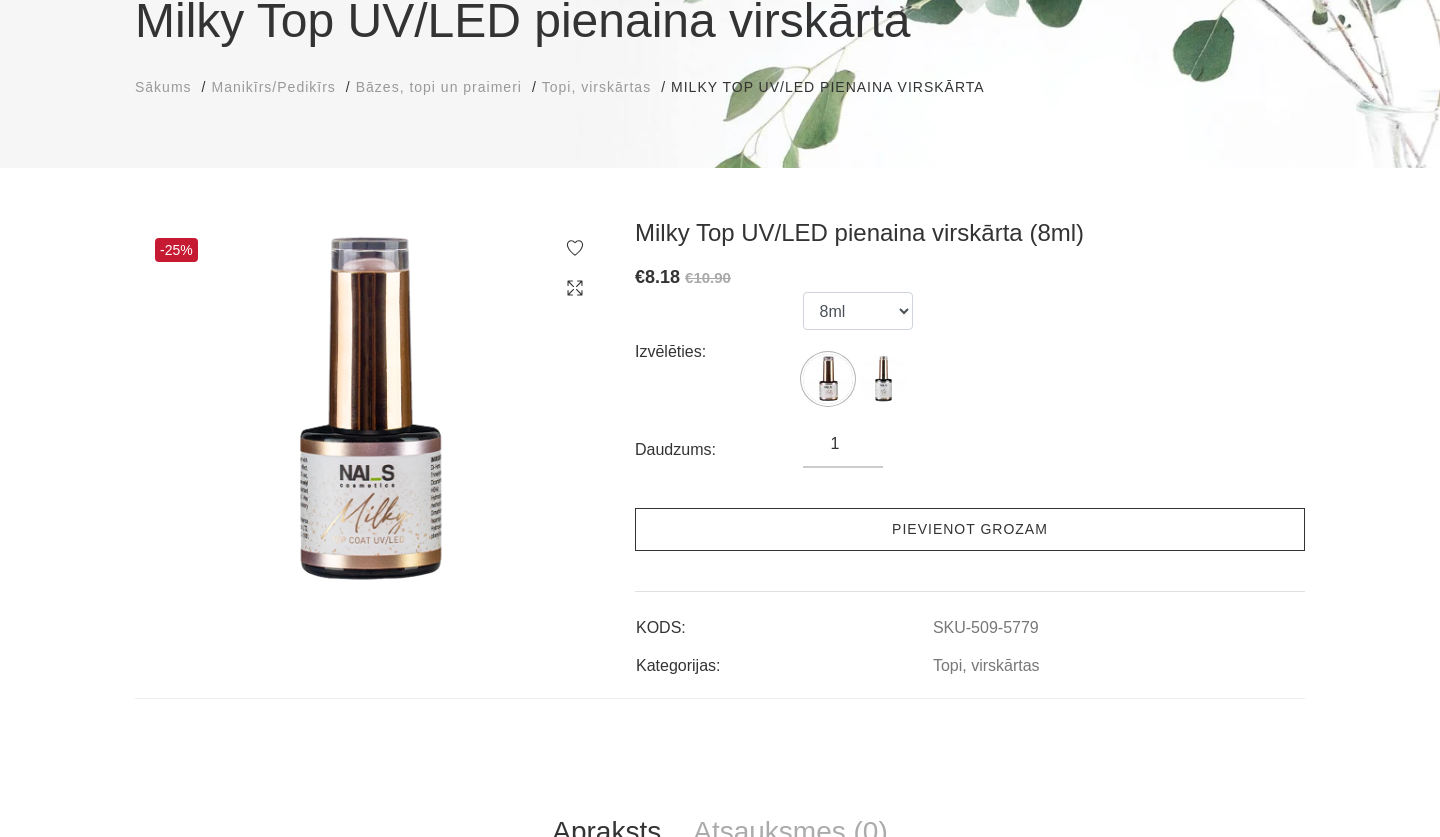 click on "Pievienot grozam" at bounding box center [970, 529] 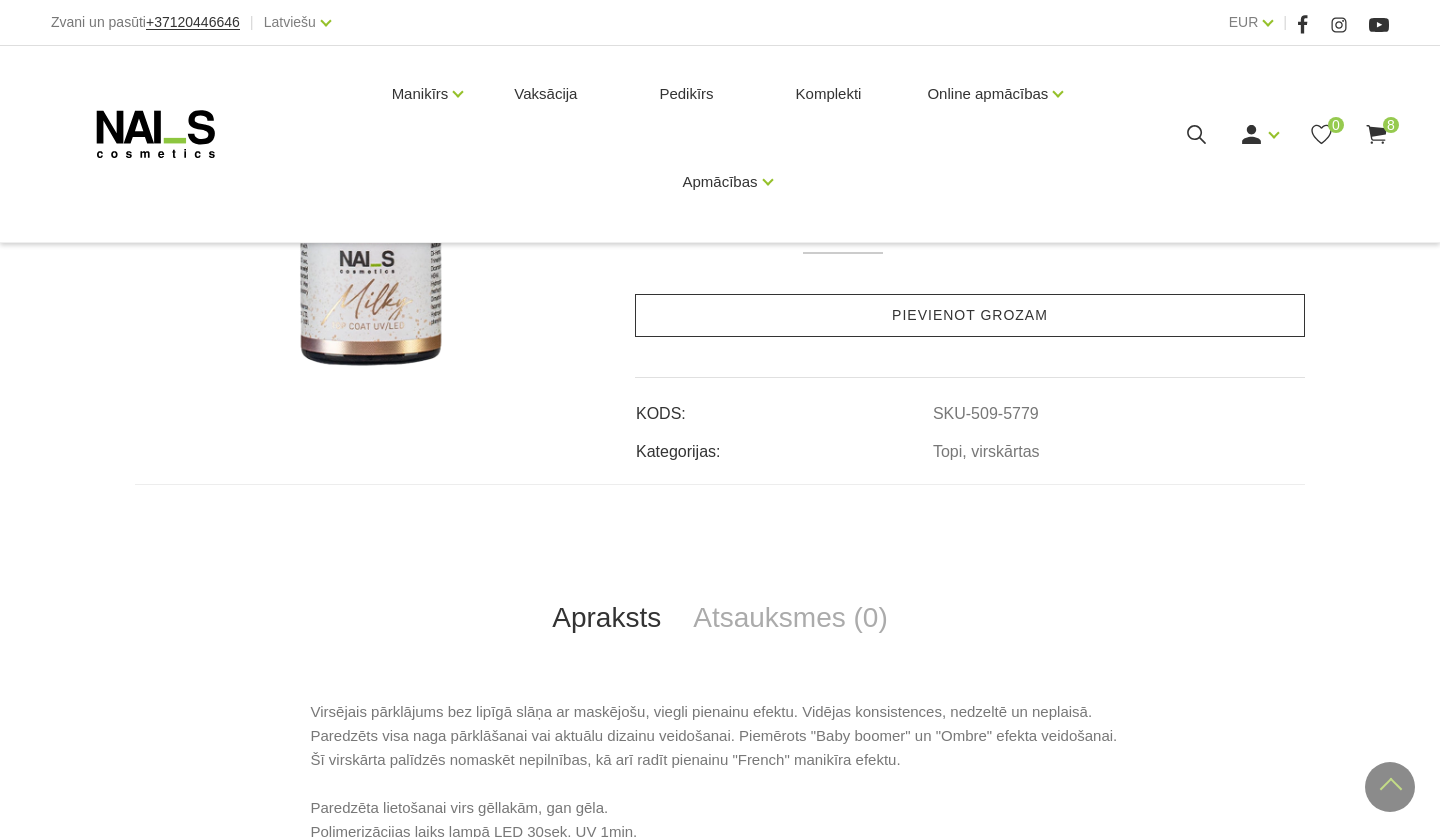 scroll, scrollTop: 422, scrollLeft: 0, axis: vertical 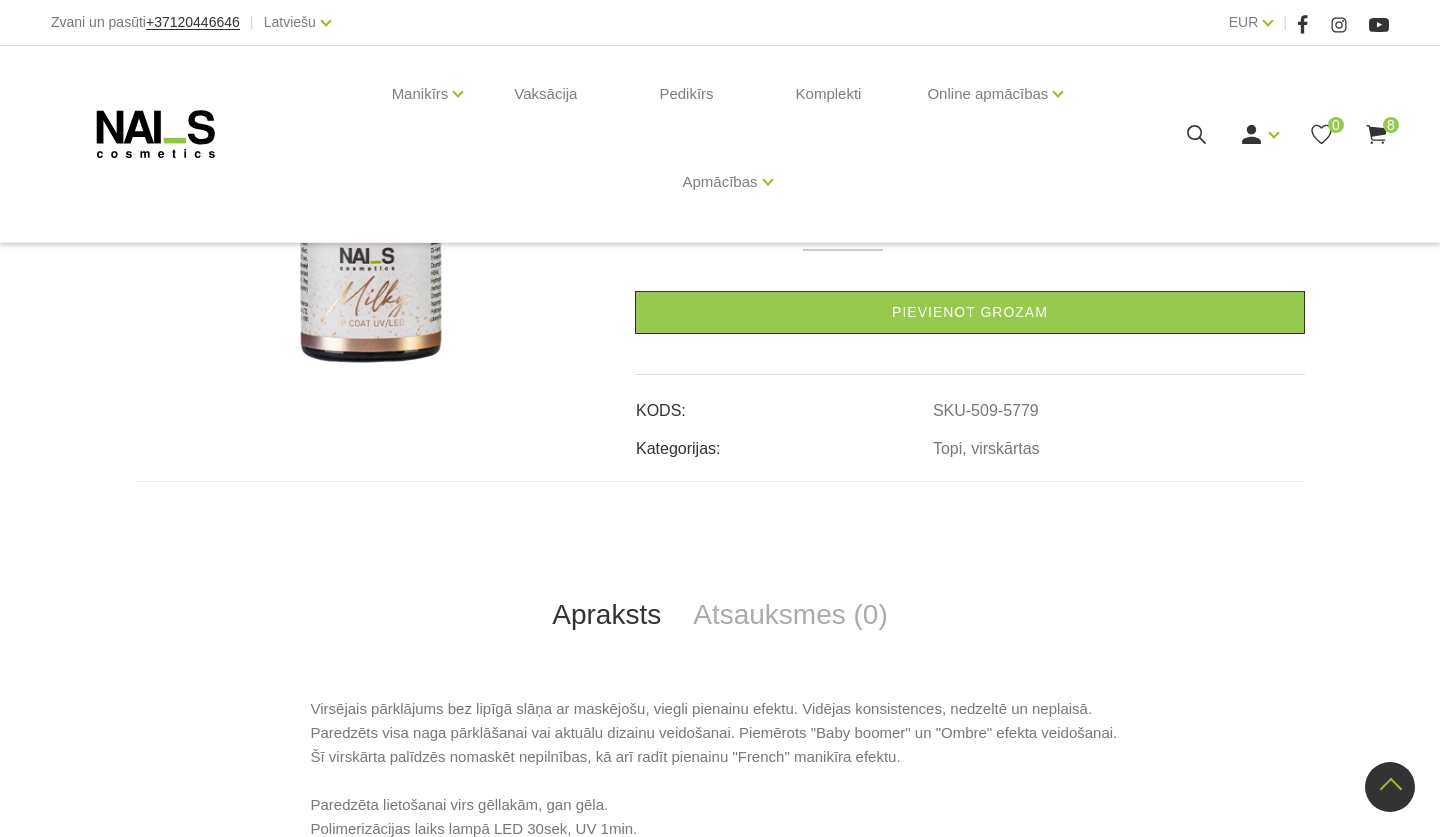 click 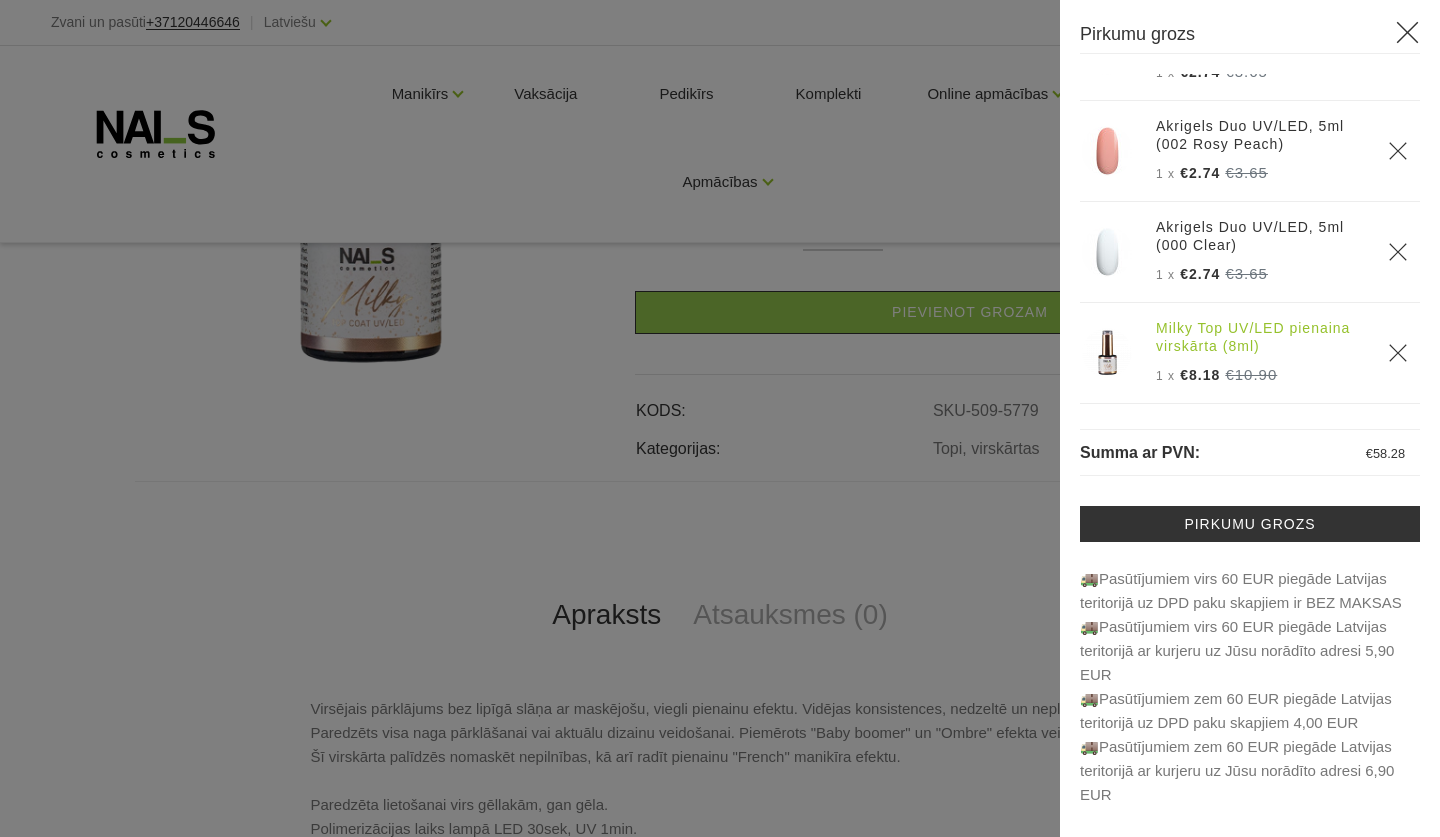 scroll, scrollTop: 536, scrollLeft: 0, axis: vertical 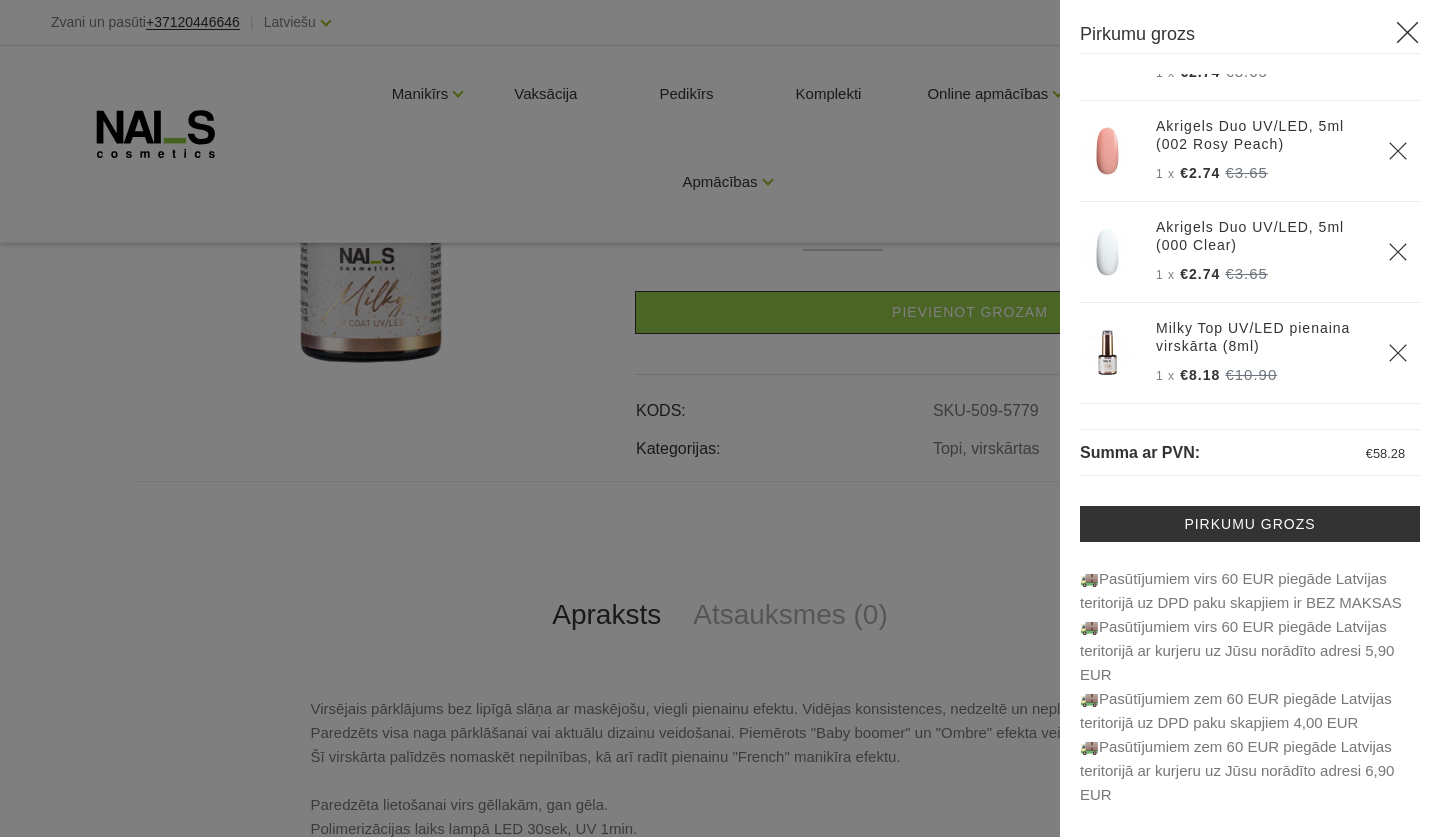 click at bounding box center (720, 418) 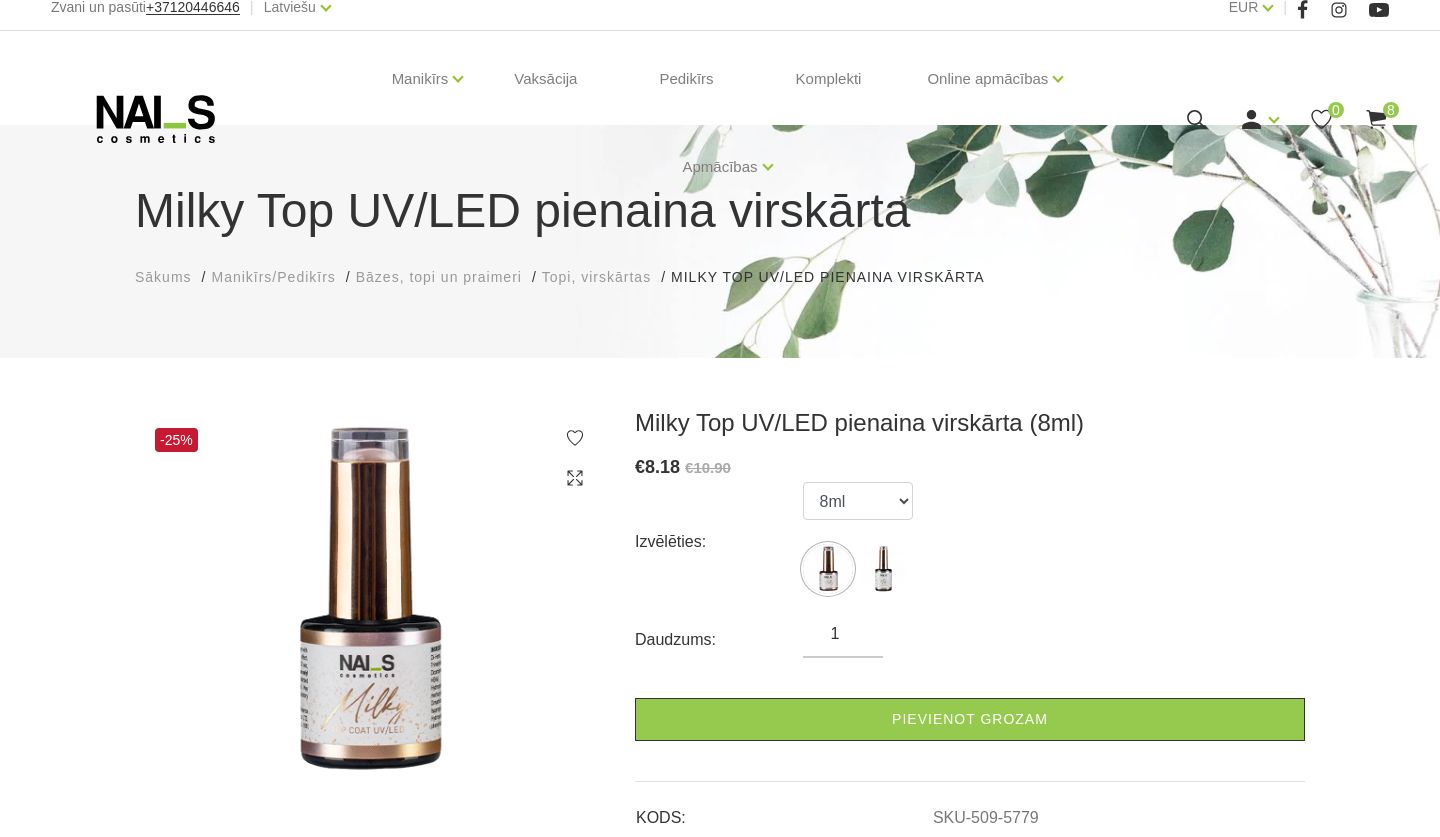scroll, scrollTop: 0, scrollLeft: 0, axis: both 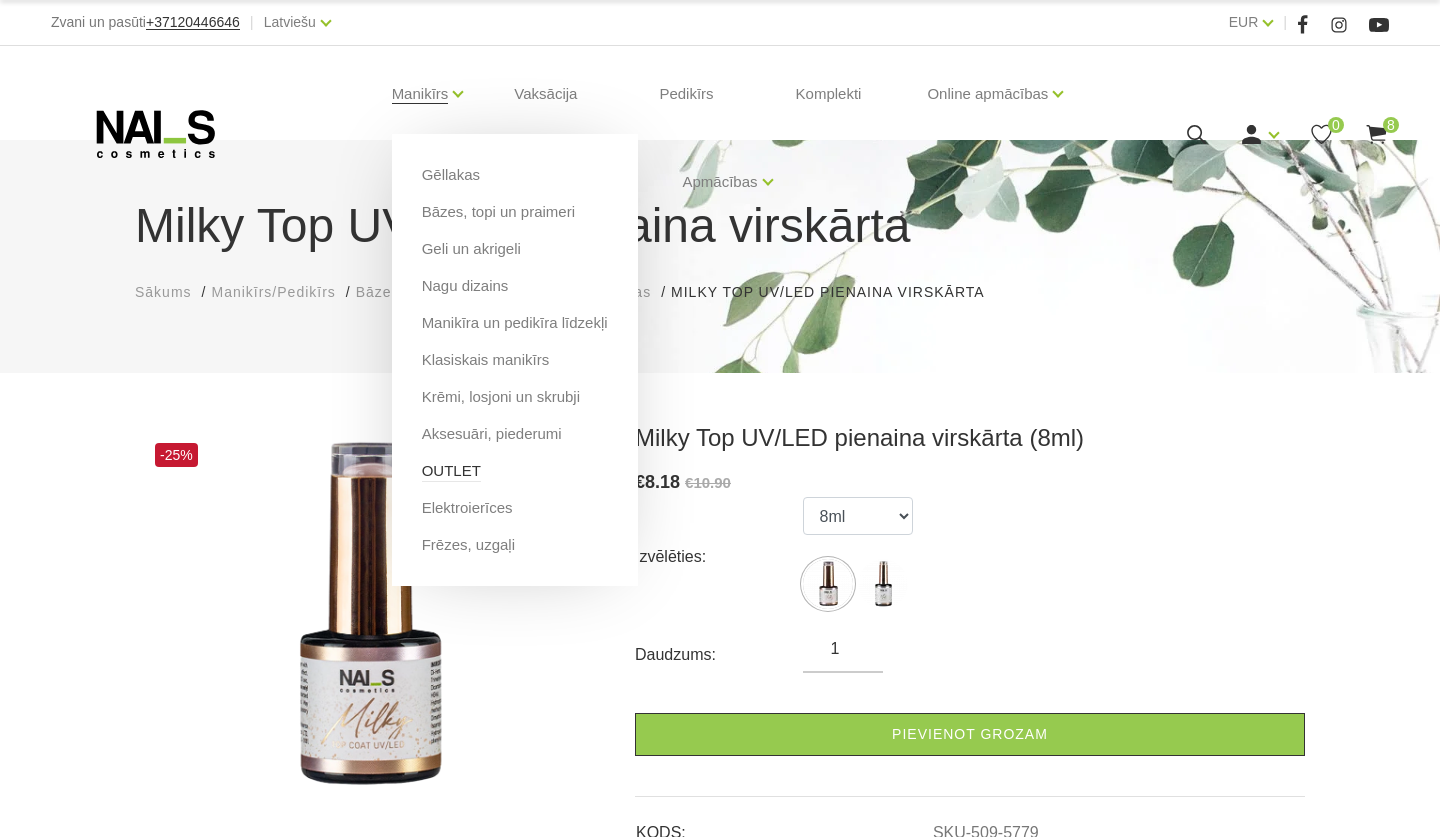 click on "OUTLET" at bounding box center [451, 471] 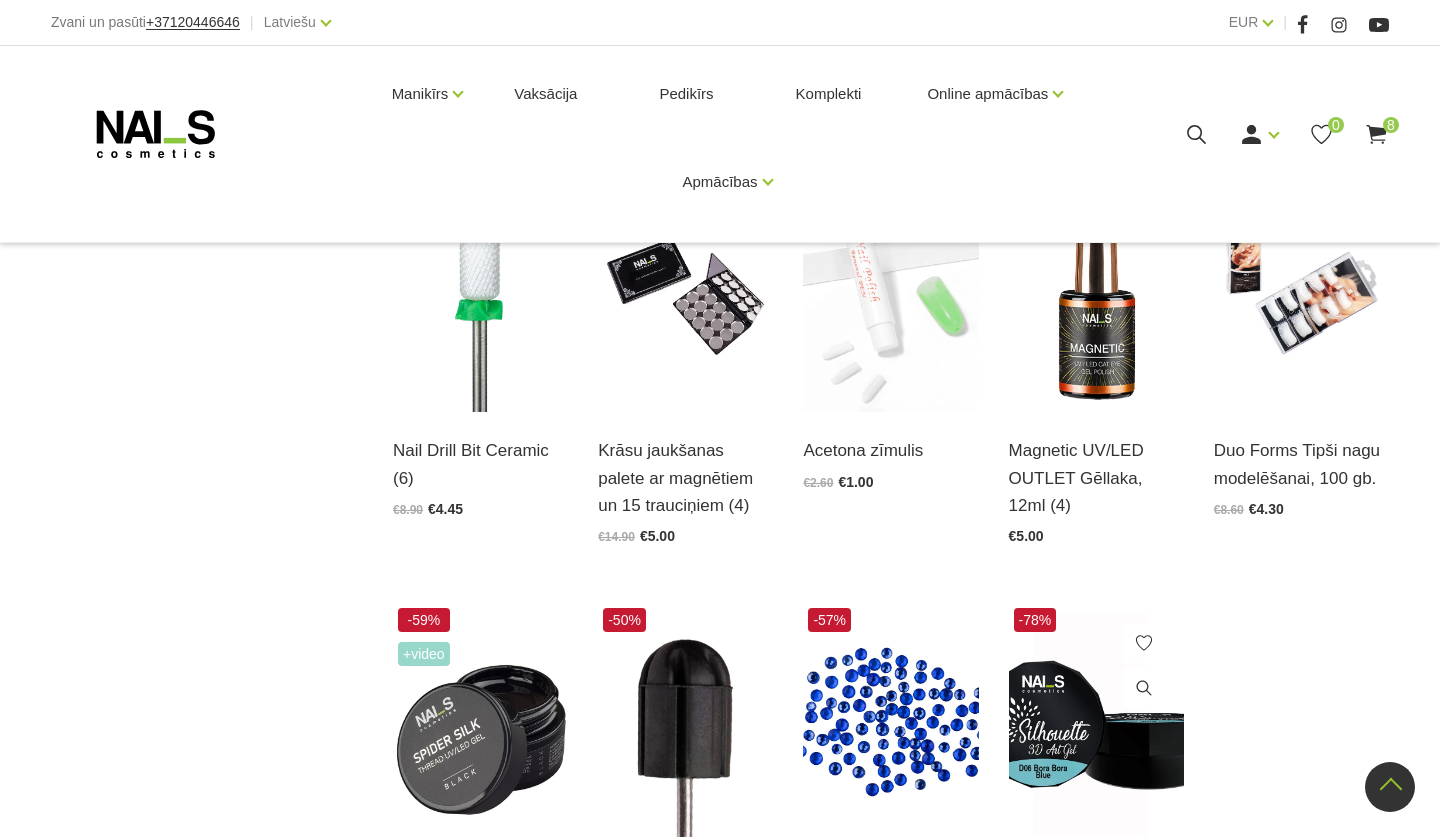 scroll, scrollTop: 1743, scrollLeft: 0, axis: vertical 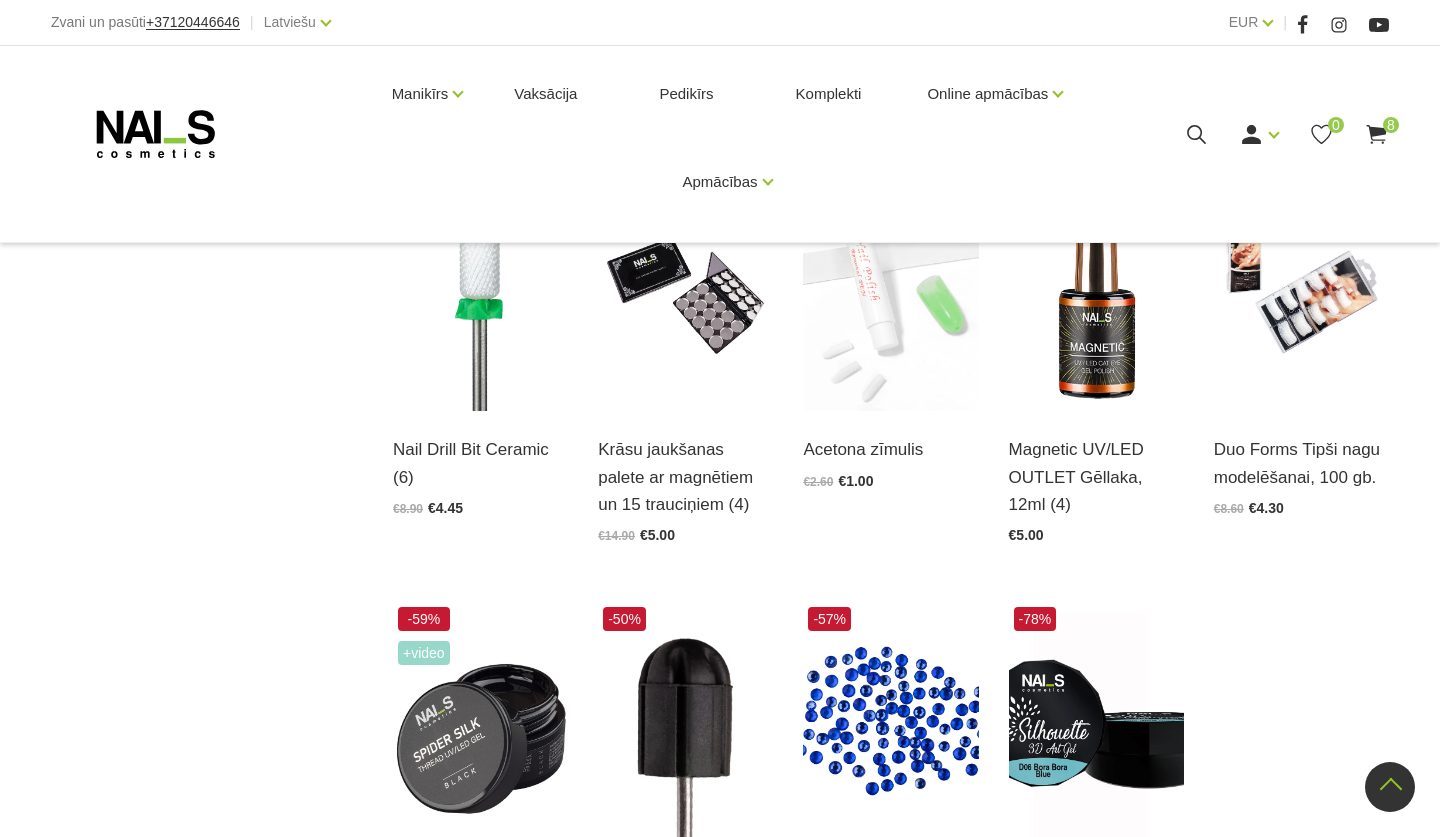 click on "2" at bounding box center (880, 1081) 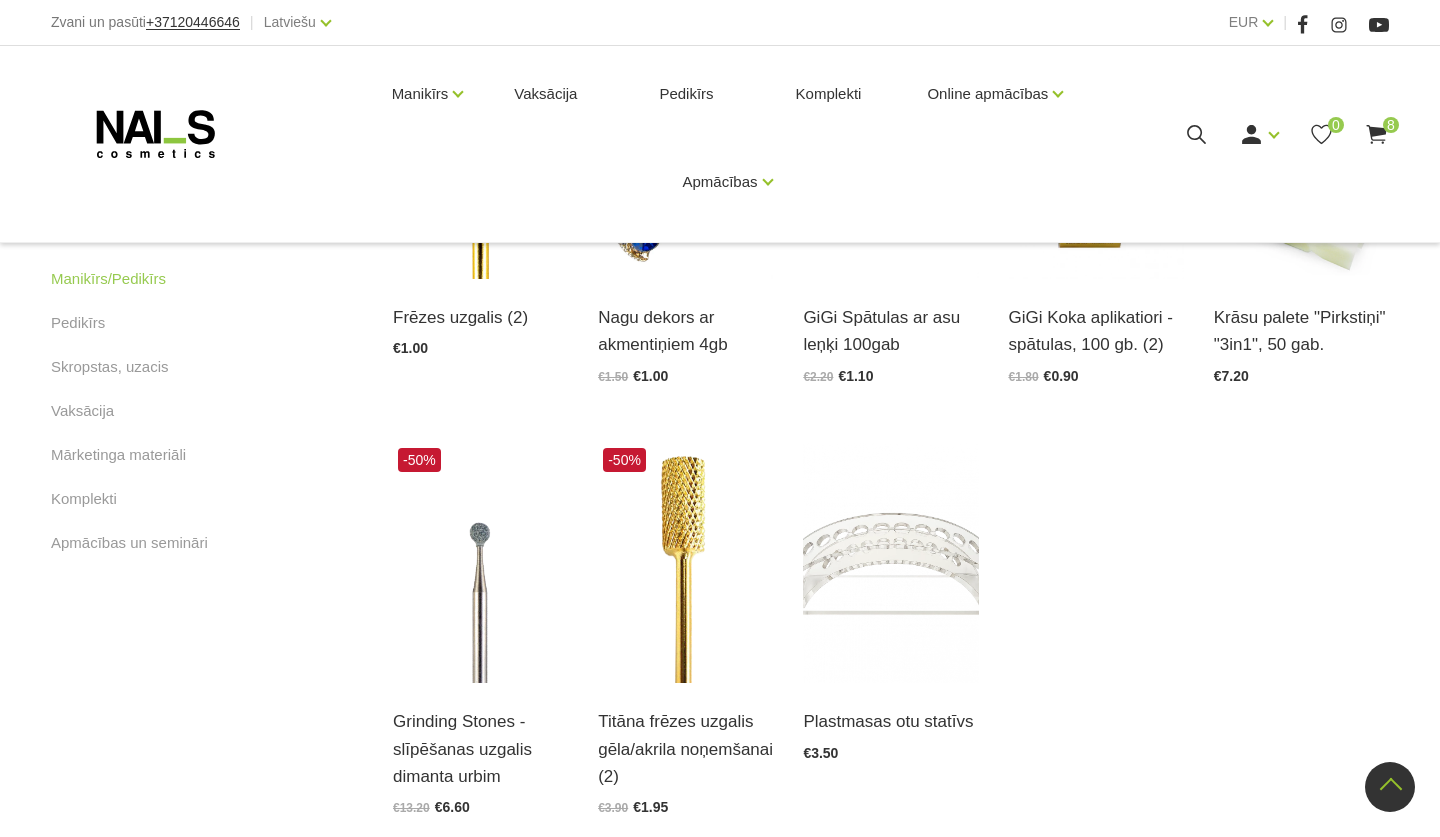 scroll, scrollTop: 988, scrollLeft: 0, axis: vertical 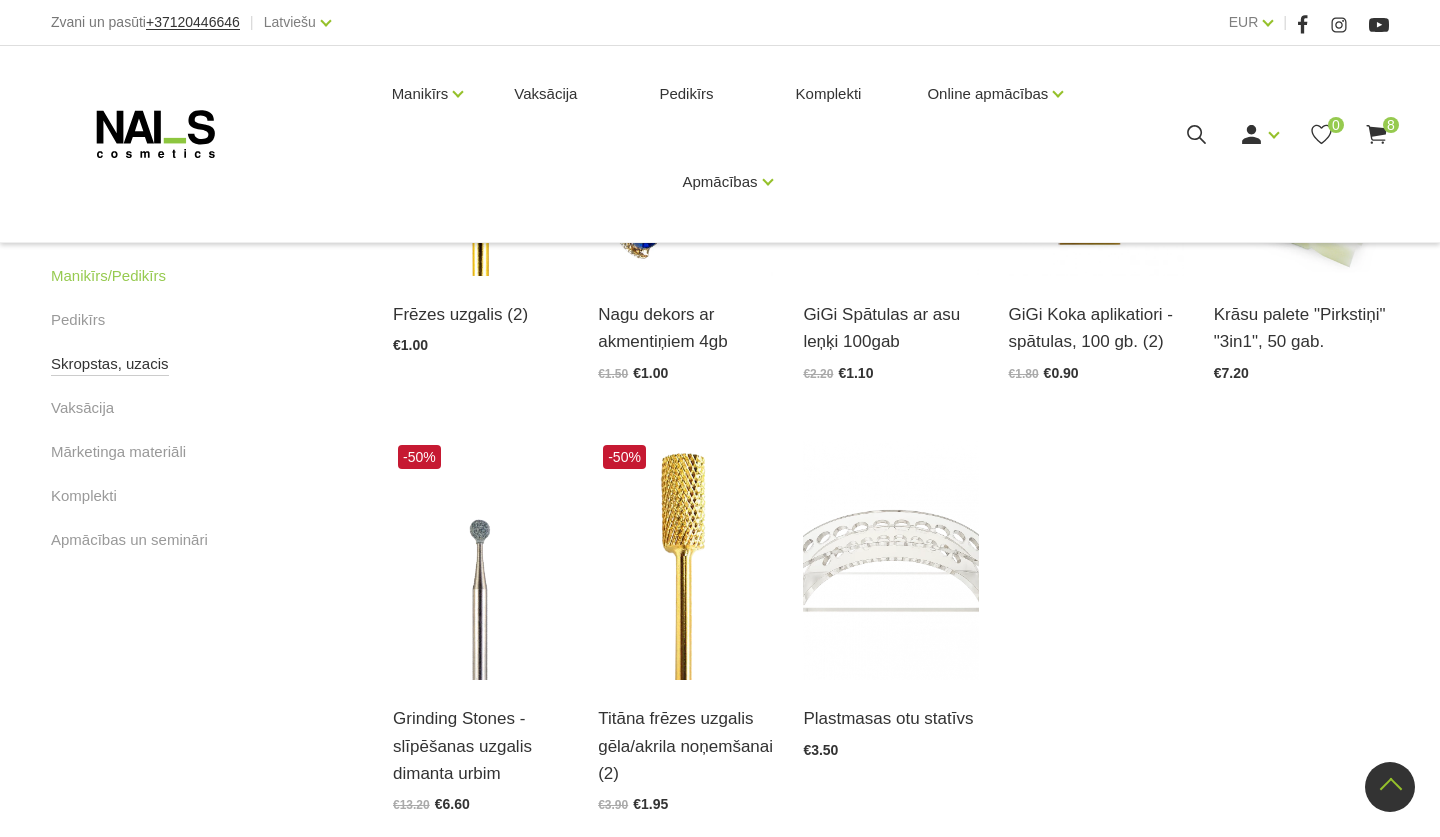 click on "Skropstas, uzacis" at bounding box center (110, 364) 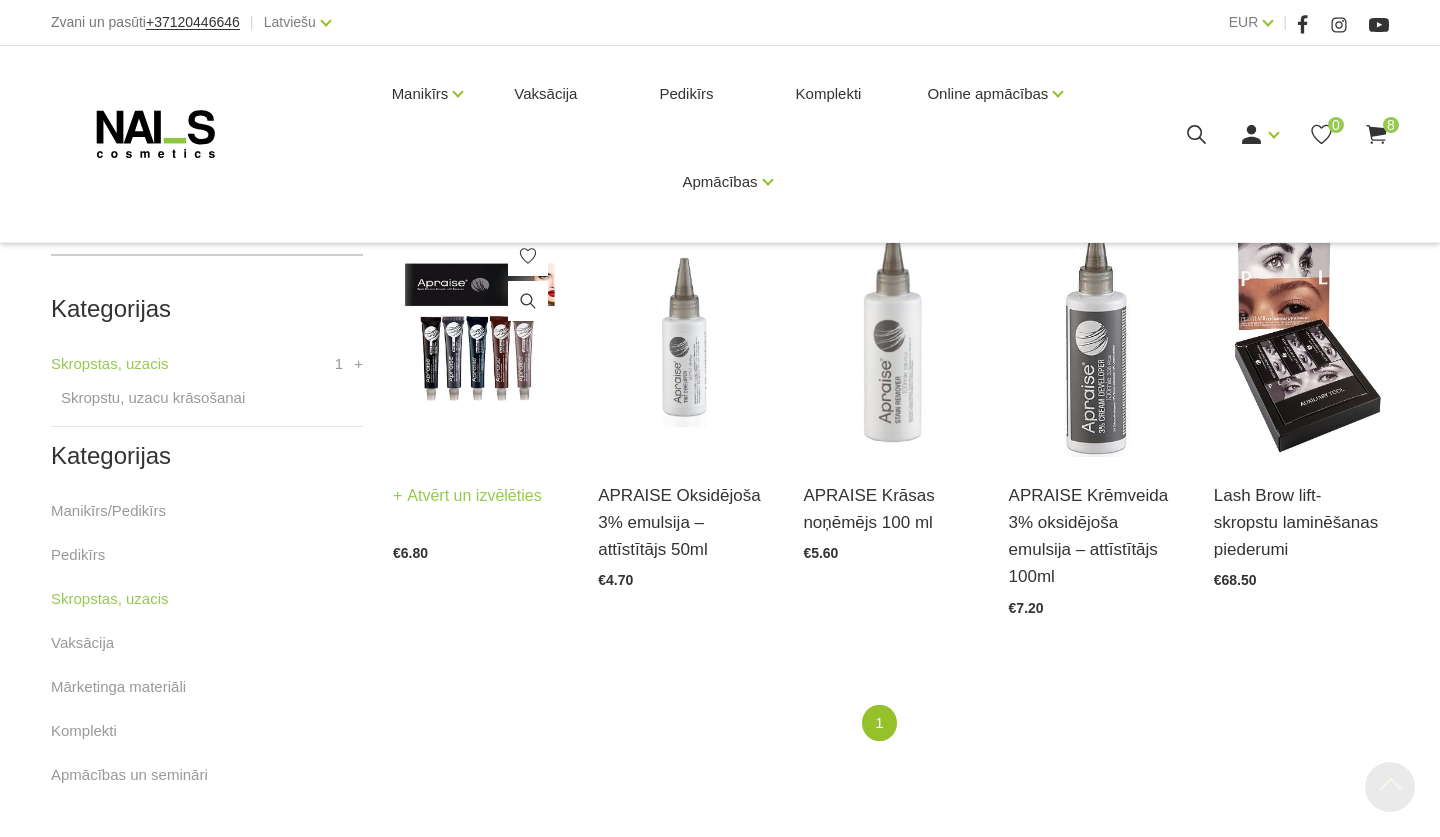 scroll, scrollTop: 406, scrollLeft: 0, axis: vertical 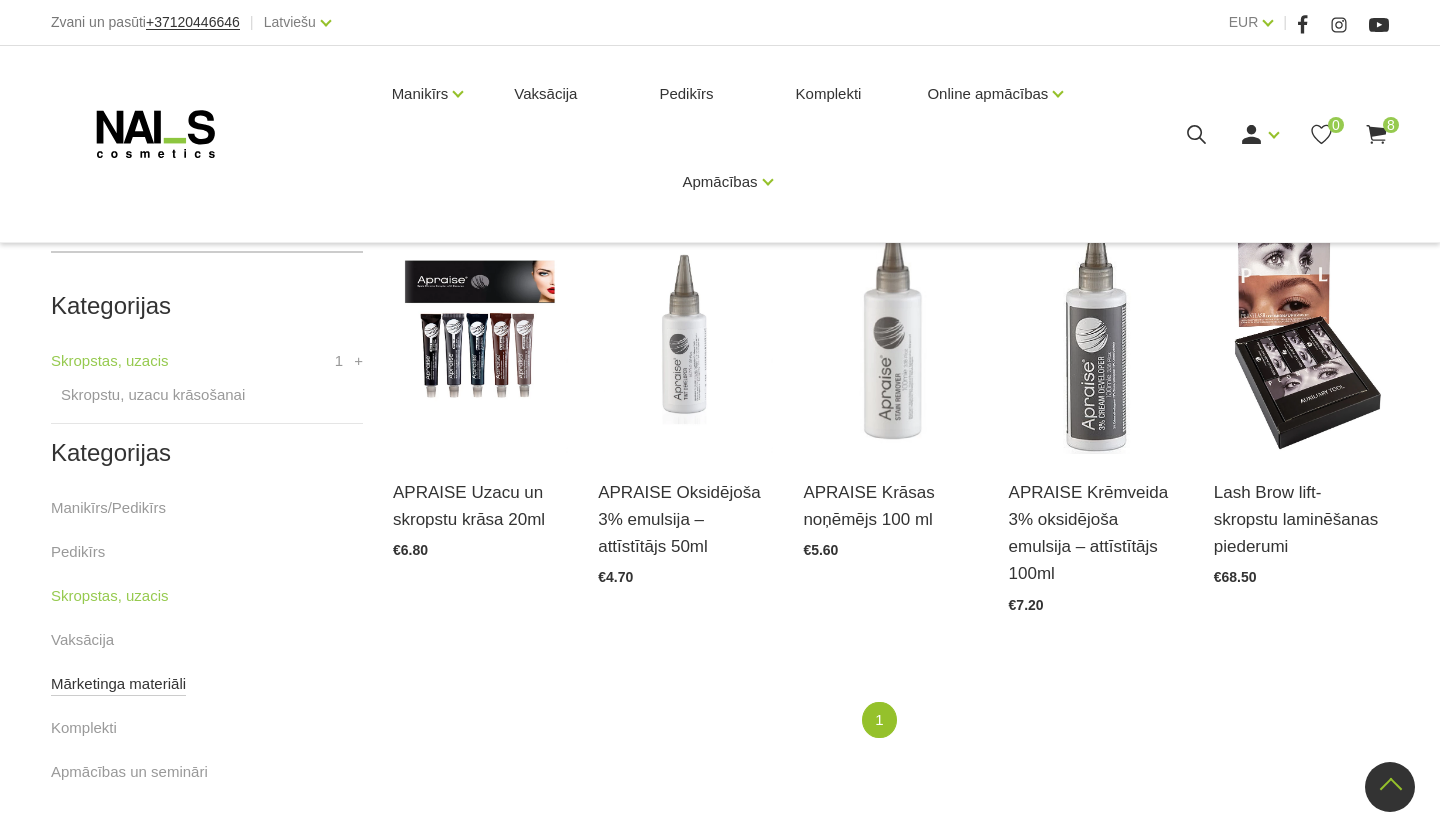 click on "Mārketinga materiāli" at bounding box center [118, 684] 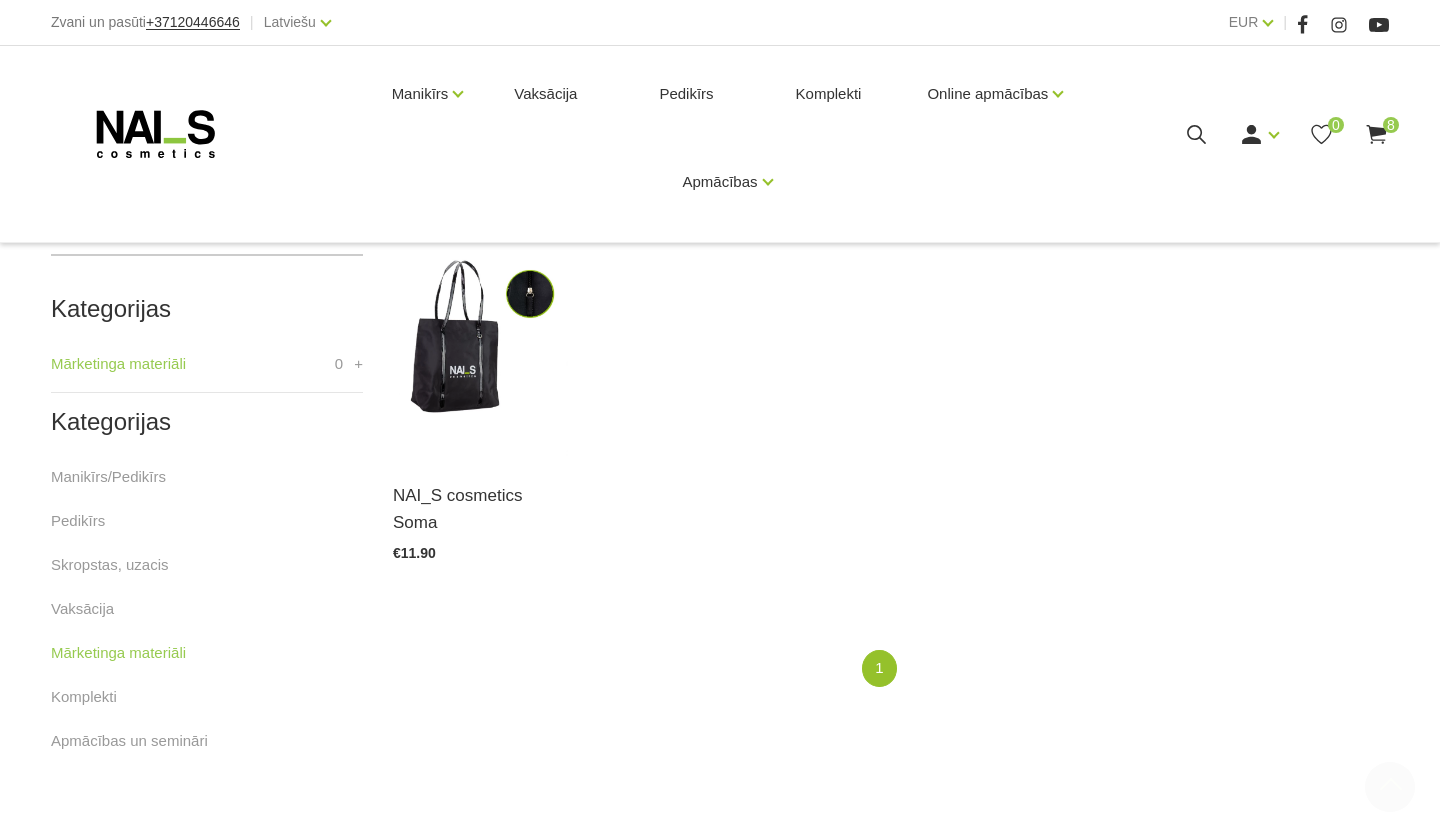 scroll, scrollTop: 405, scrollLeft: 0, axis: vertical 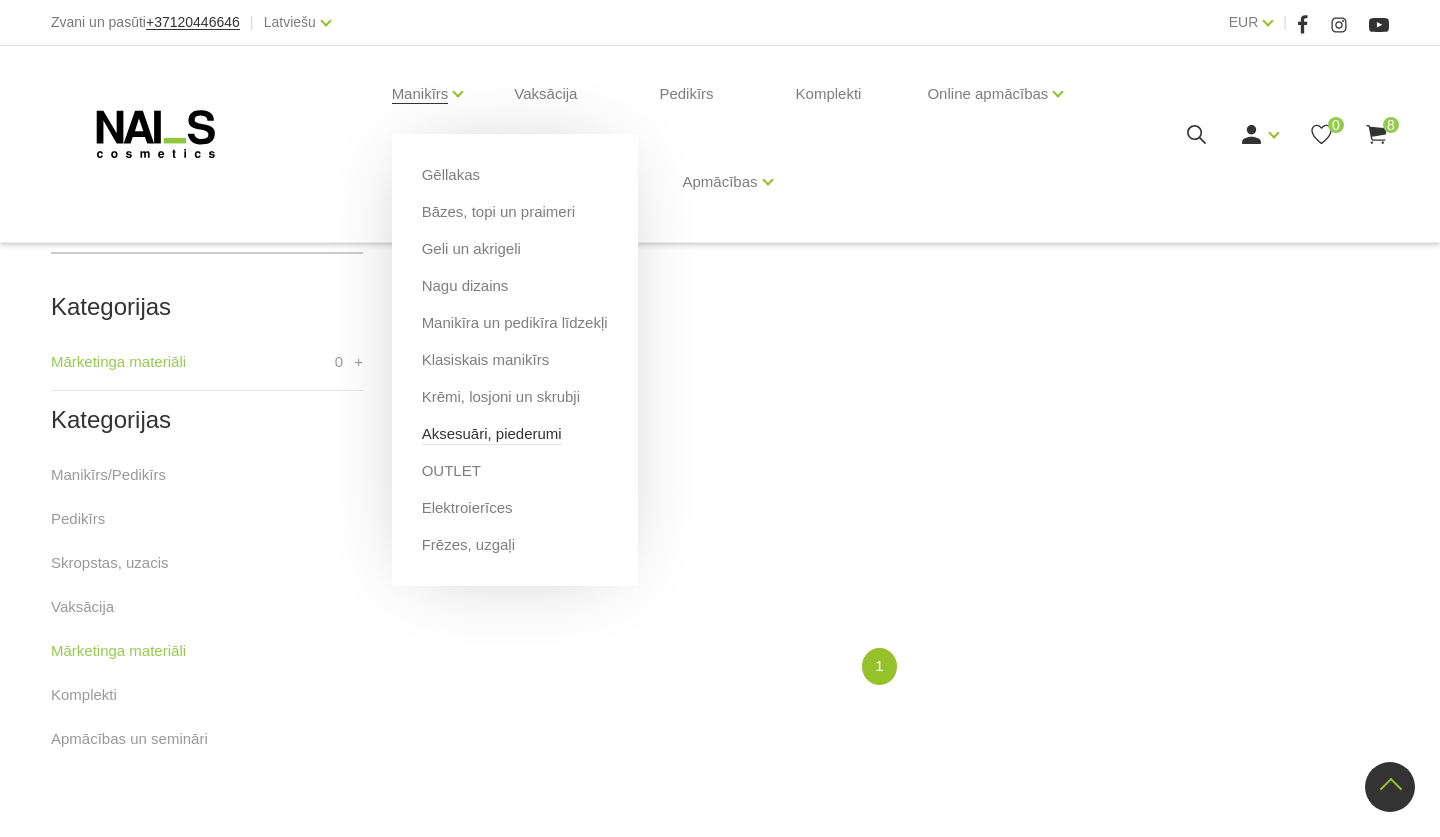 click on "Aksesuāri, piederumi" at bounding box center [492, 434] 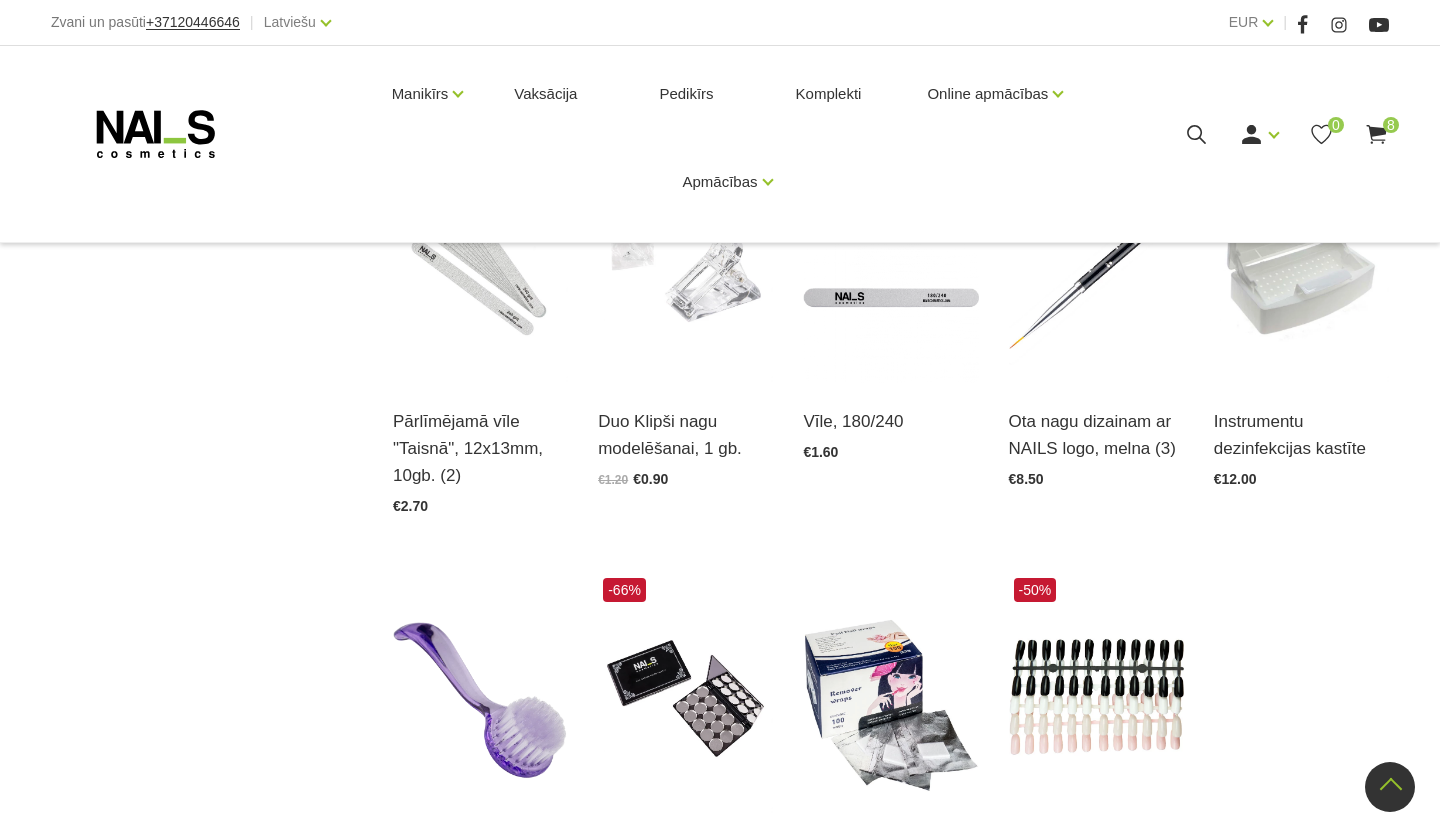 scroll, scrollTop: 1828, scrollLeft: 0, axis: vertical 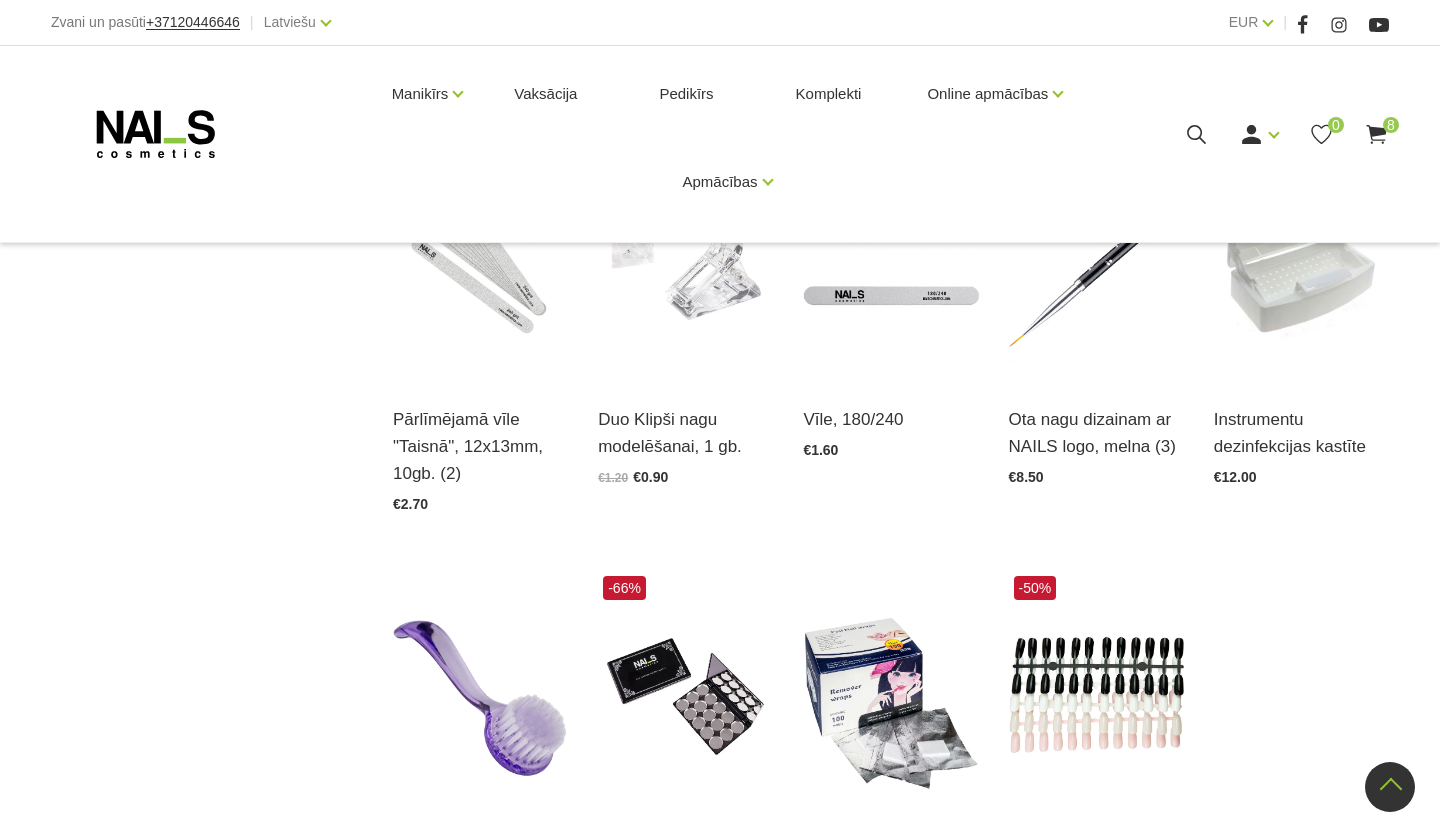 click on "2" at bounding box center (860, 1051) 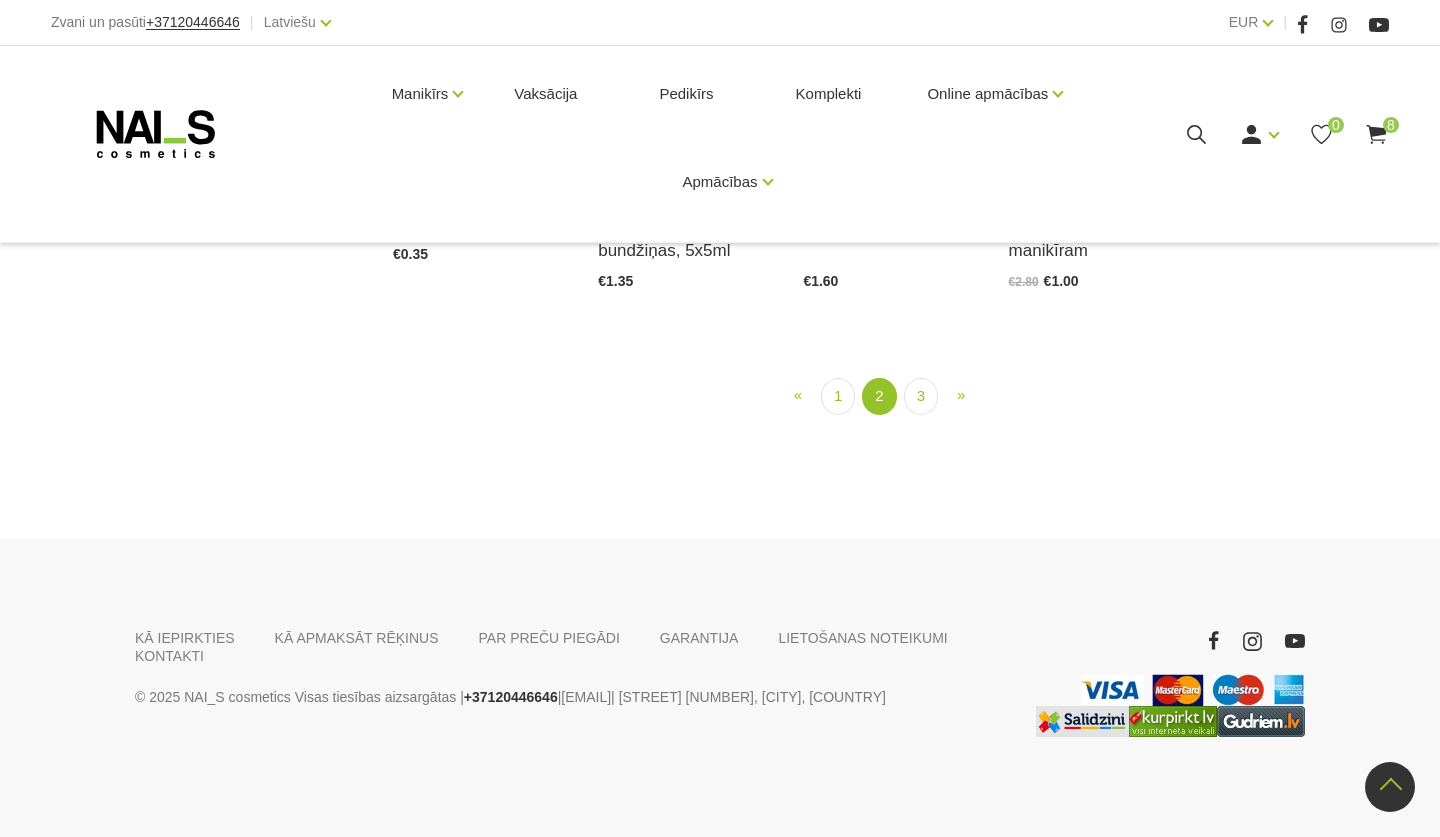 scroll, scrollTop: 1702, scrollLeft: 0, axis: vertical 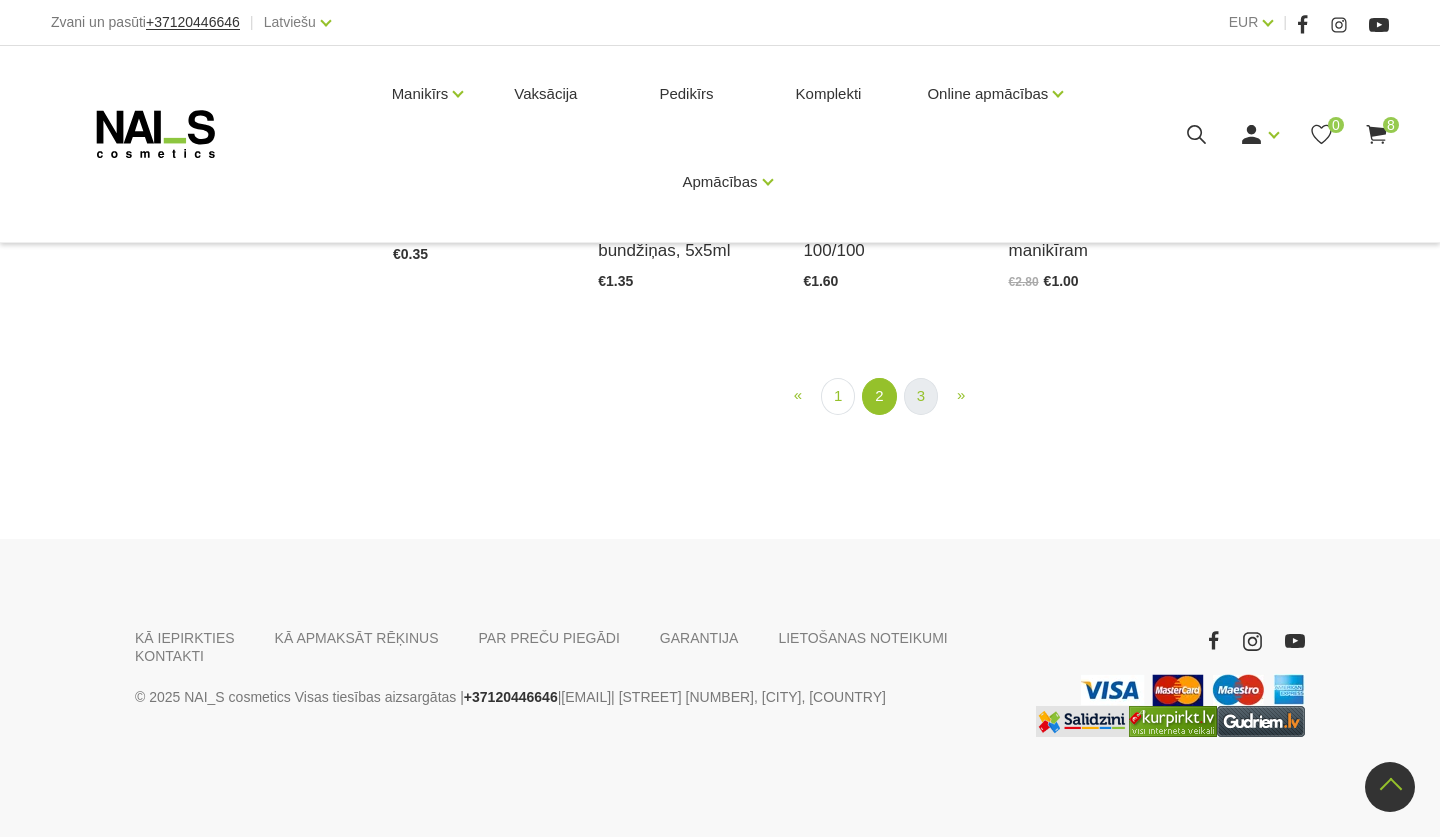 click on "3" at bounding box center (921, 396) 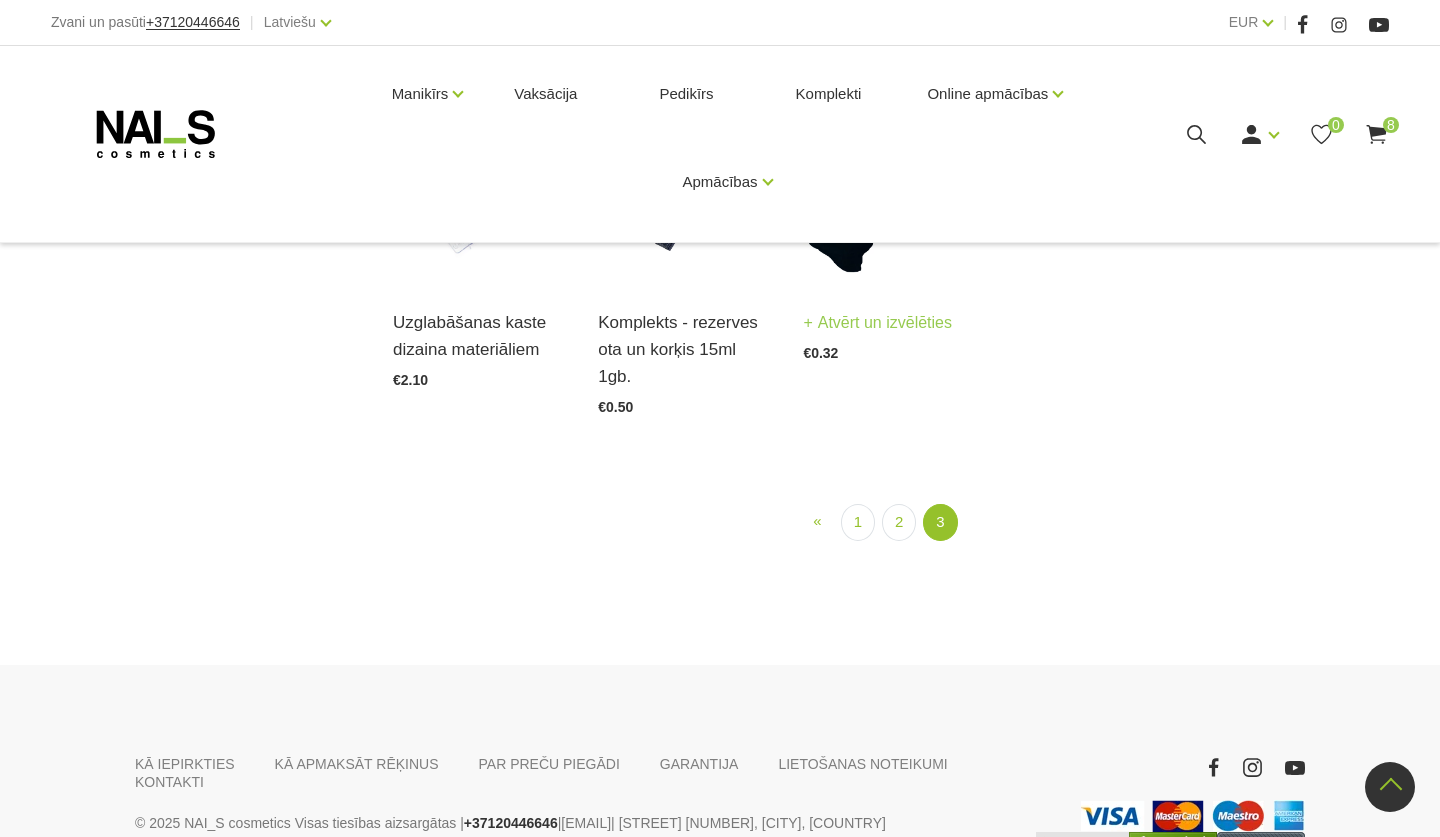 scroll, scrollTop: 1418, scrollLeft: 0, axis: vertical 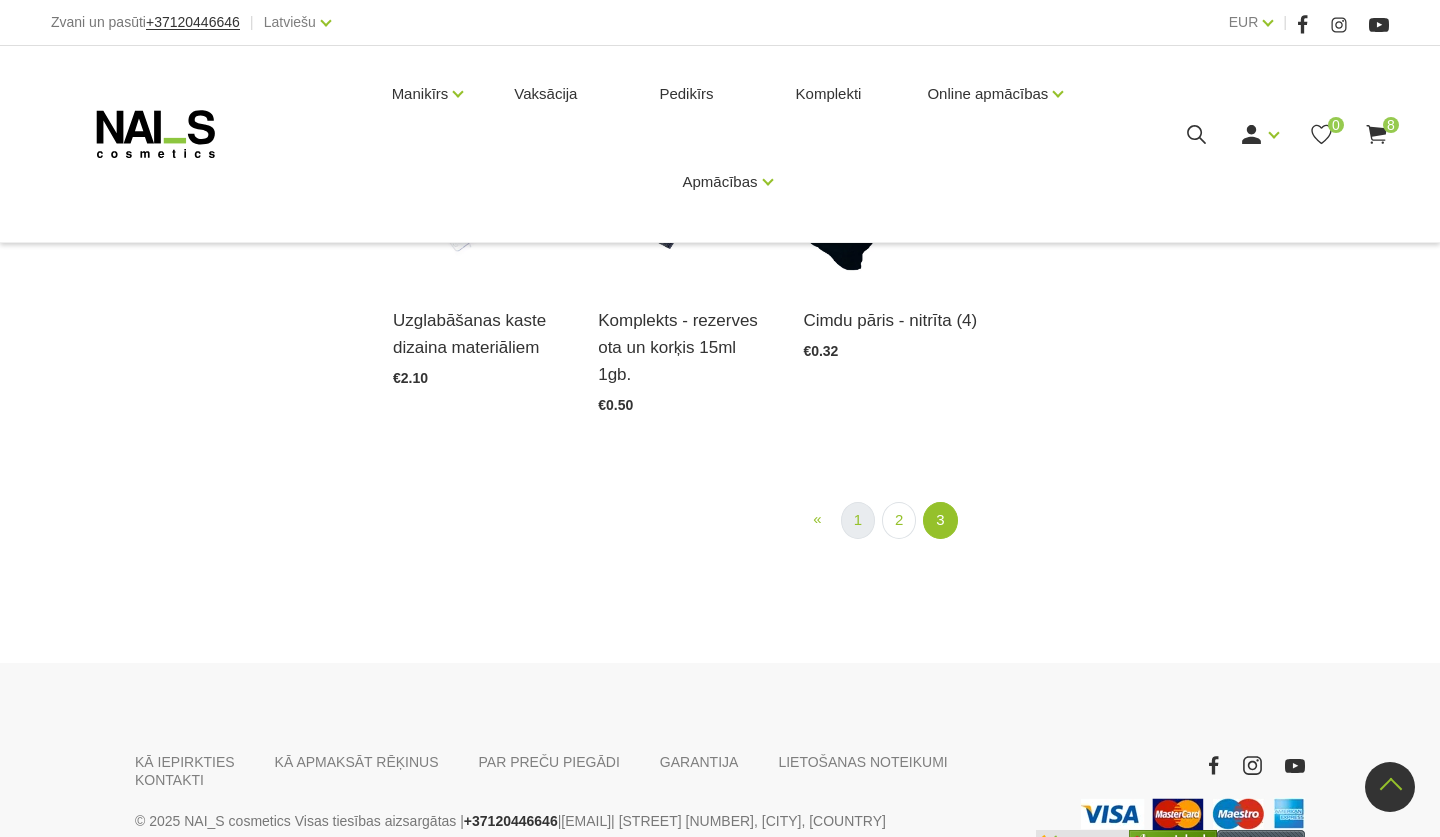 click on "1" at bounding box center [858, 520] 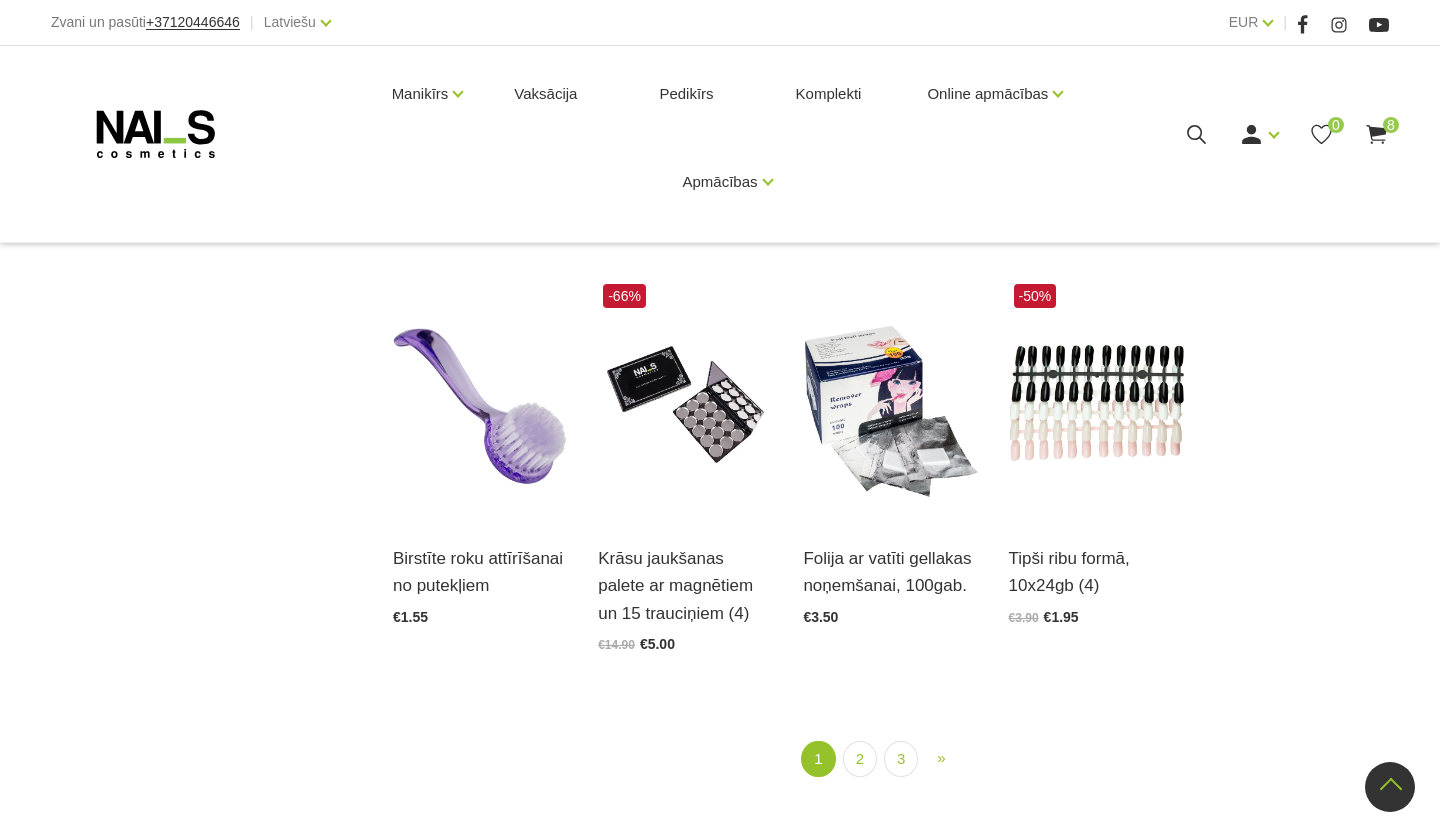 scroll, scrollTop: 2121, scrollLeft: 0, axis: vertical 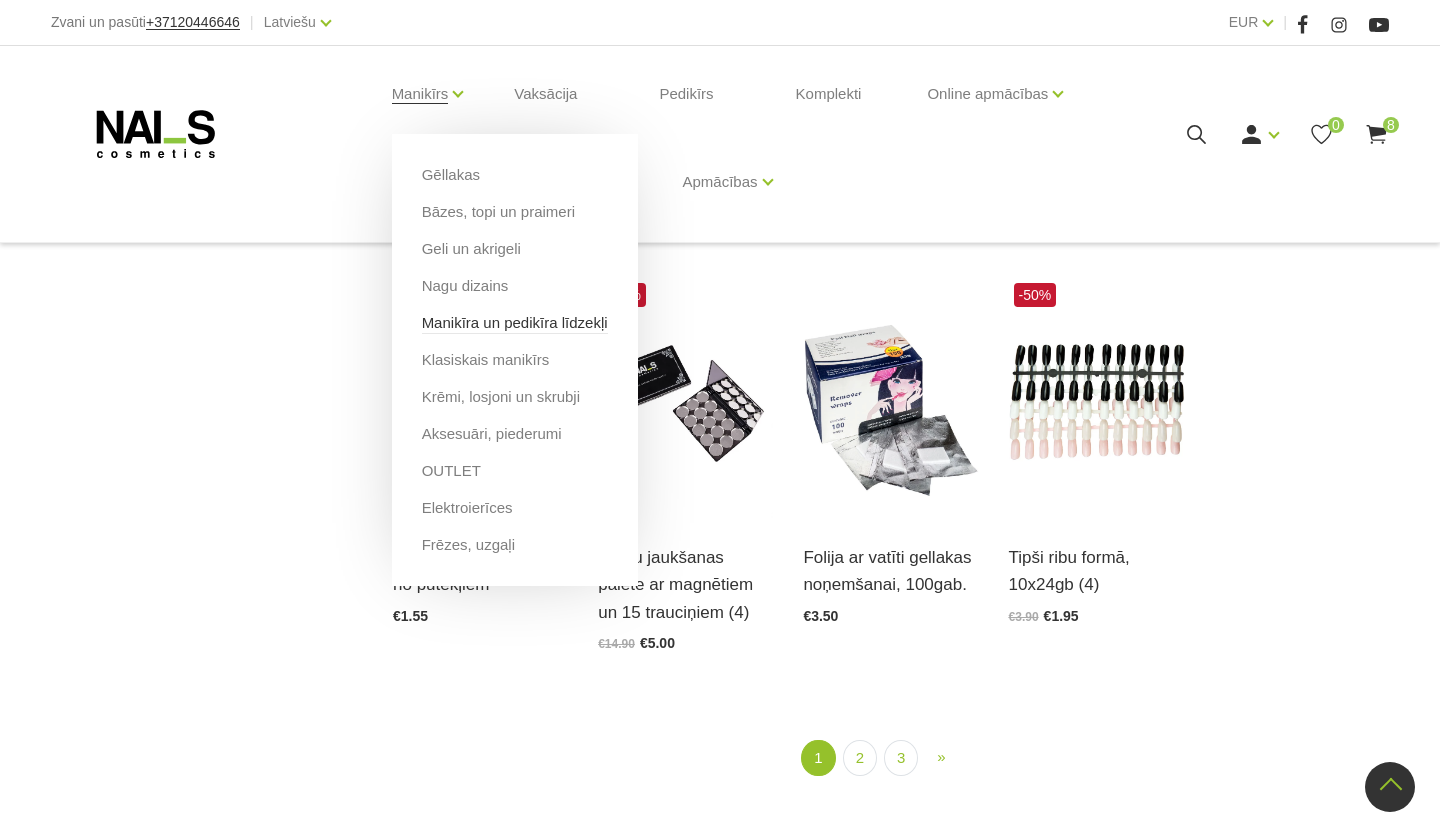 click on "Manikīra un pedikīra līdzekļi" at bounding box center (515, 323) 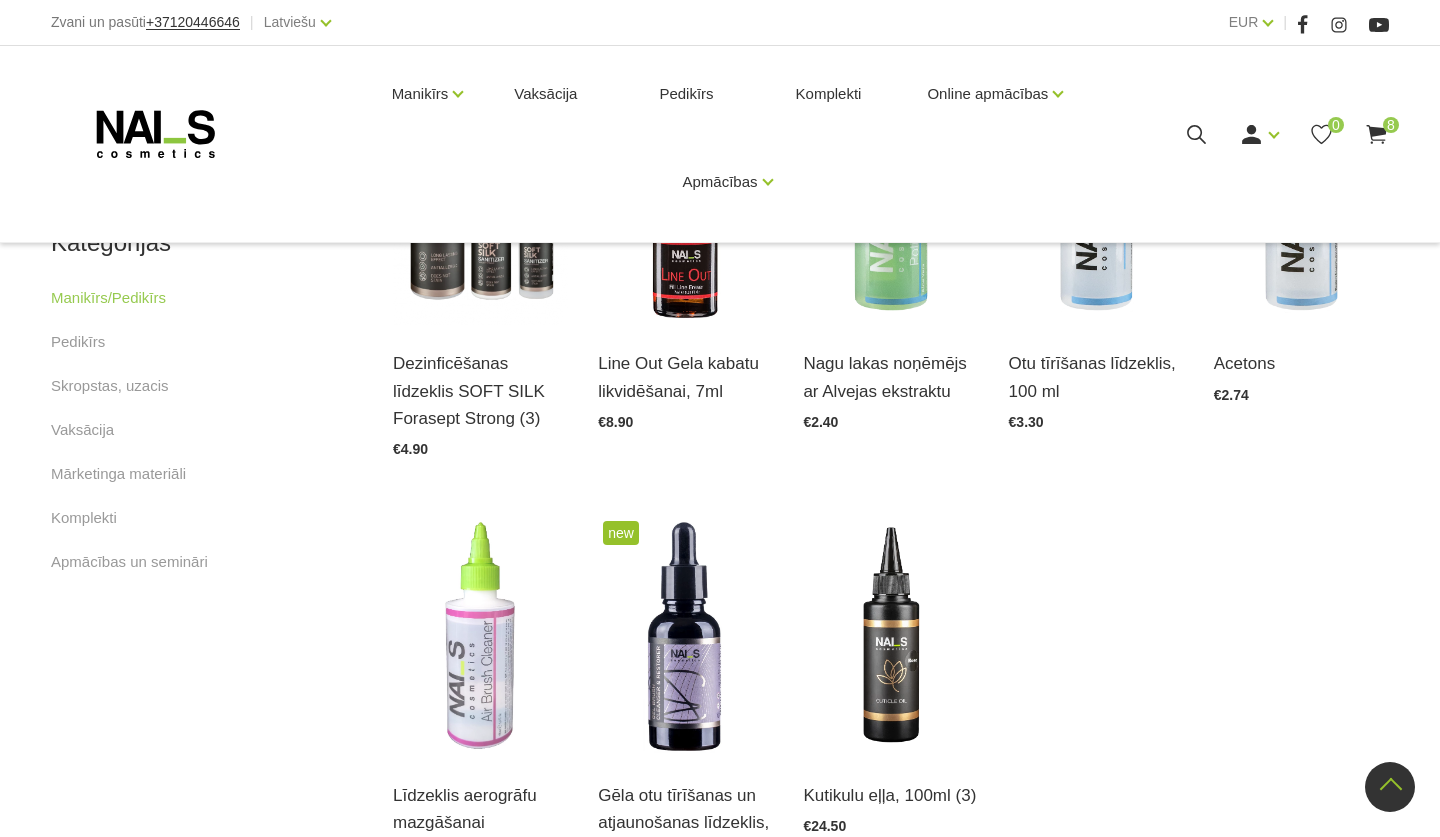 scroll, scrollTop: 977, scrollLeft: 0, axis: vertical 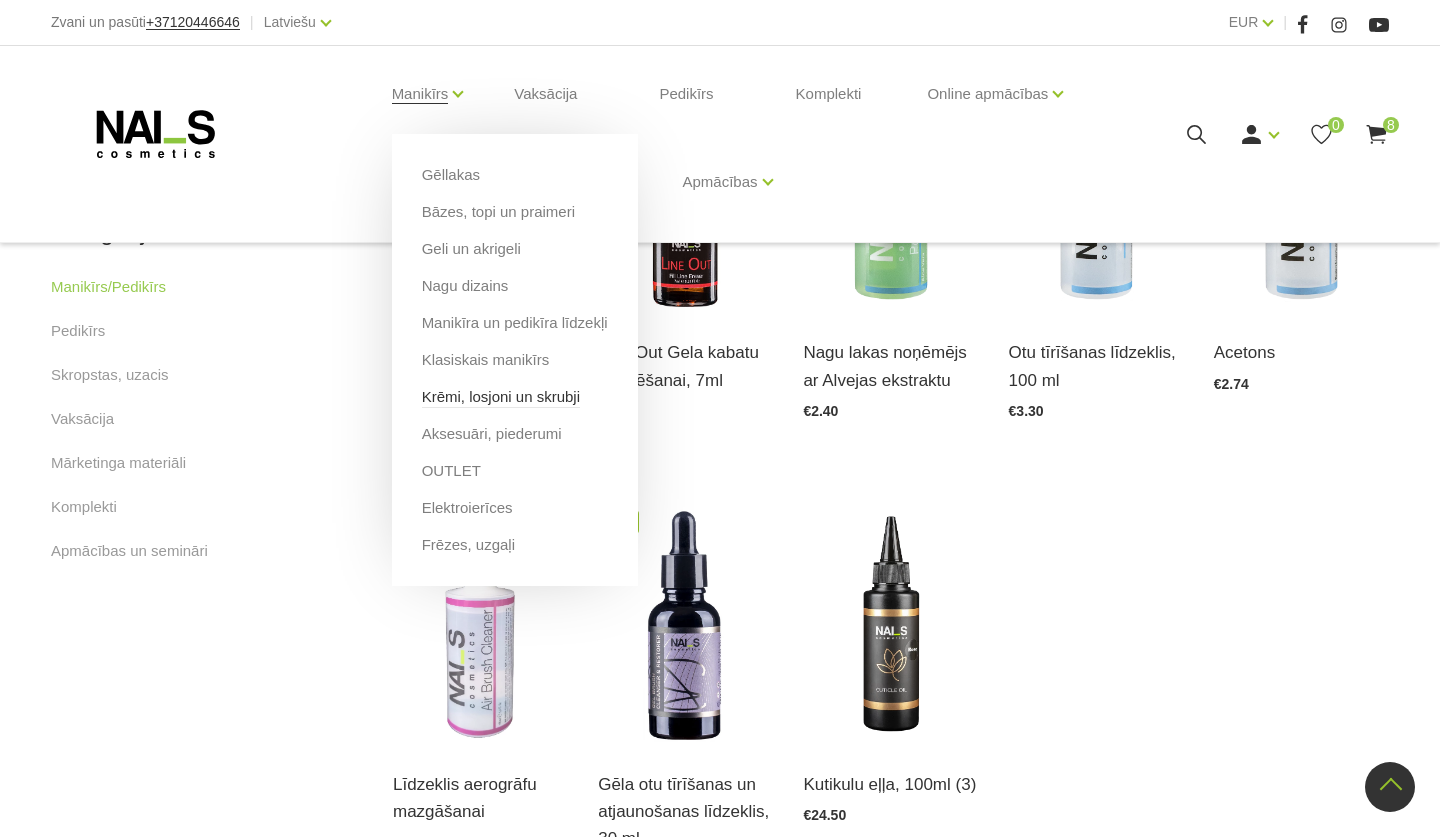click on "Krēmi, losjoni un skrubji" at bounding box center (501, 397) 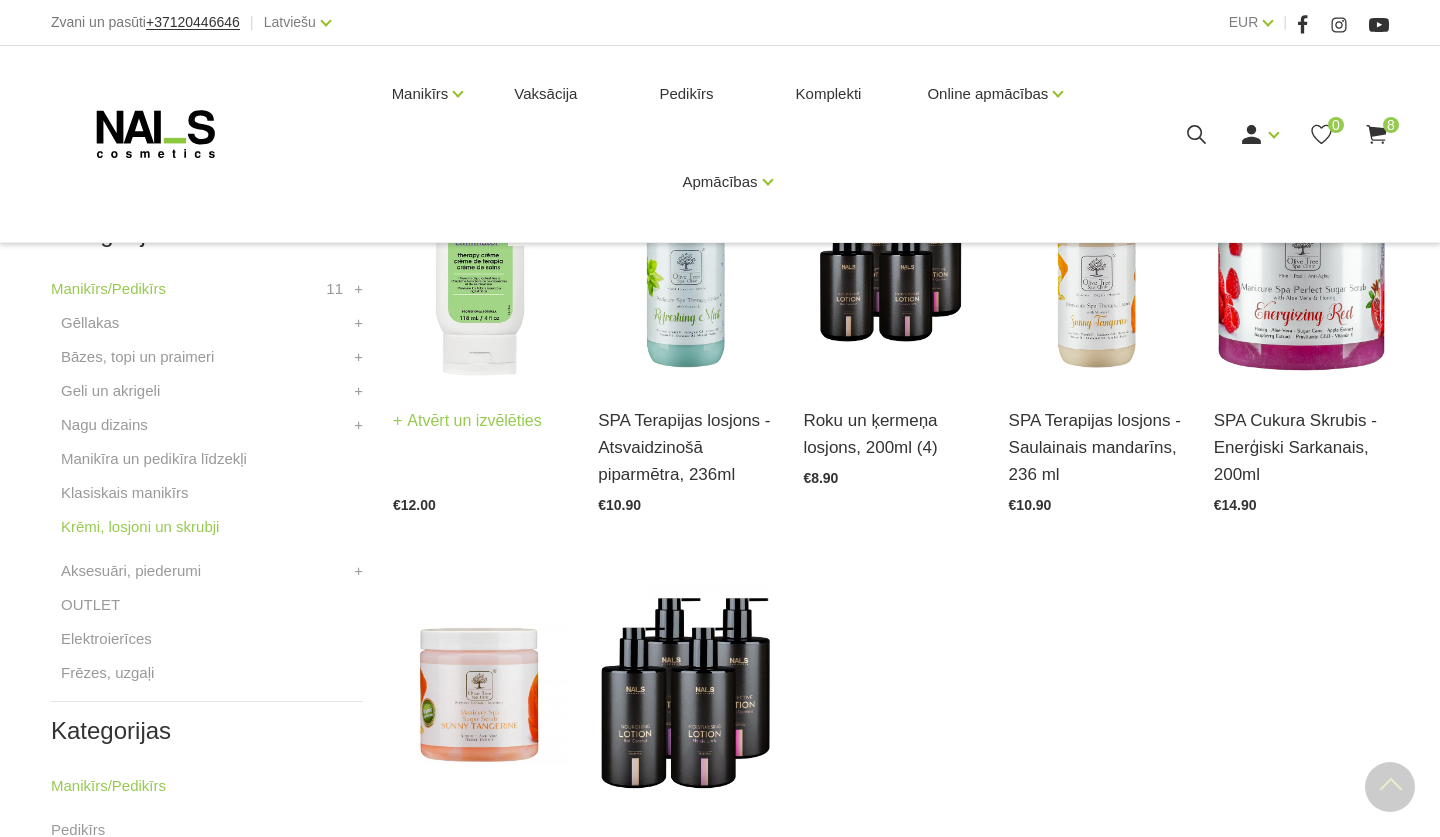 scroll, scrollTop: 551, scrollLeft: 0, axis: vertical 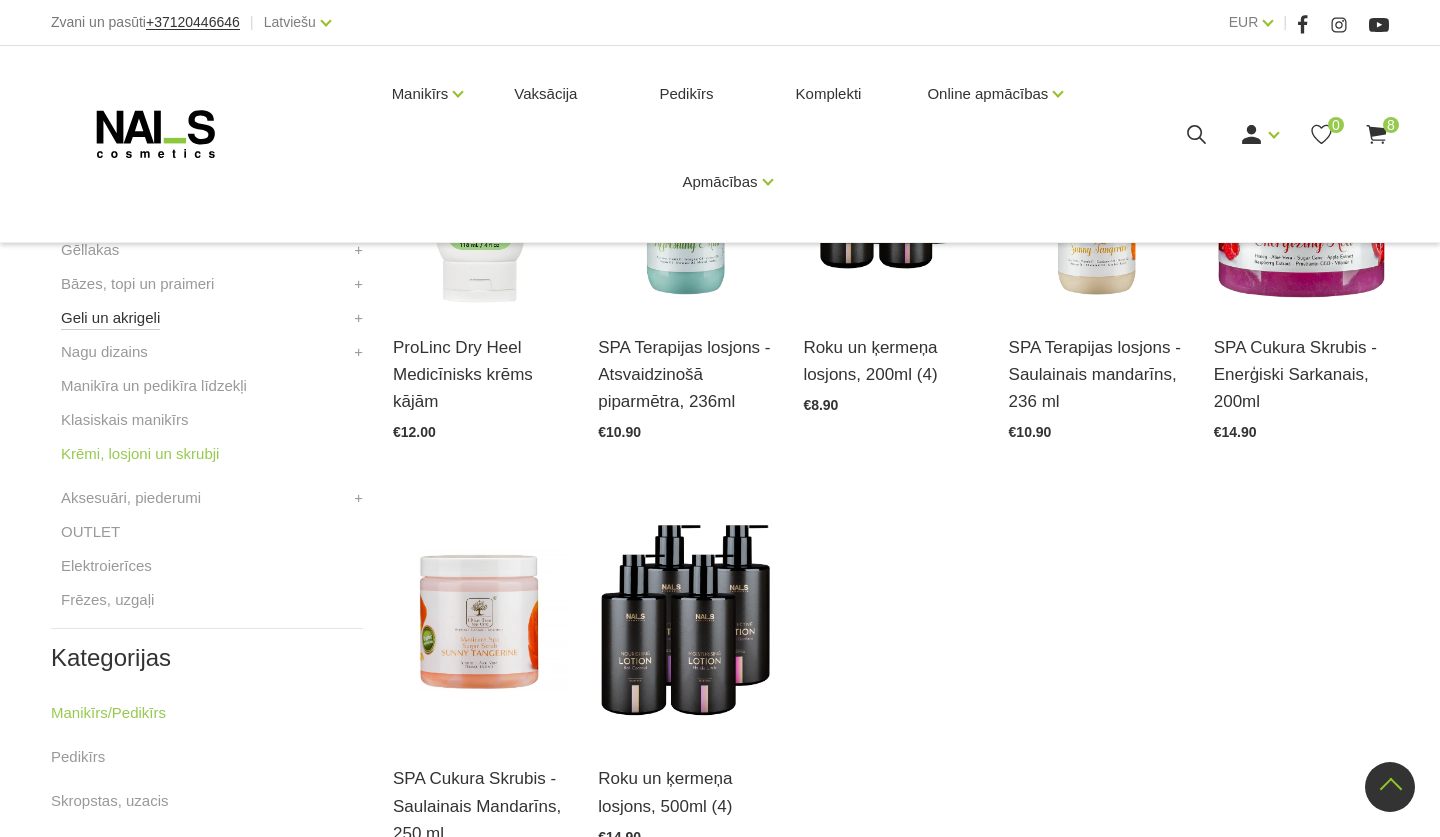 click on "Geli un akrigeli" at bounding box center (110, 318) 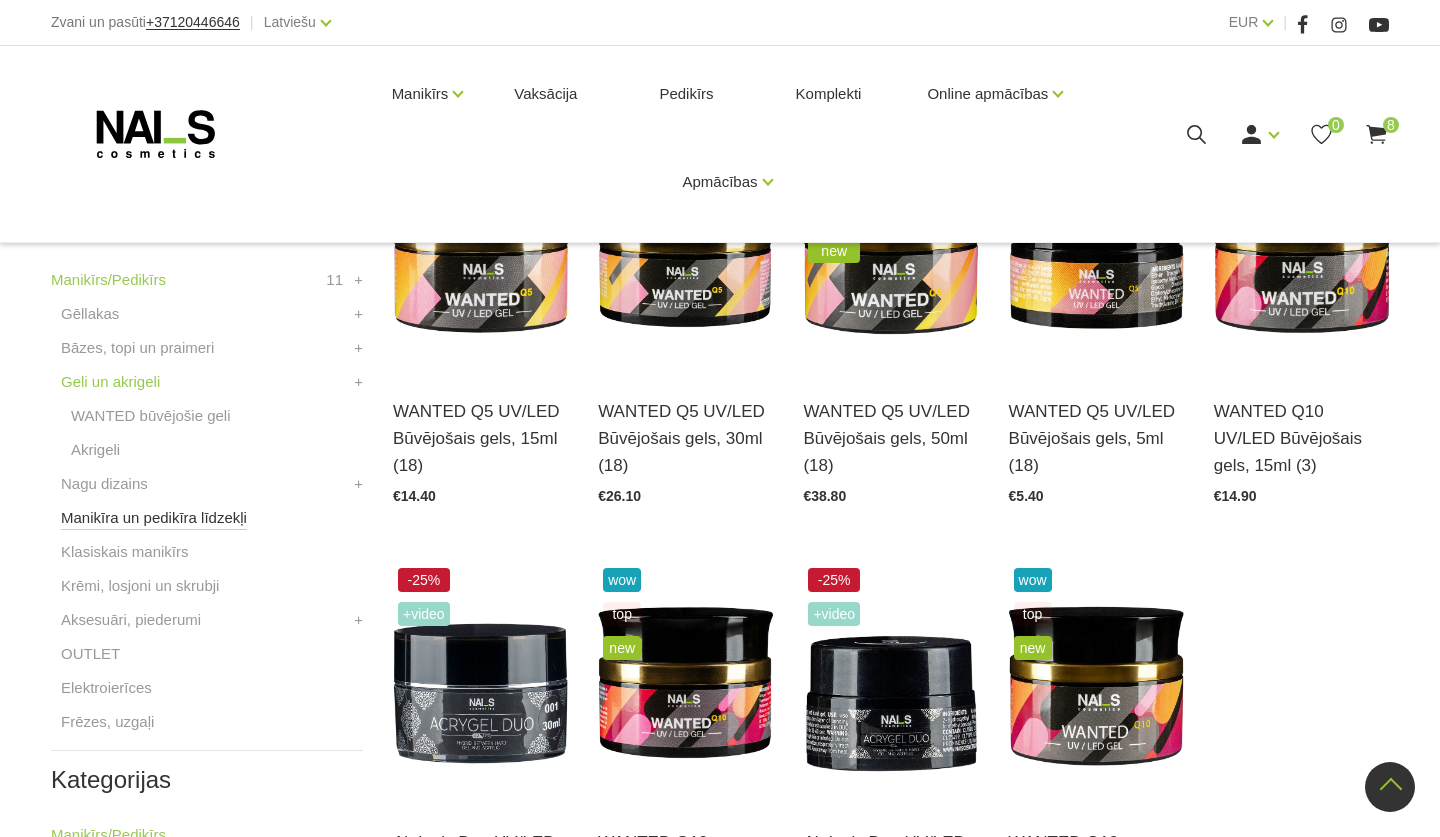 scroll, scrollTop: 481, scrollLeft: 0, axis: vertical 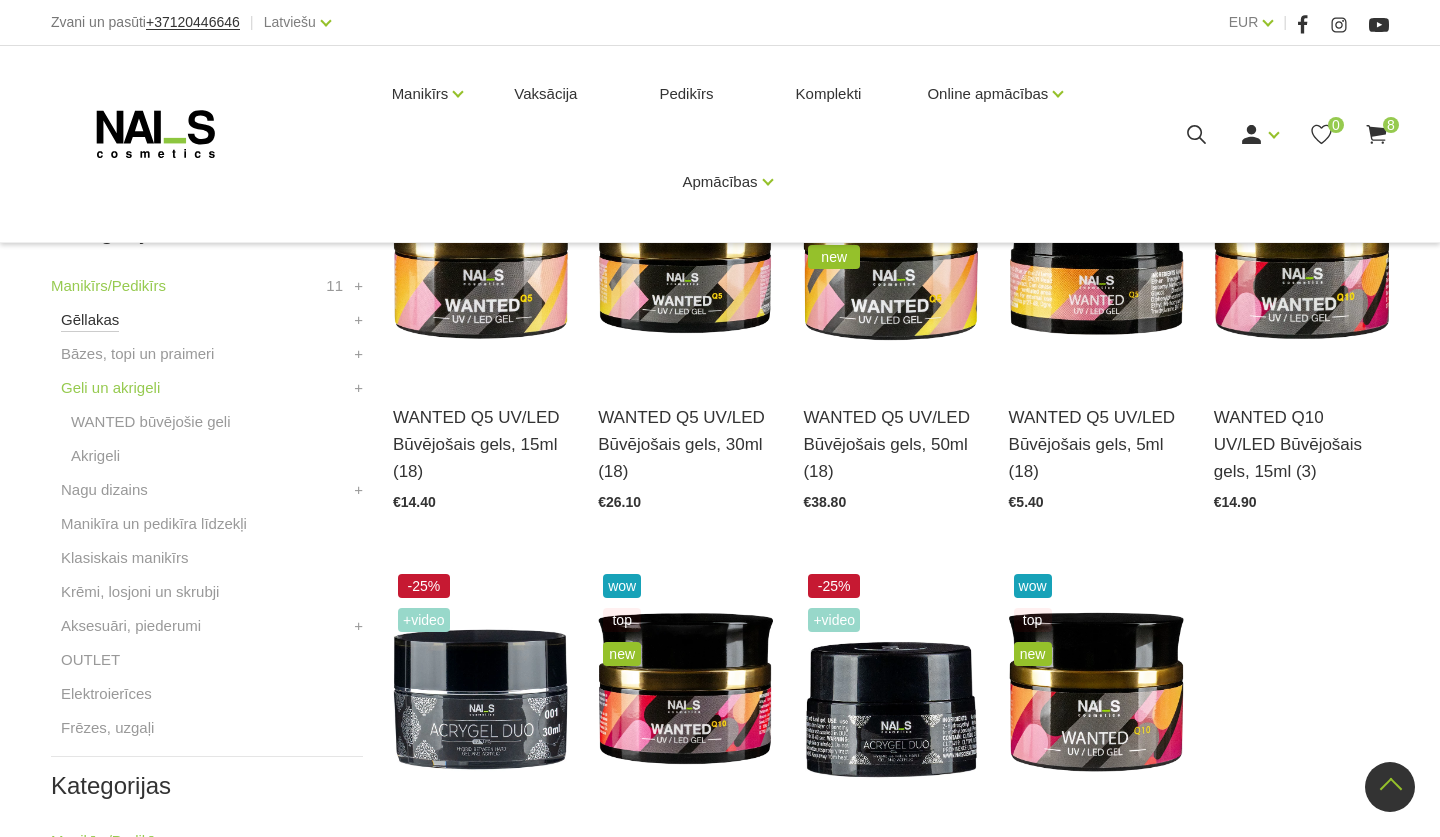 click on "Gēllakas" at bounding box center [90, 320] 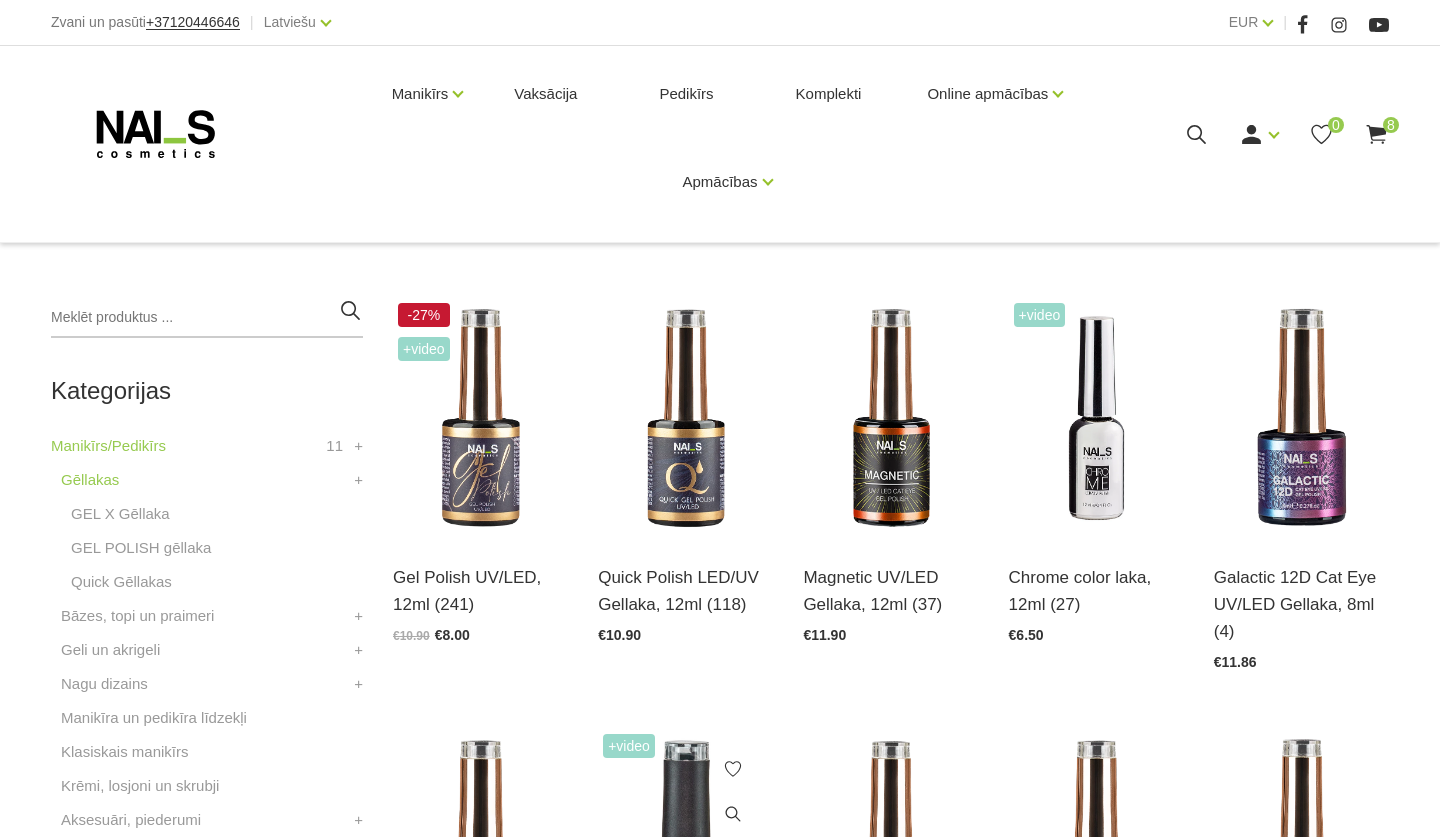 scroll, scrollTop: 315, scrollLeft: 0, axis: vertical 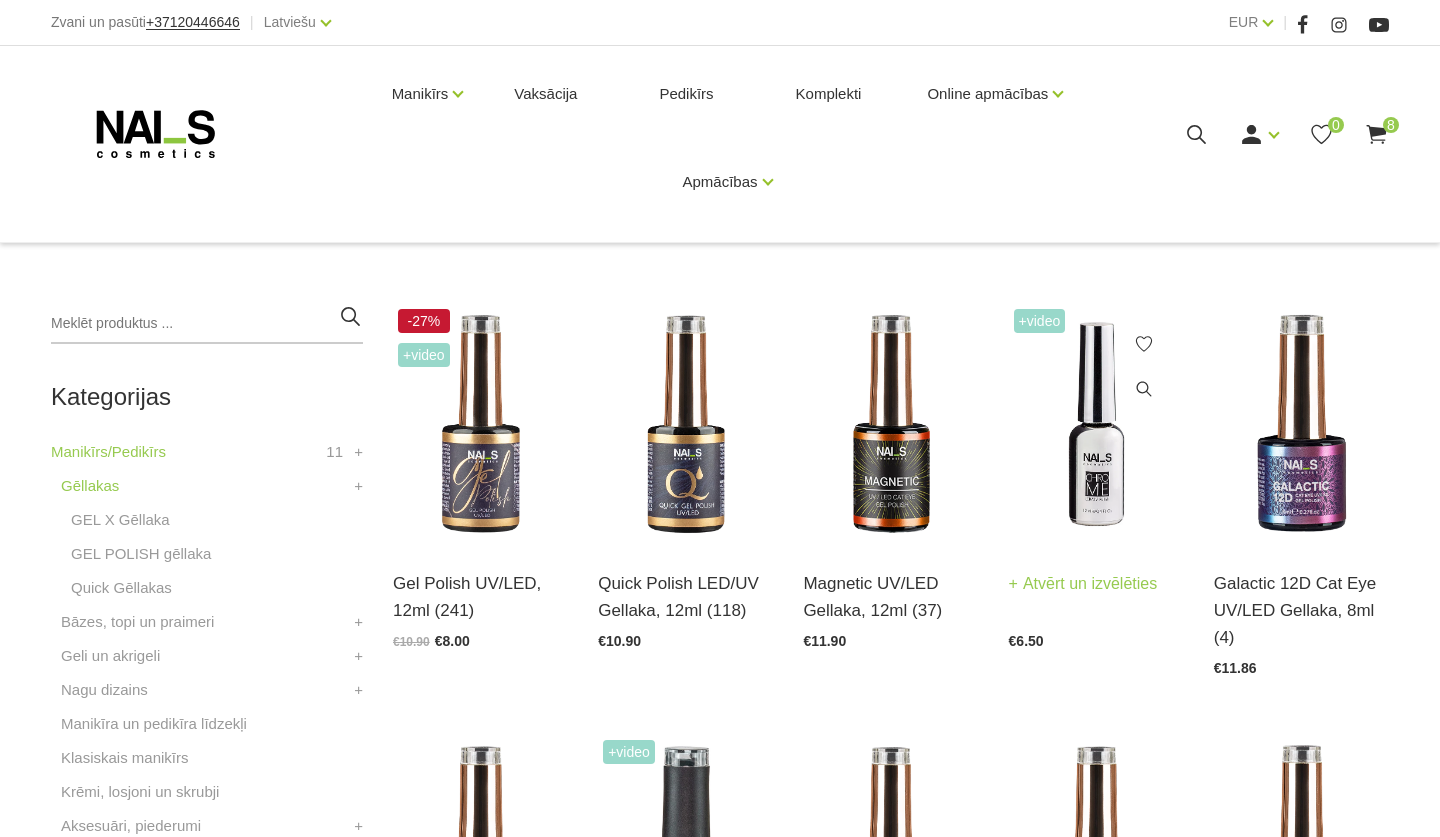 click on "Atvērt un izvēlēties" at bounding box center (1083, 584) 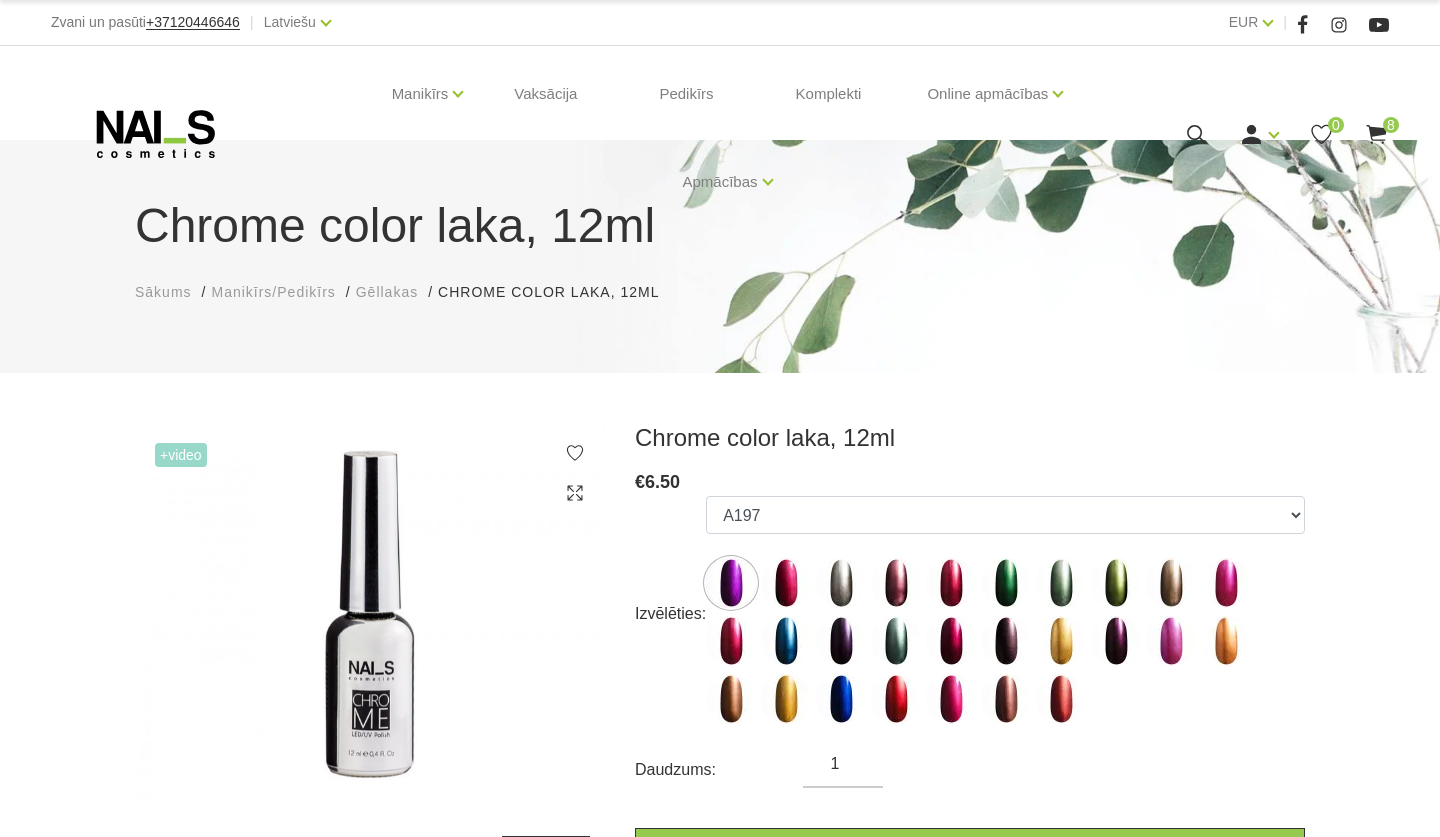 scroll, scrollTop: 0, scrollLeft: 0, axis: both 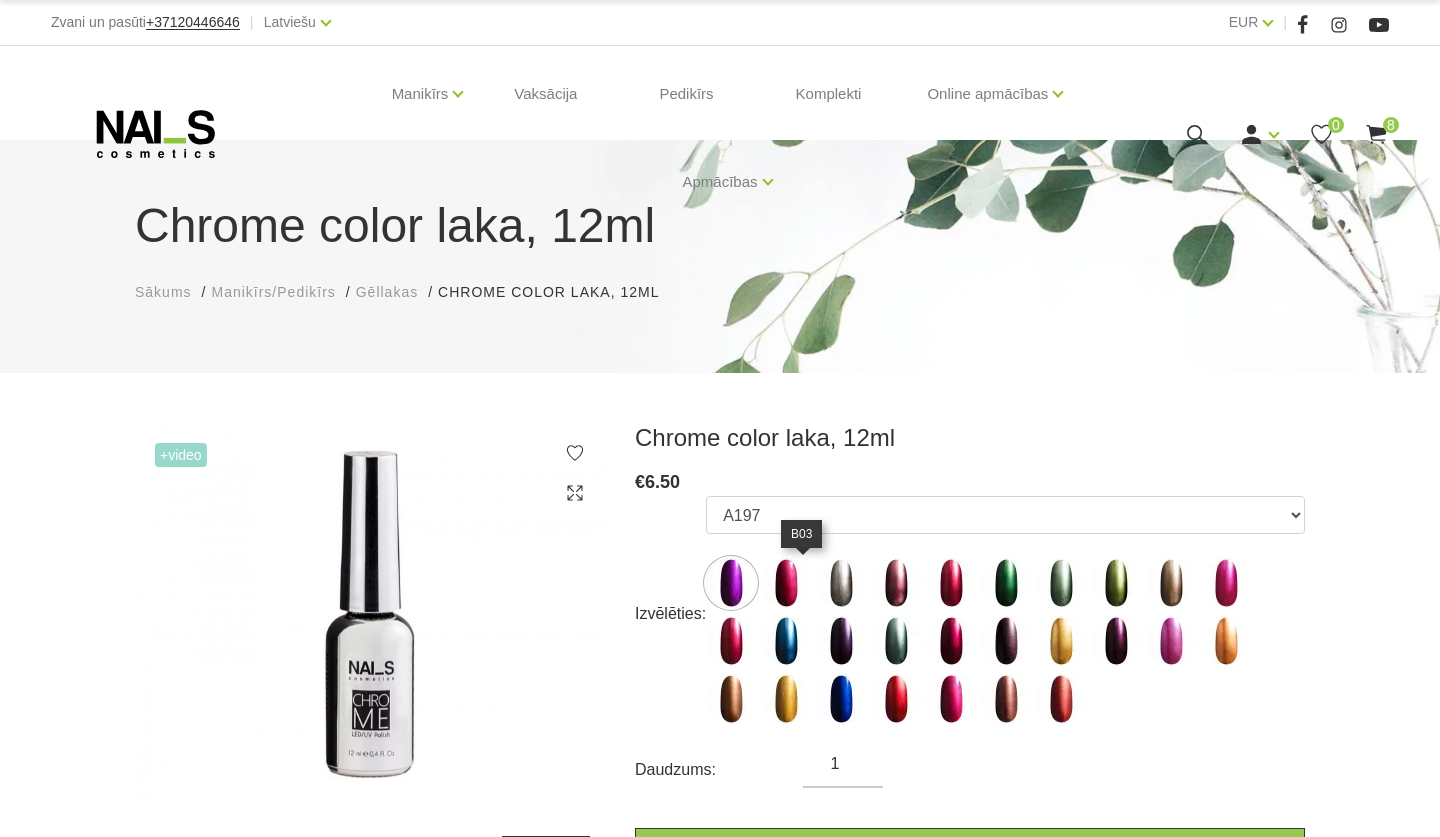 click at bounding box center [786, 583] 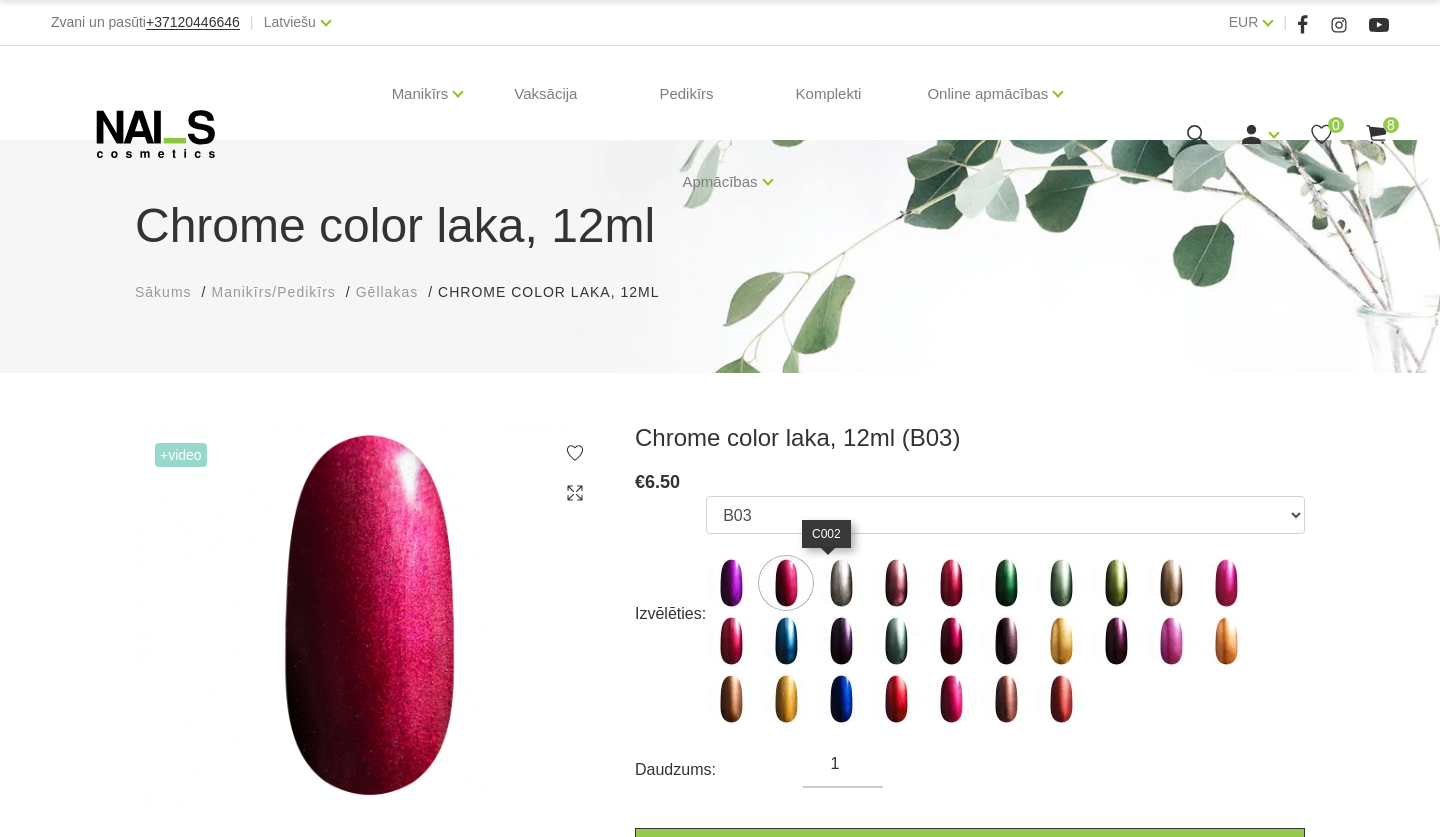 click at bounding box center [841, 583] 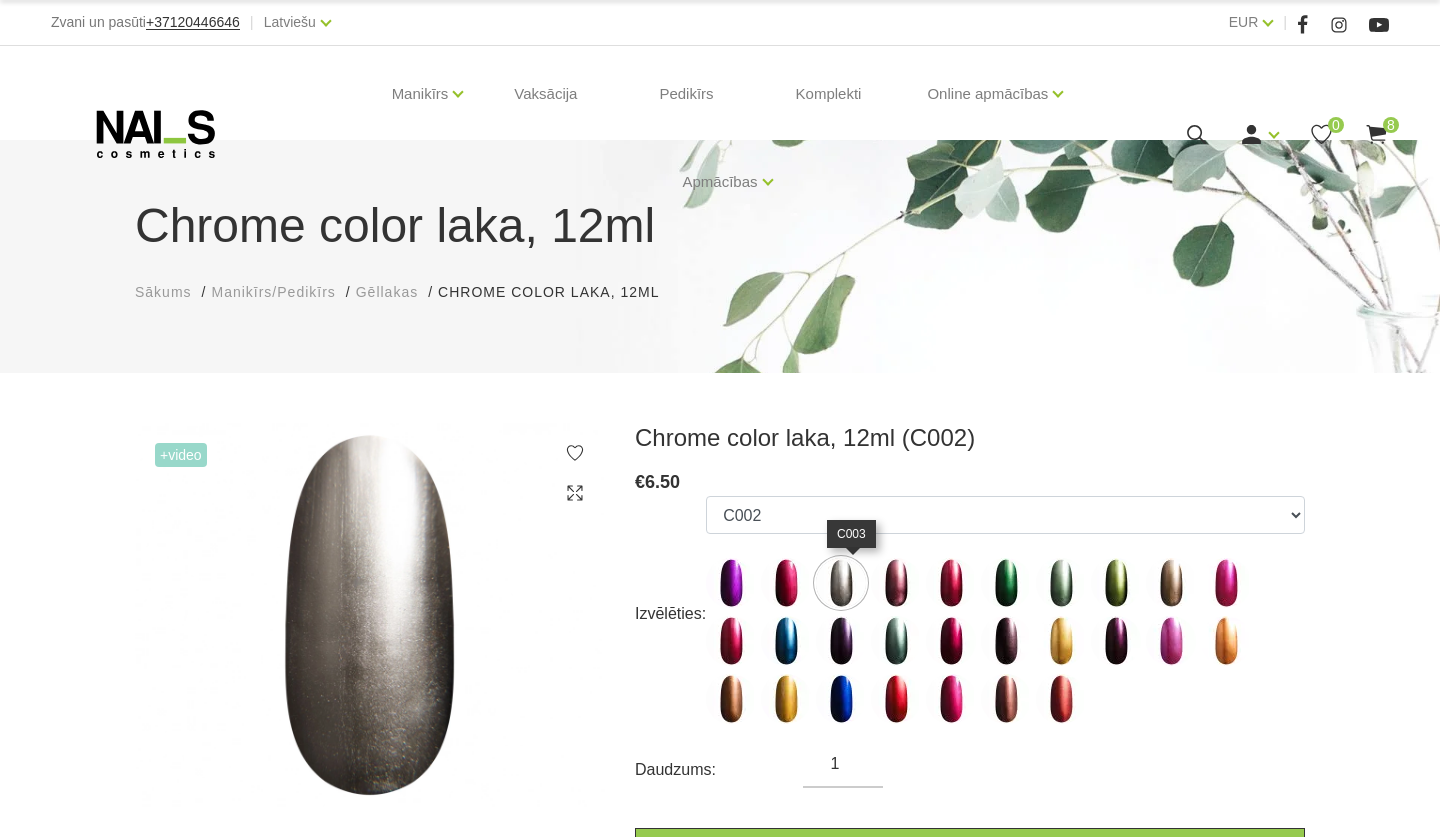 click at bounding box center (896, 583) 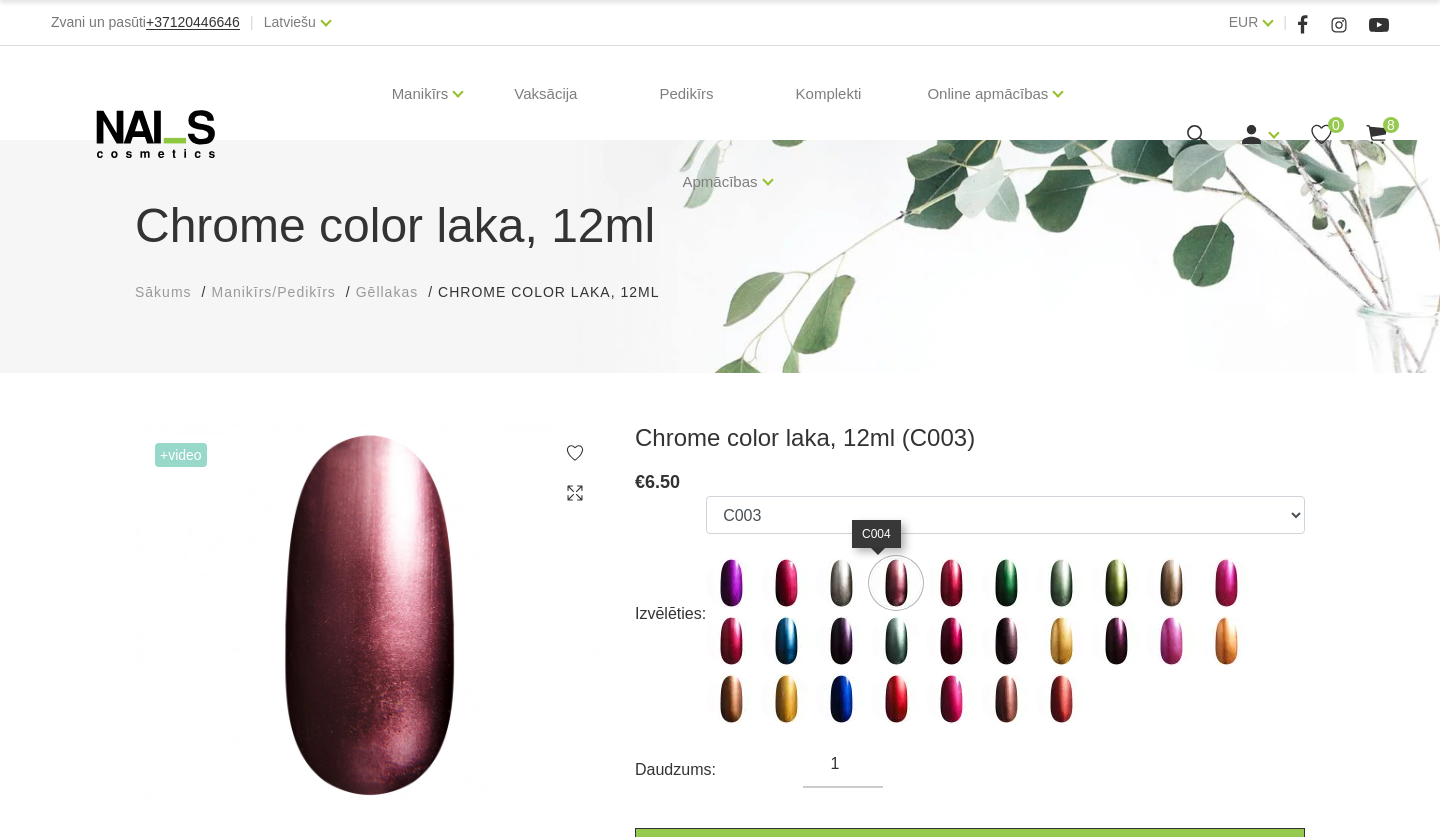 click at bounding box center (951, 583) 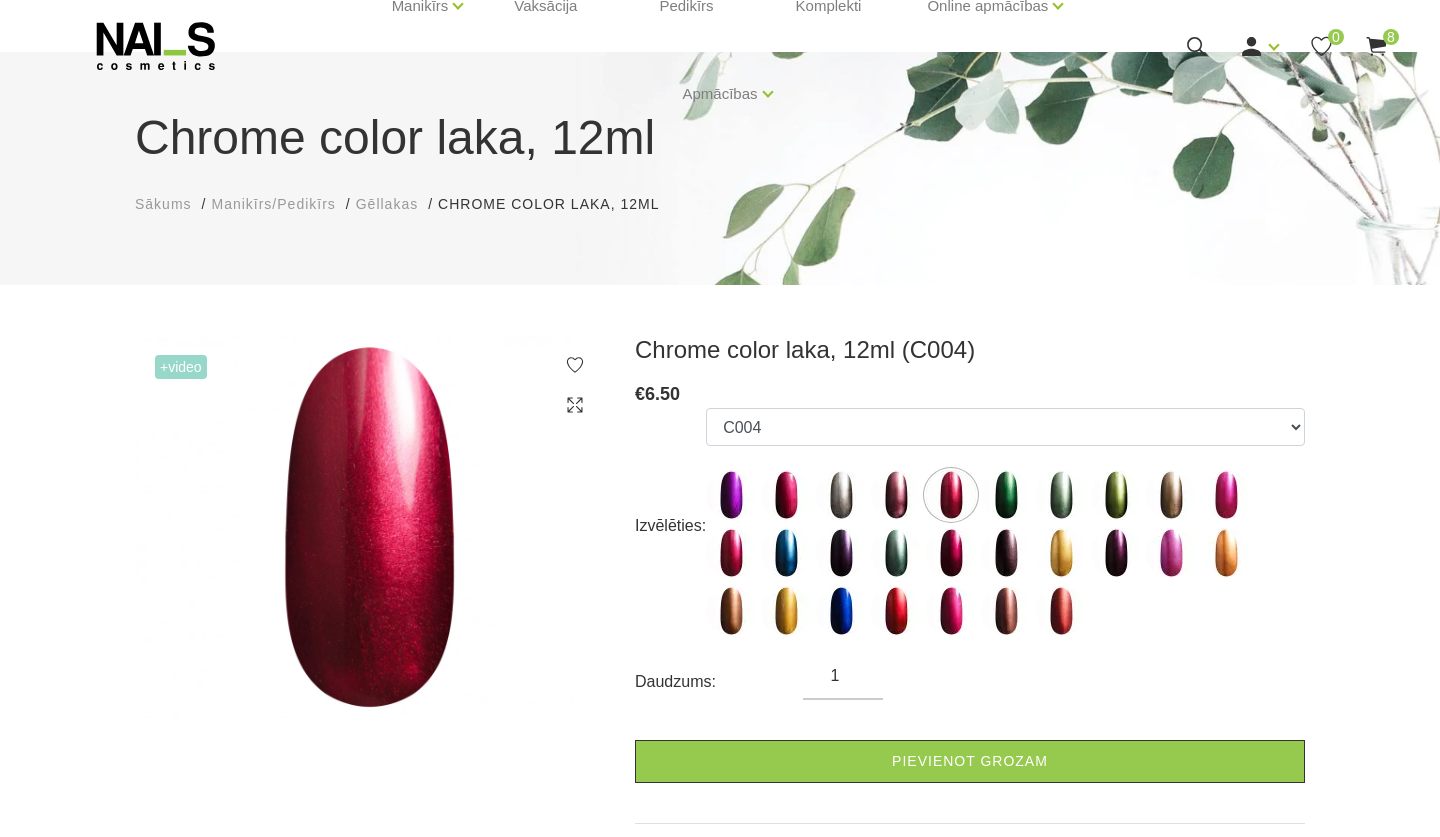 scroll, scrollTop: 87, scrollLeft: 0, axis: vertical 